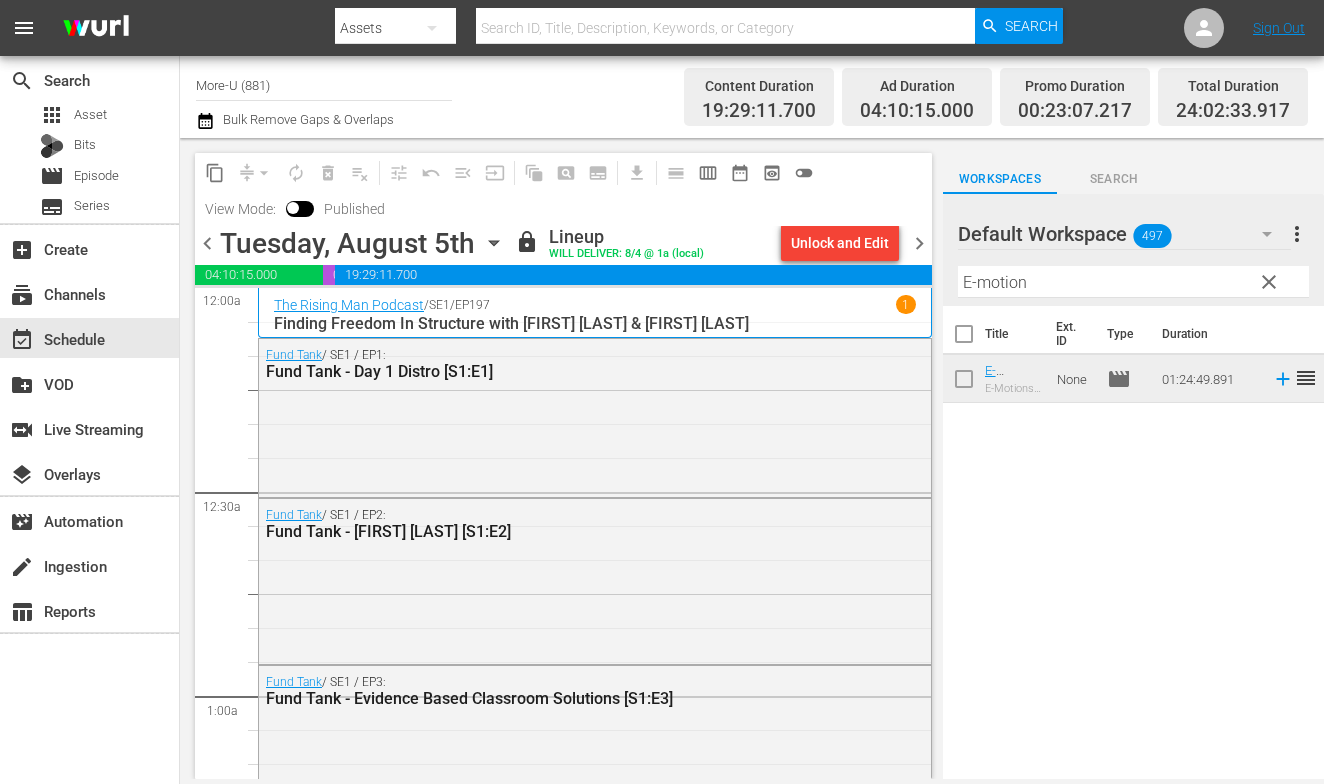 scroll, scrollTop: 0, scrollLeft: 0, axis: both 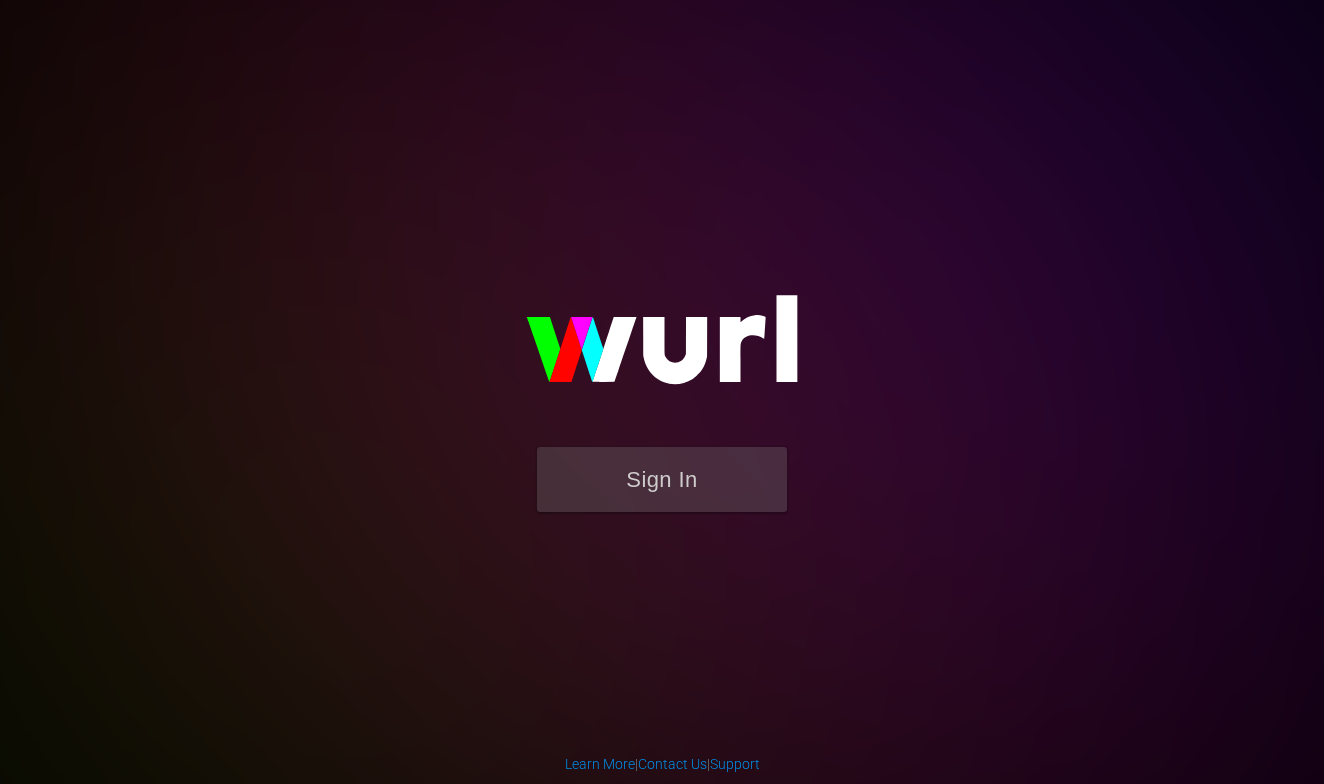 click on "Sign In" at bounding box center (662, 479) 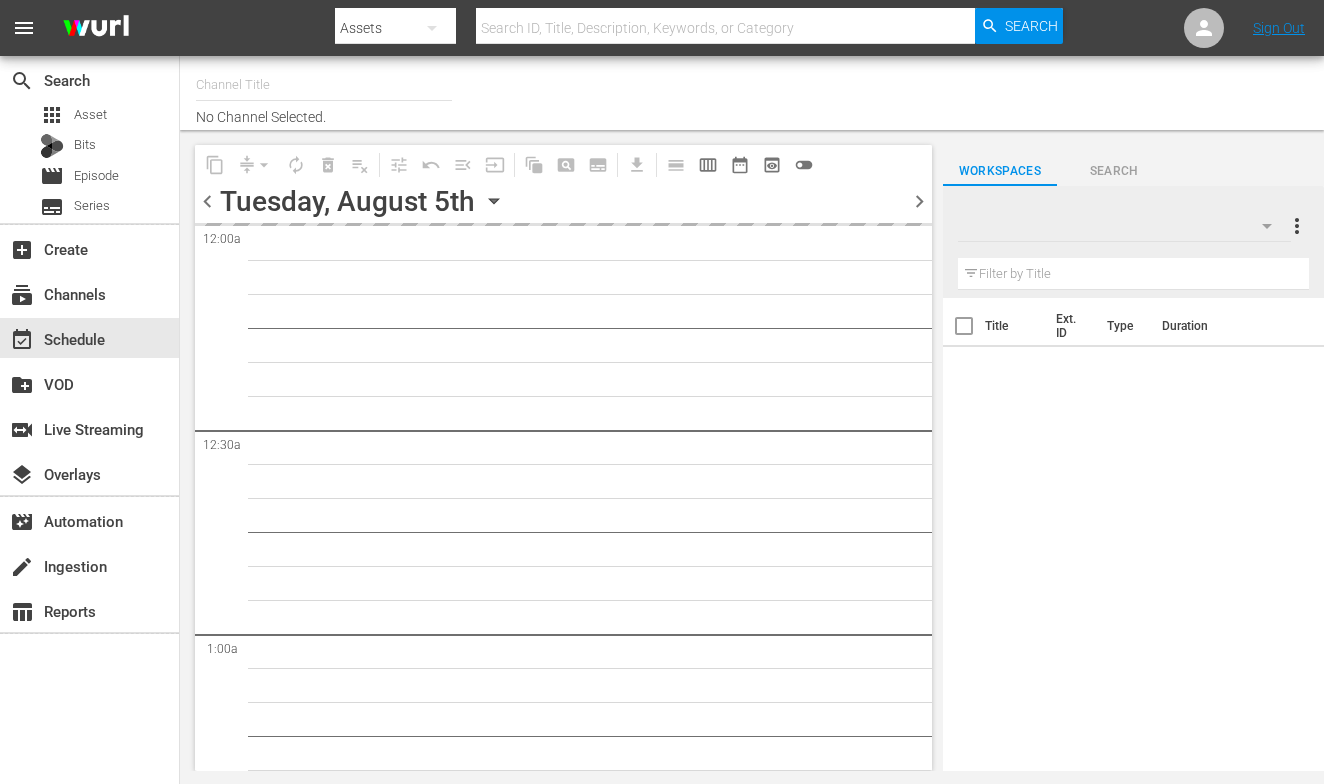 scroll, scrollTop: 0, scrollLeft: 0, axis: both 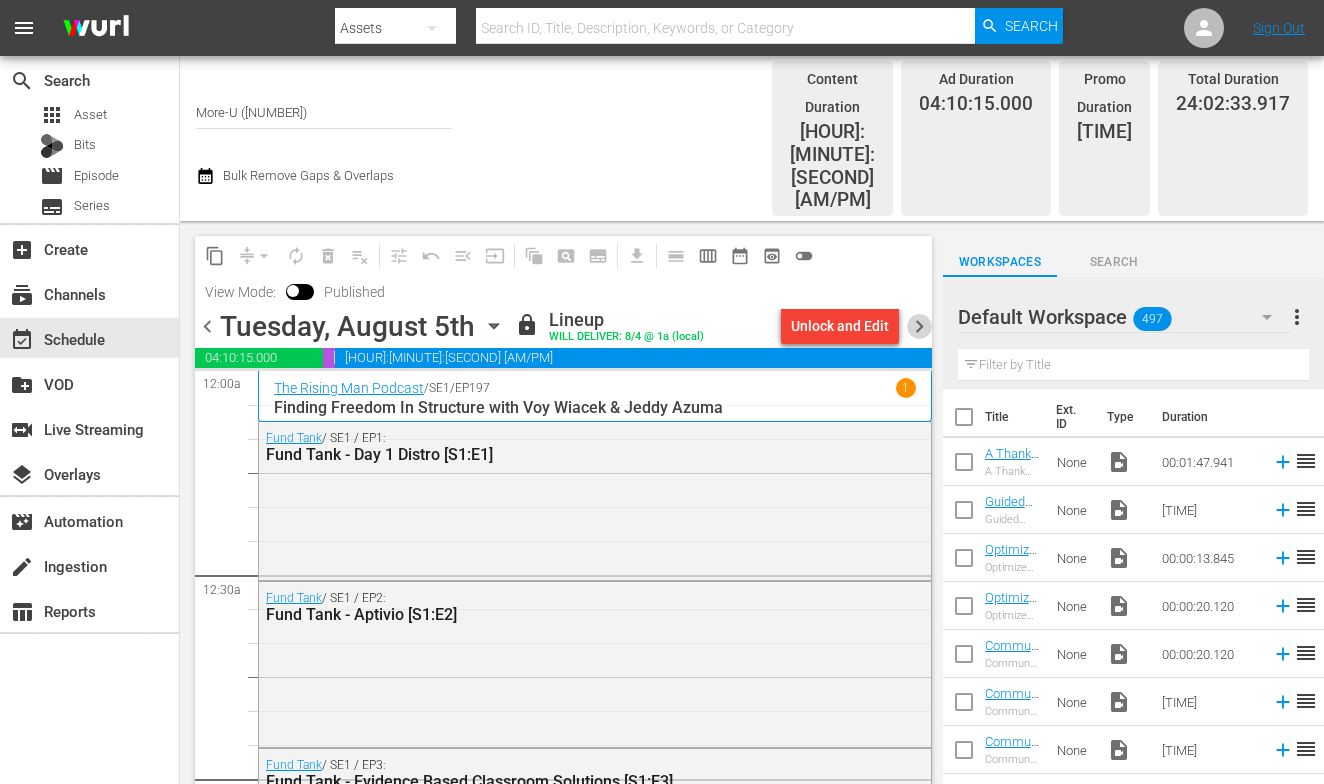 click on "chevron_right" at bounding box center (919, 326) 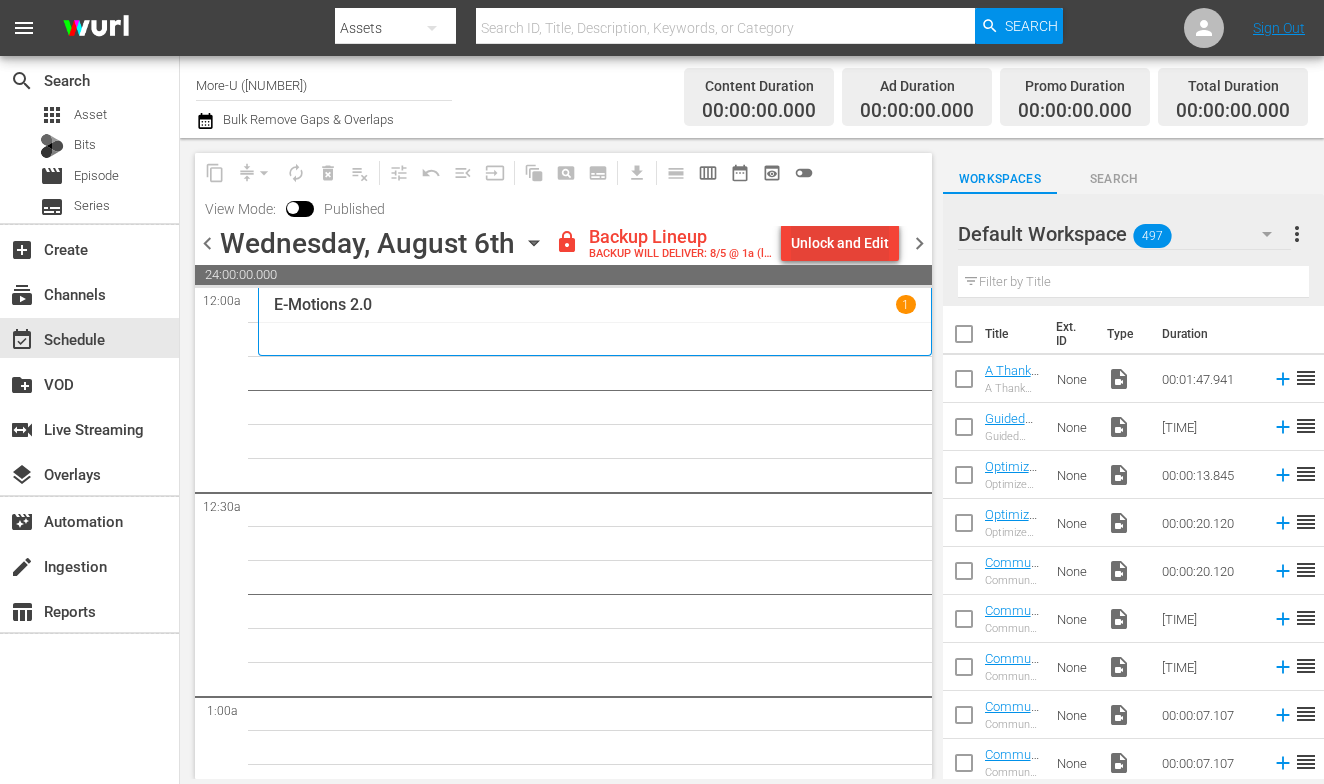 click on "Unlock and Edit" at bounding box center (840, 243) 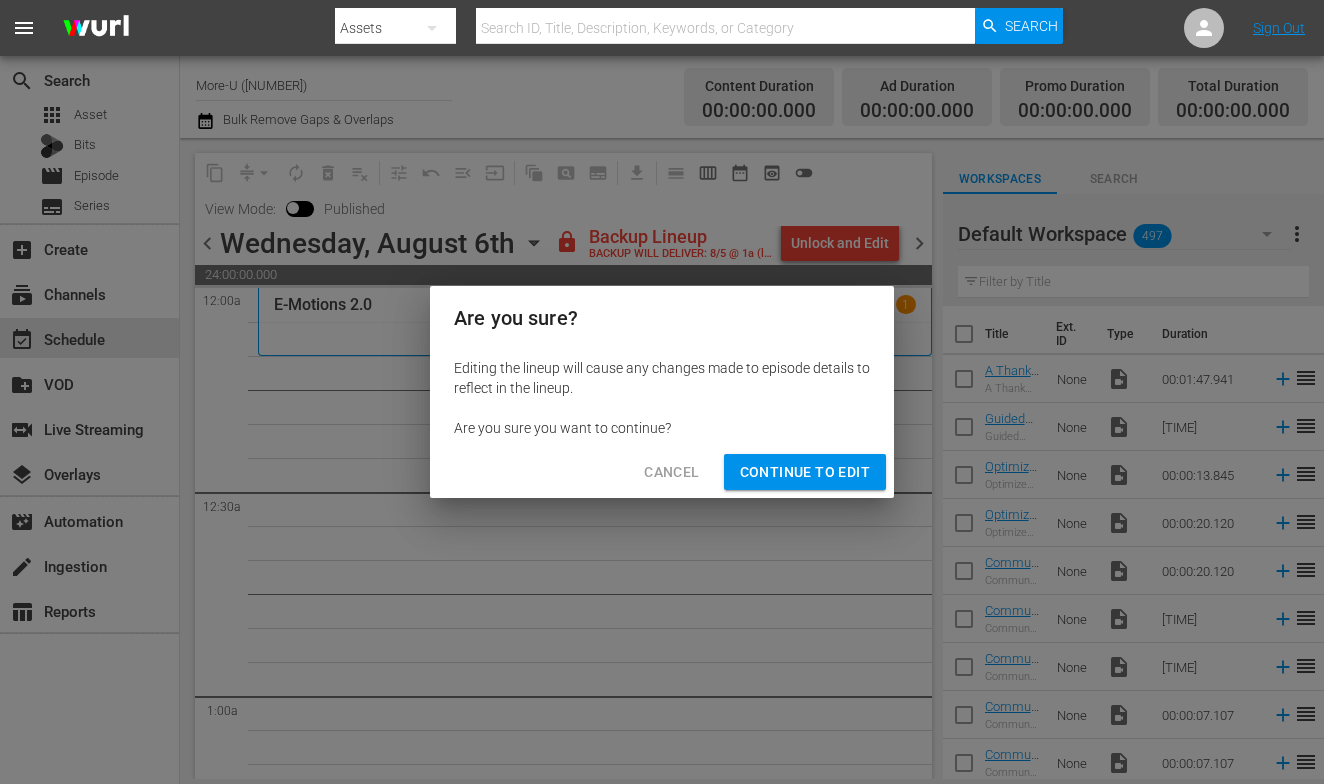 click on "Continue to Edit" at bounding box center [805, 472] 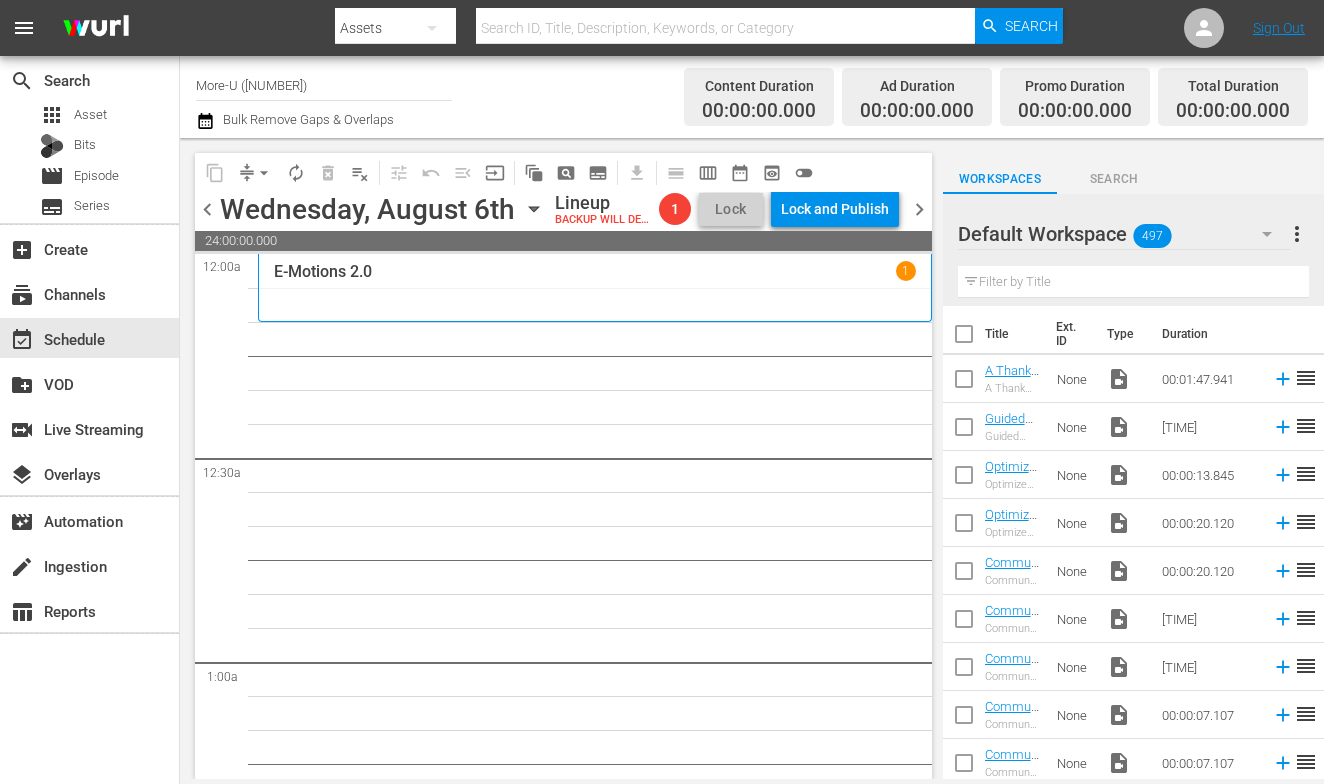 click 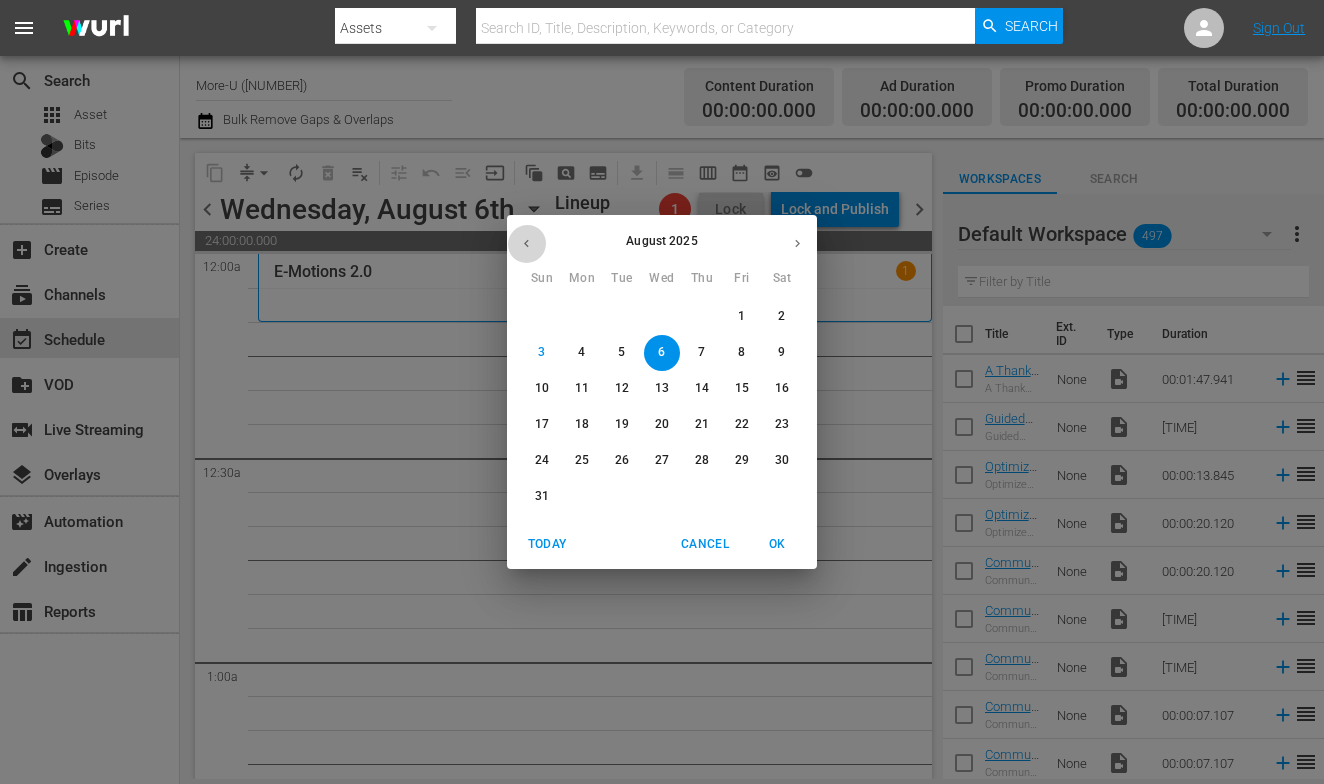 click 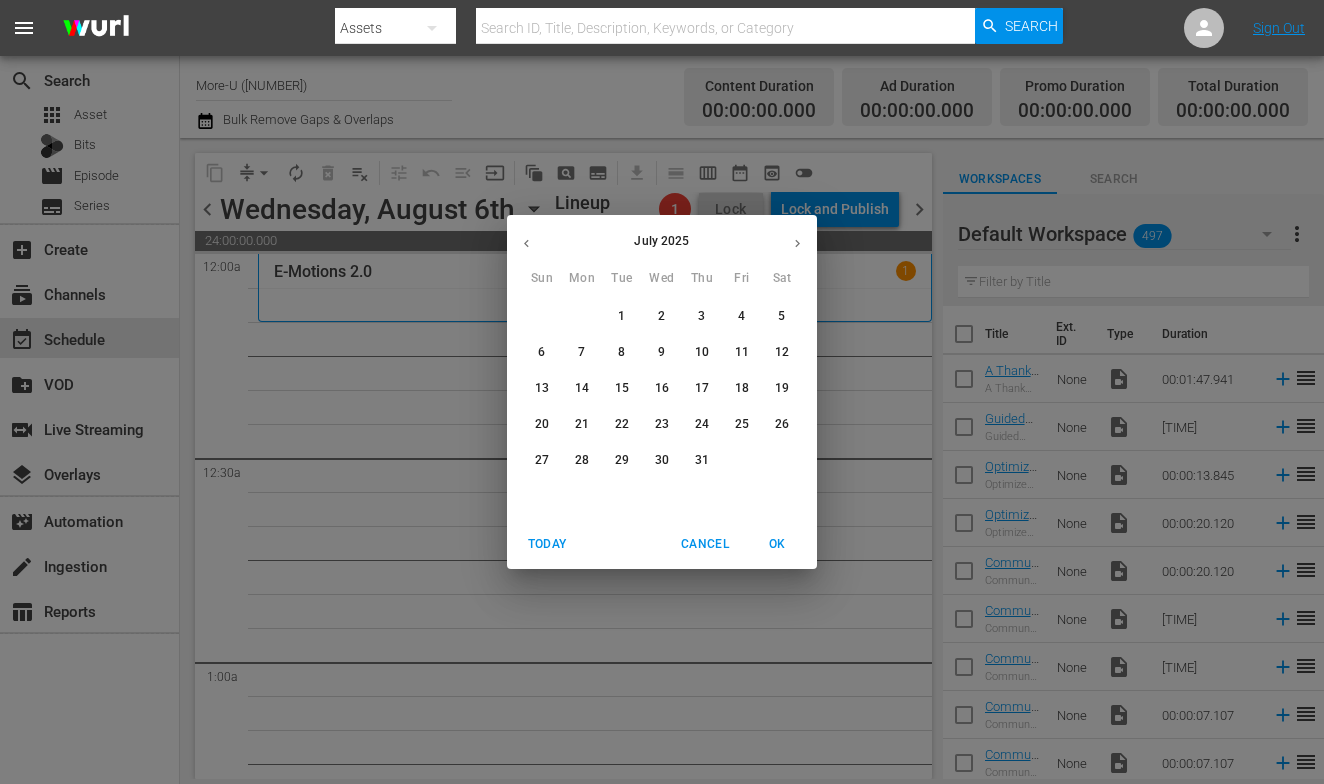 click 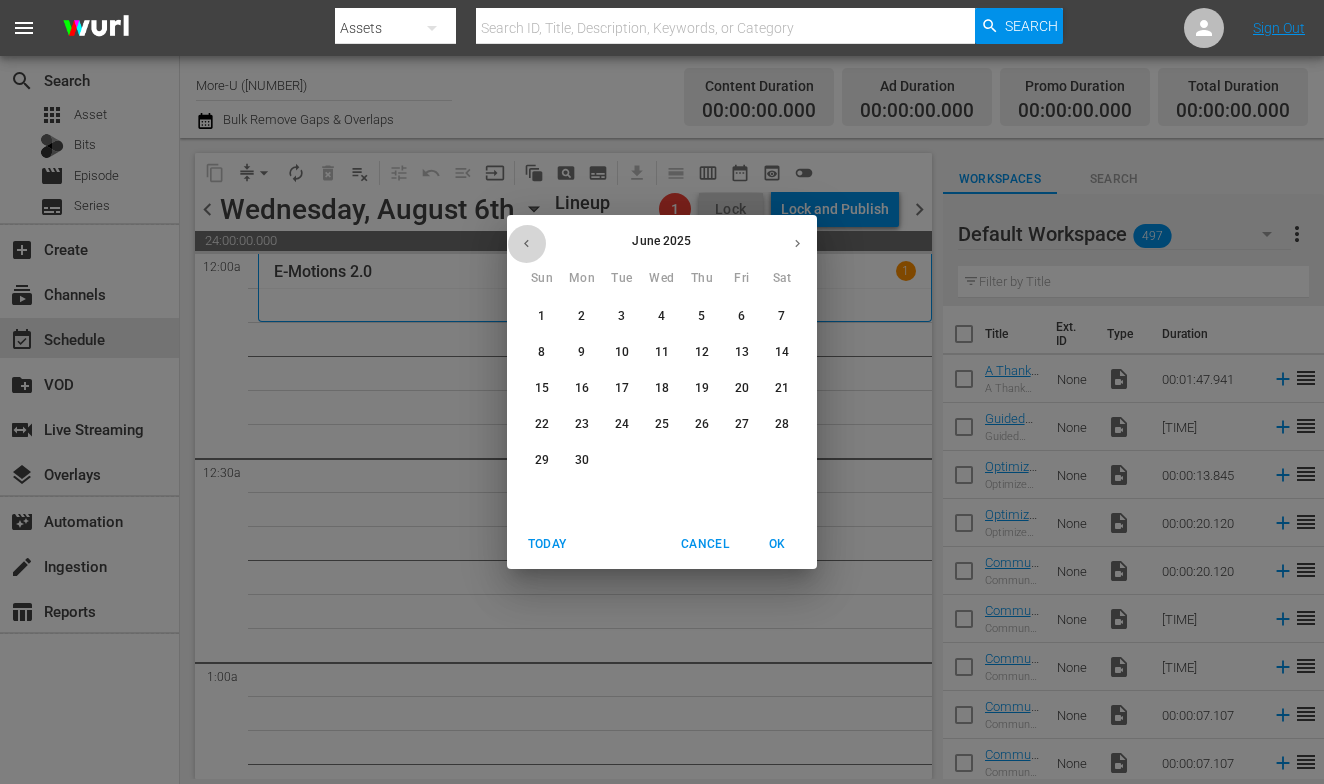 click 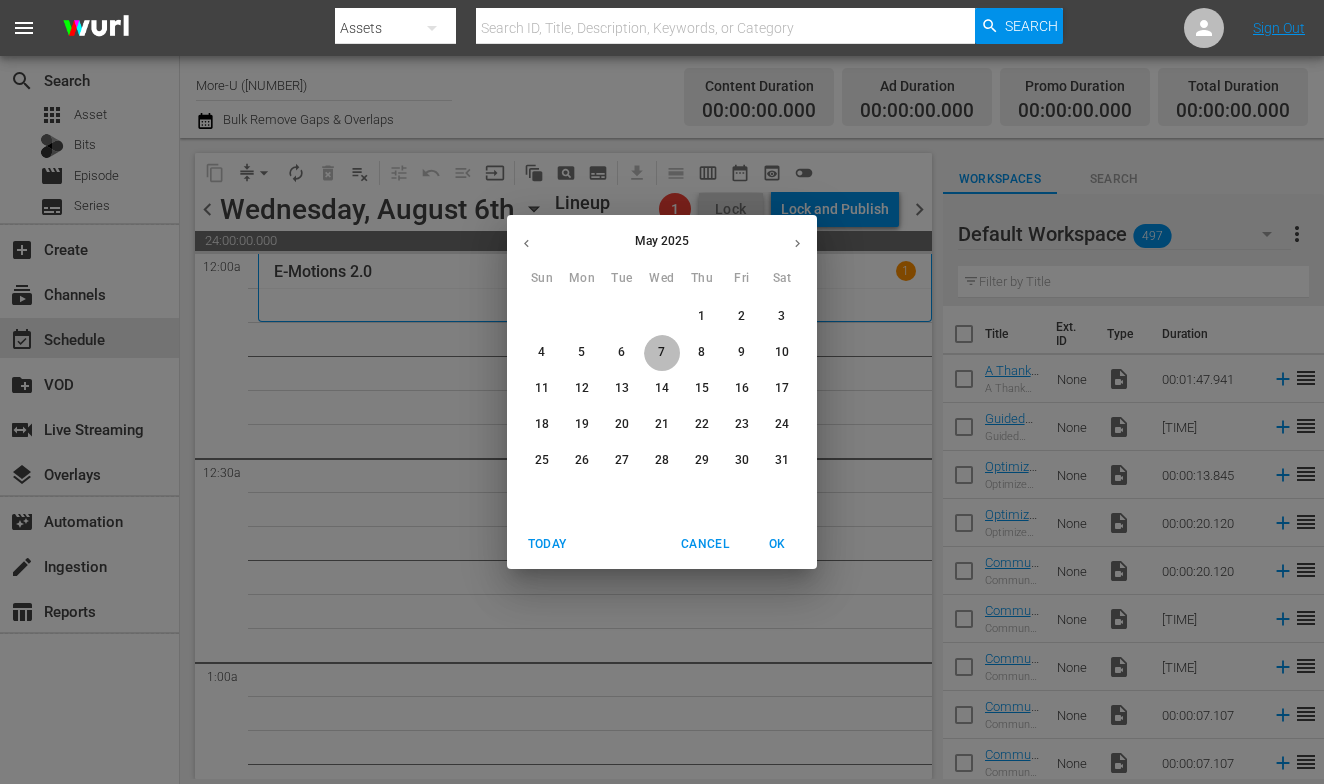 click on "7" at bounding box center (661, 352) 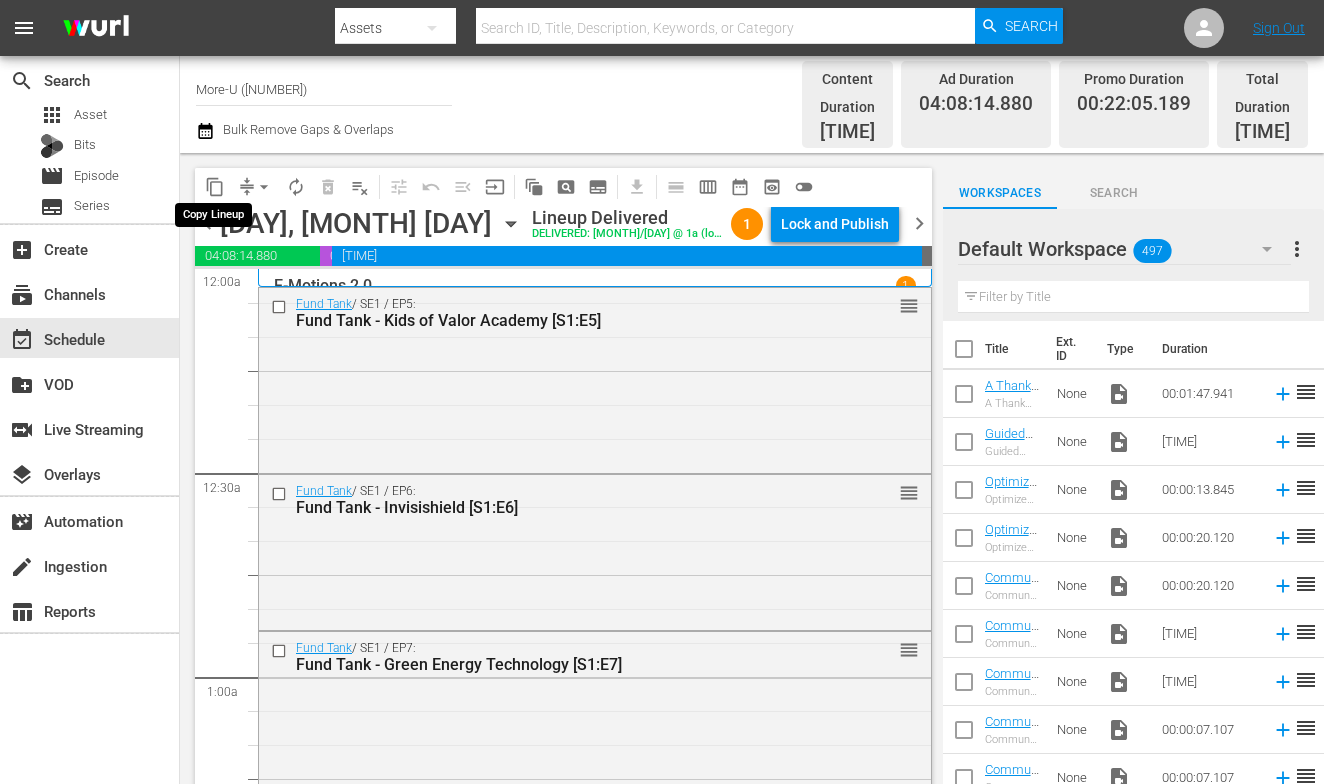 click on "content_copy" at bounding box center [215, 187] 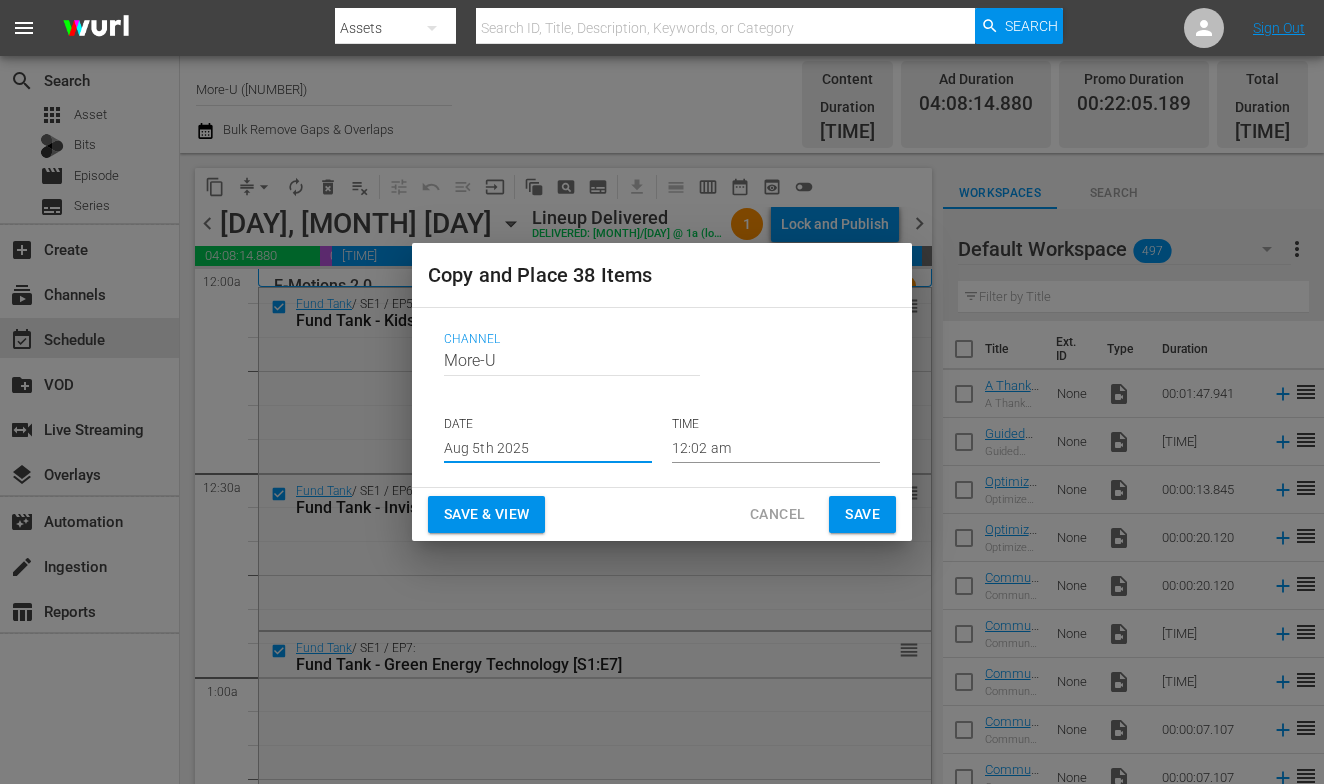 click on "Aug 5th 2025" at bounding box center [548, 448] 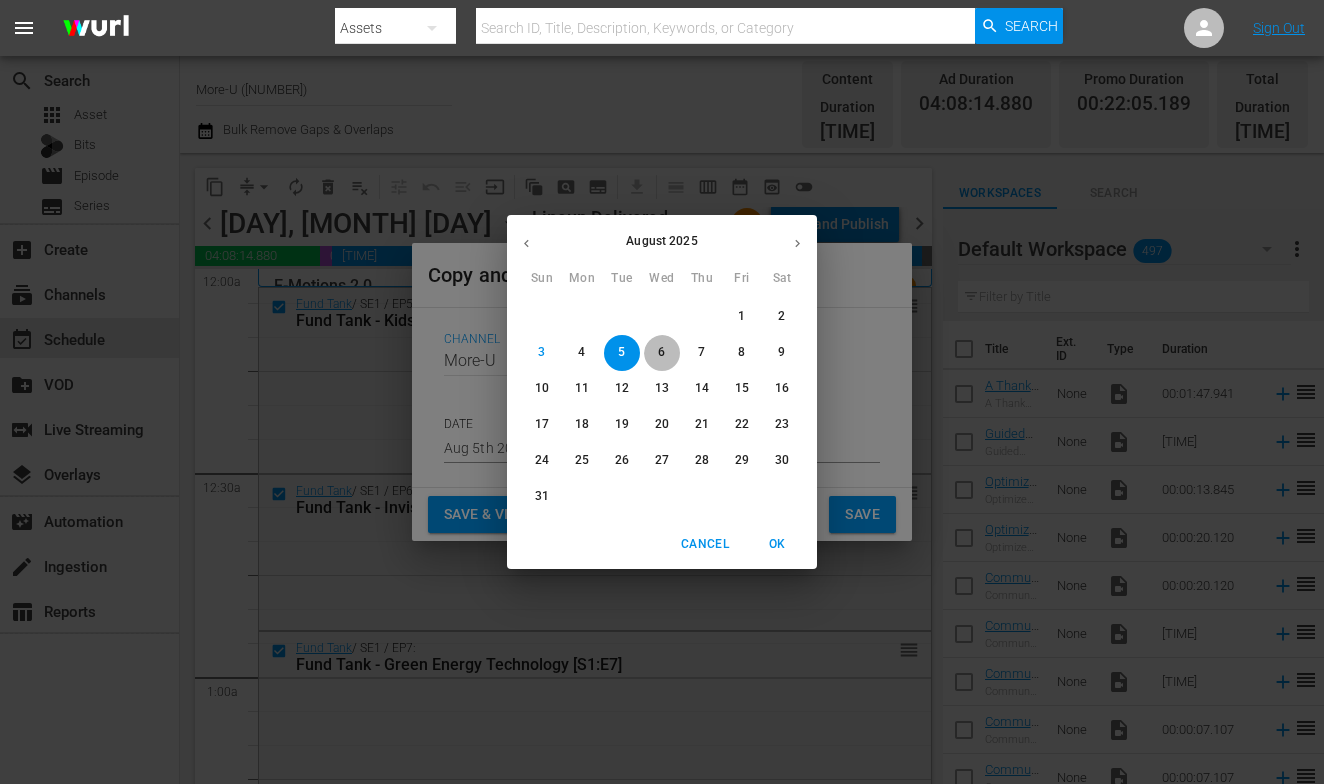 click on "6" at bounding box center [661, 352] 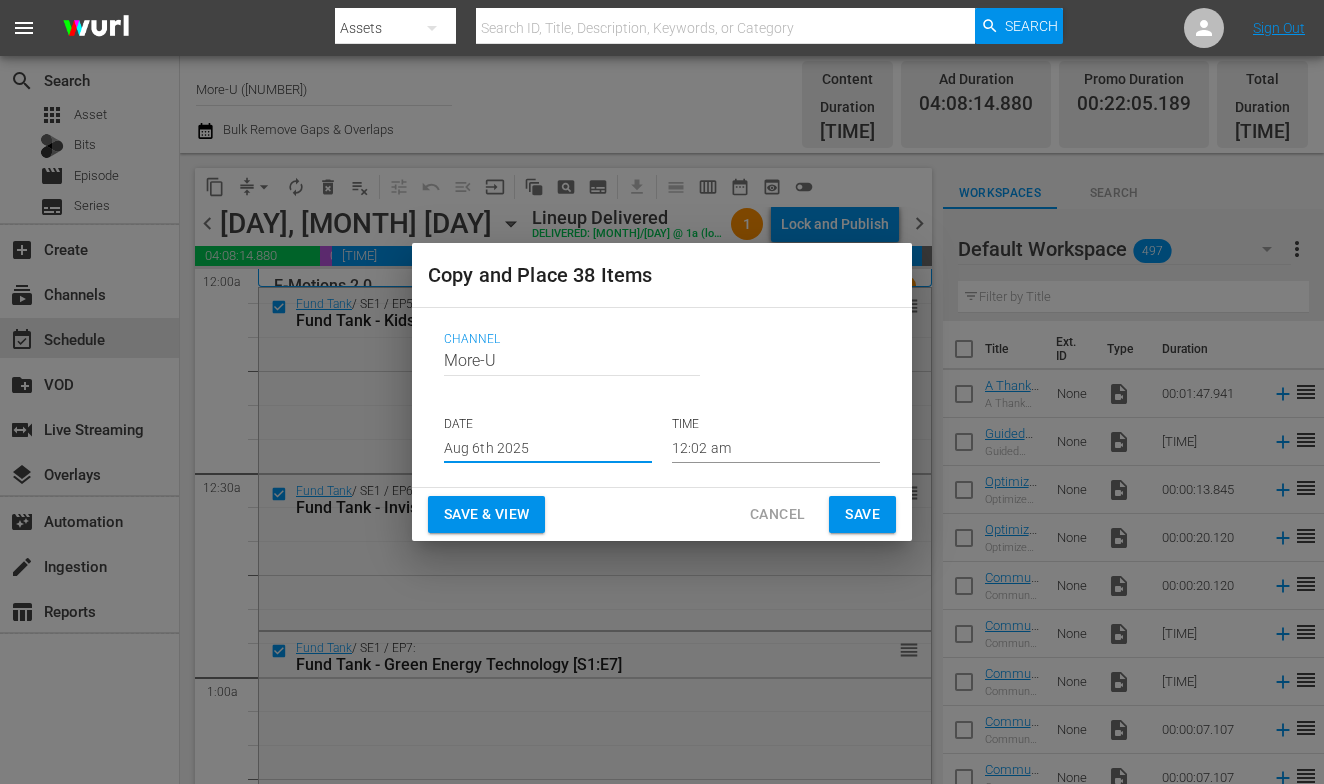click on "Save & View" at bounding box center [486, 514] 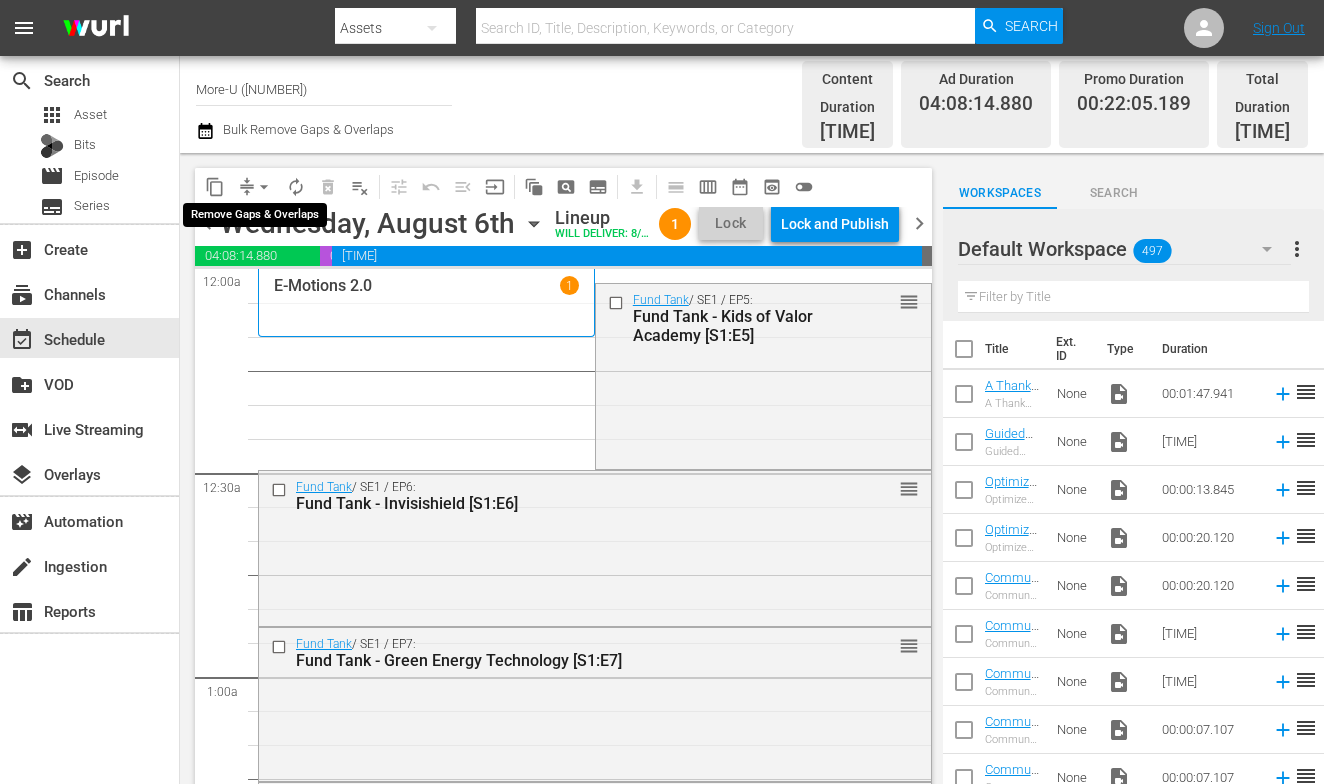 click on "arrow_drop_down" at bounding box center [264, 187] 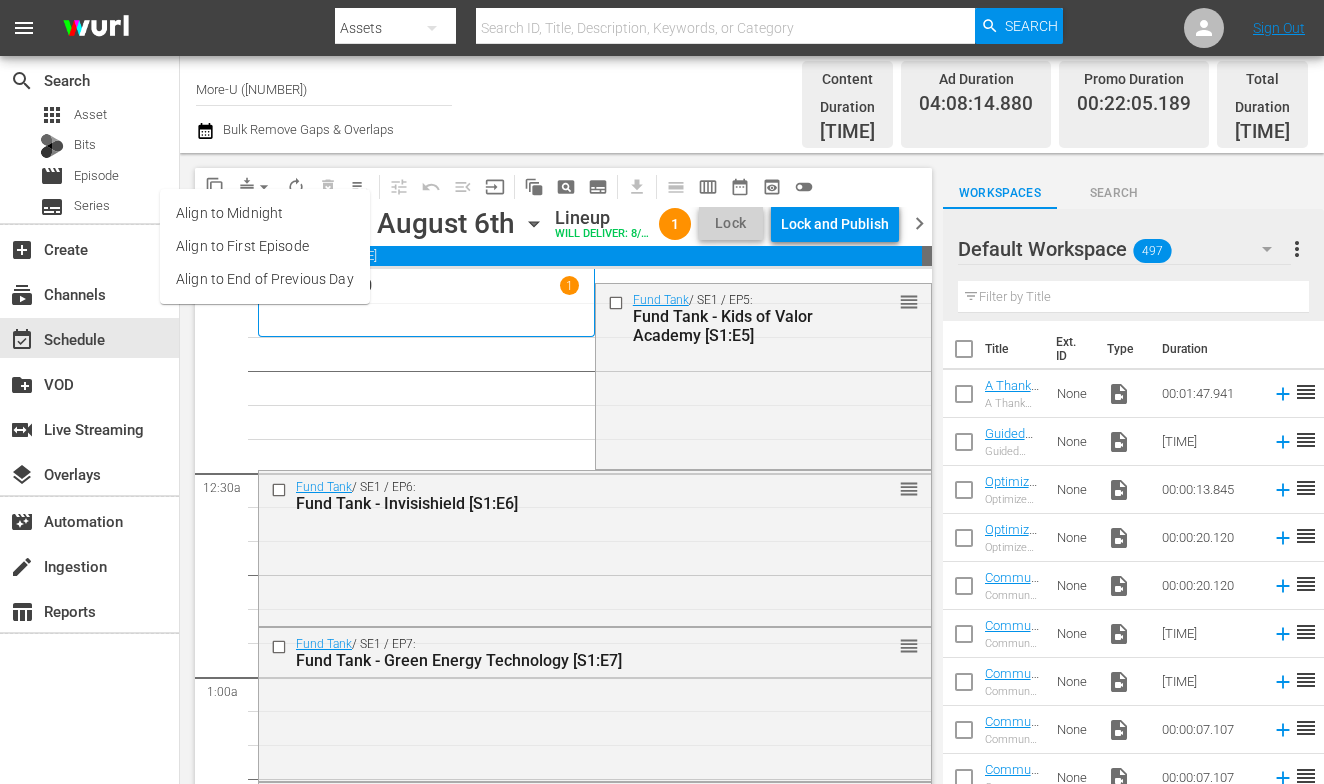 click on "Align to End of Previous Day" at bounding box center (265, 279) 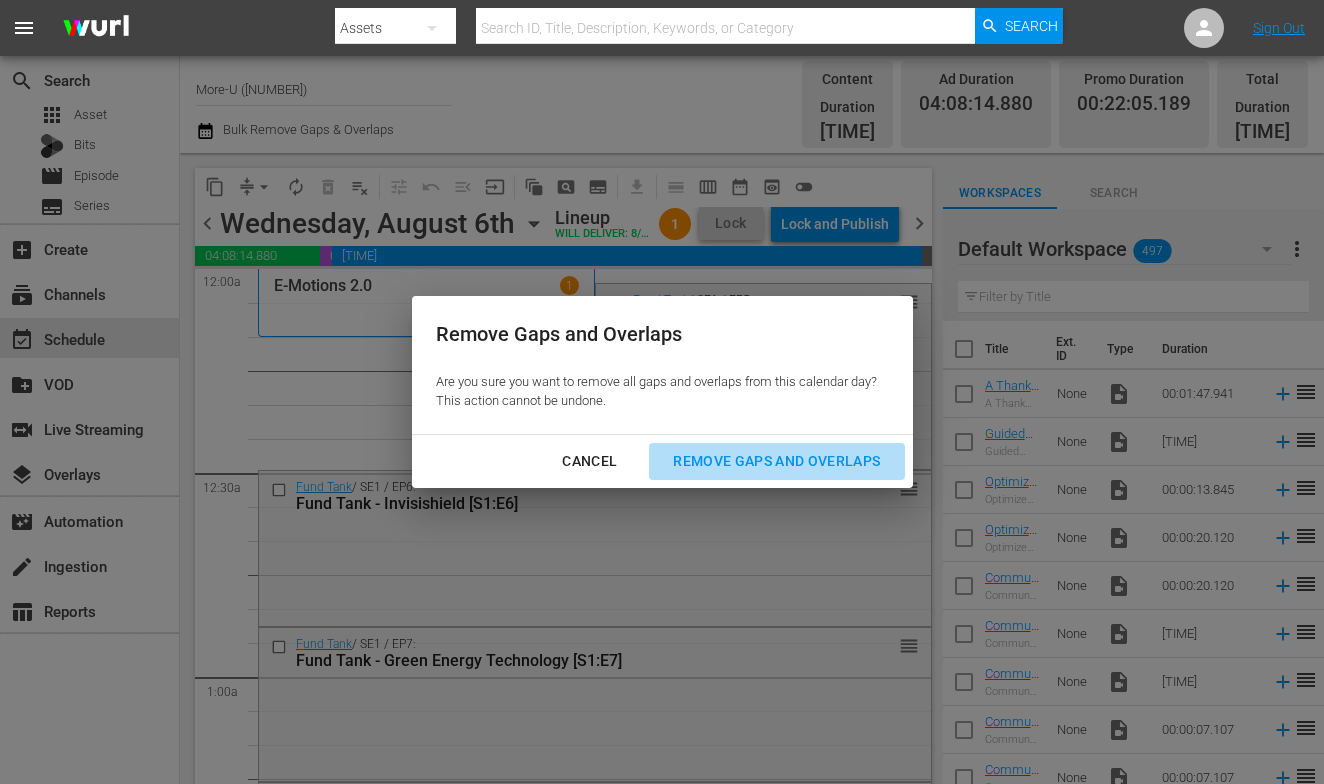 click on "Remove Gaps and Overlaps" at bounding box center (776, 461) 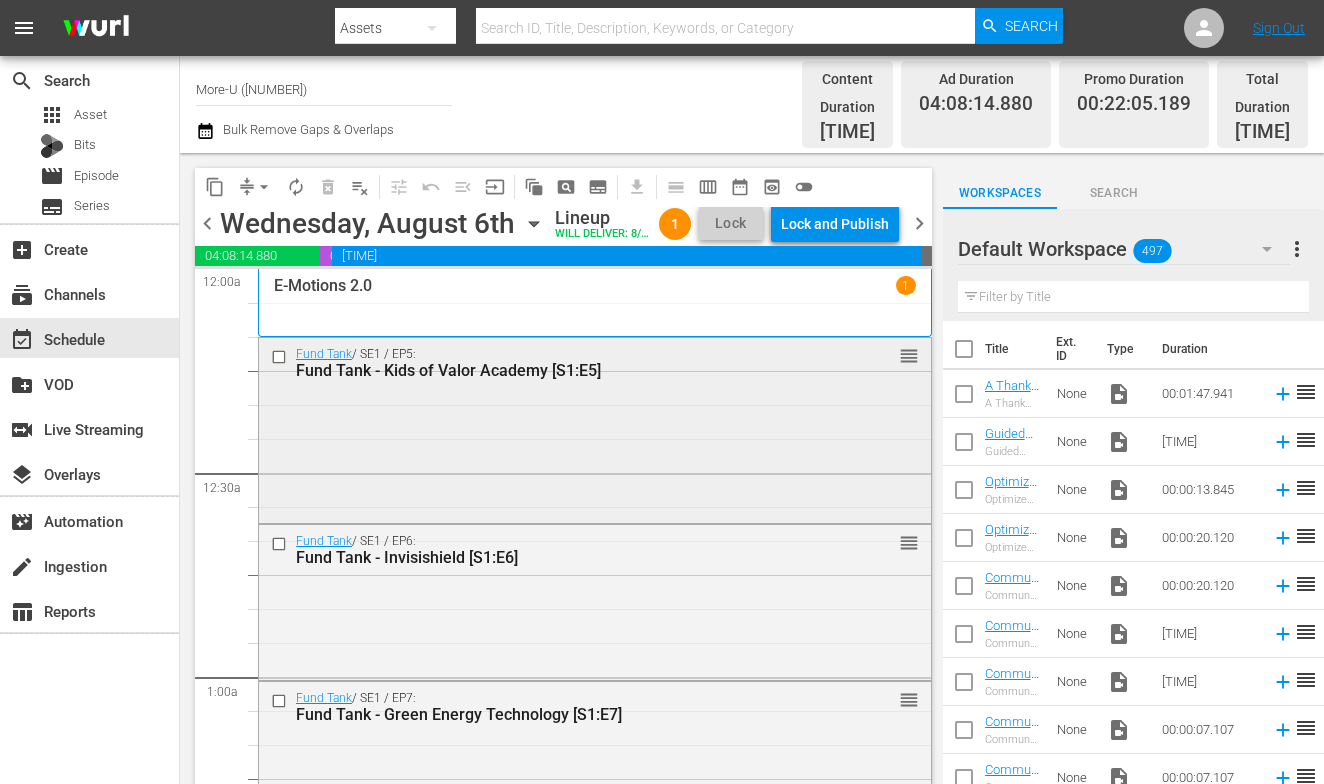 scroll, scrollTop: 0, scrollLeft: 0, axis: both 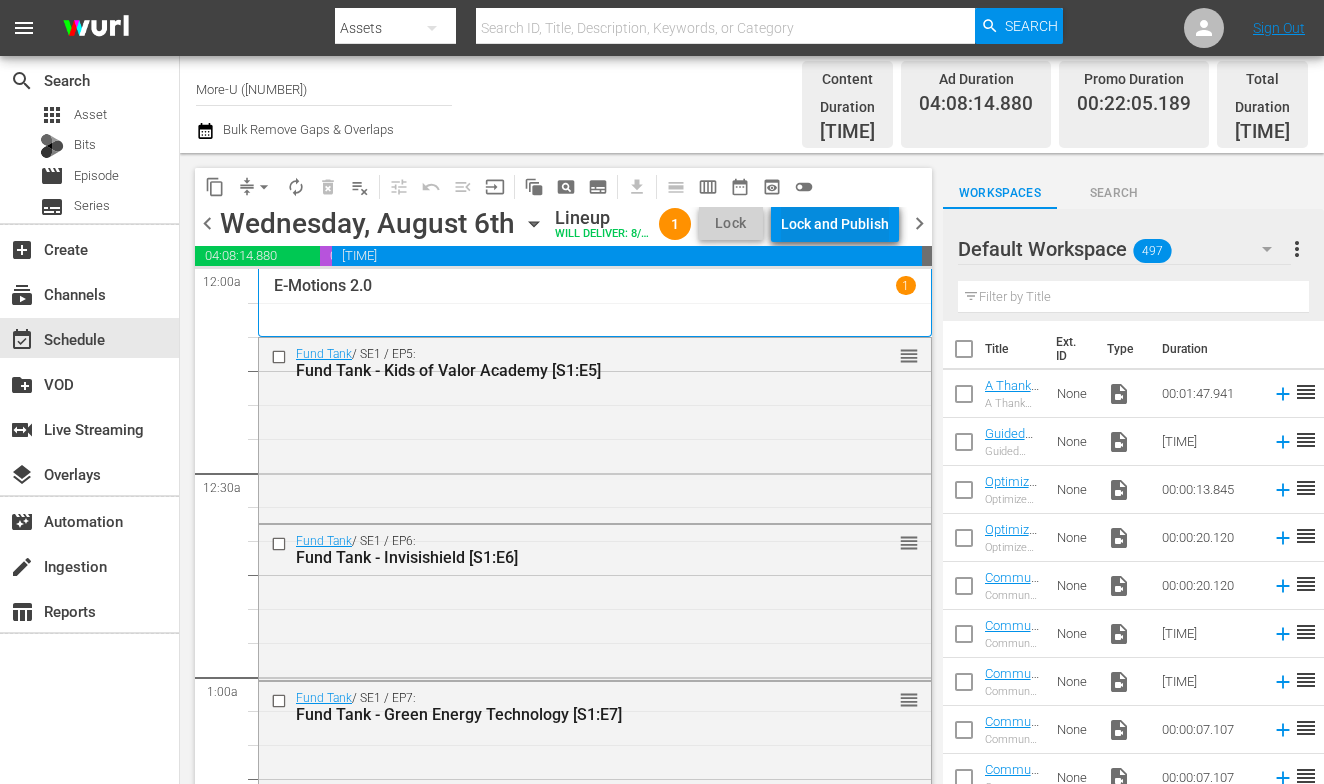 click on "Lock and Publish" at bounding box center (835, 224) 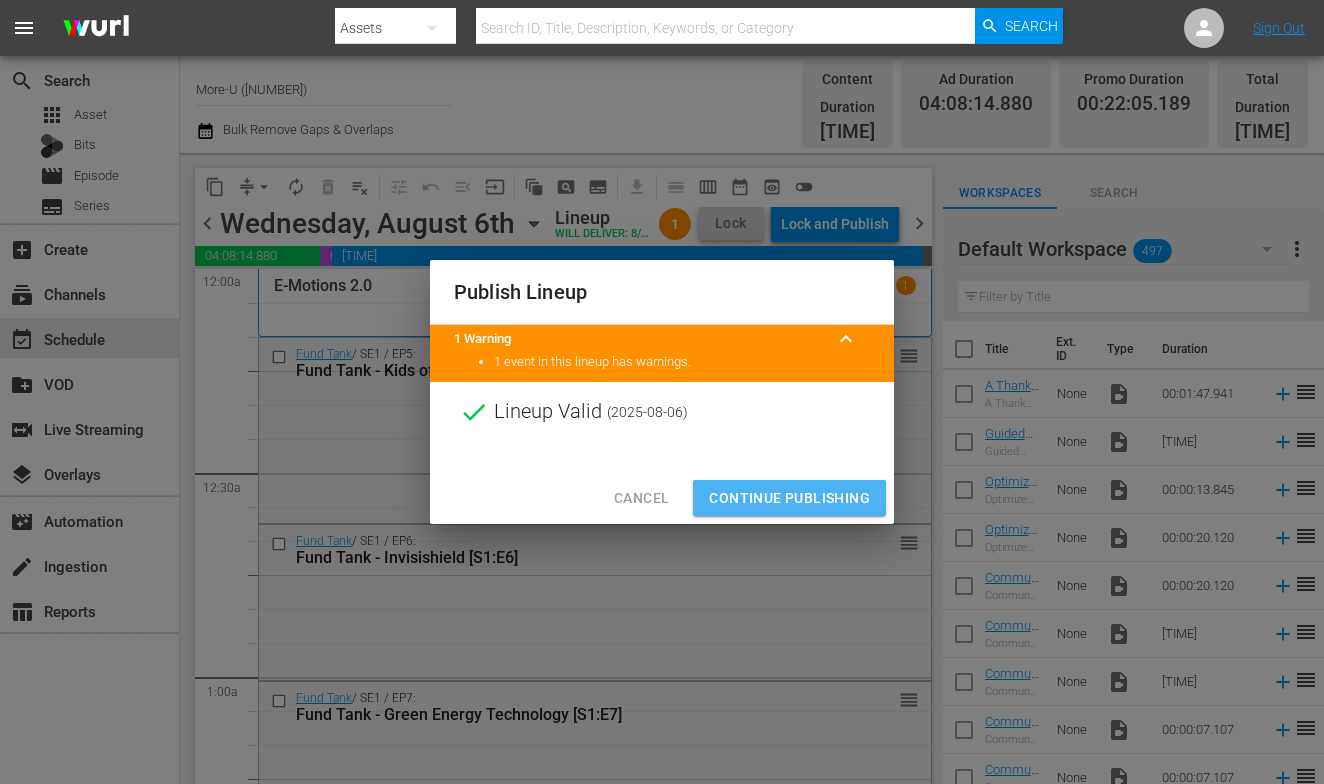 click on "Continue Publishing" at bounding box center [789, 498] 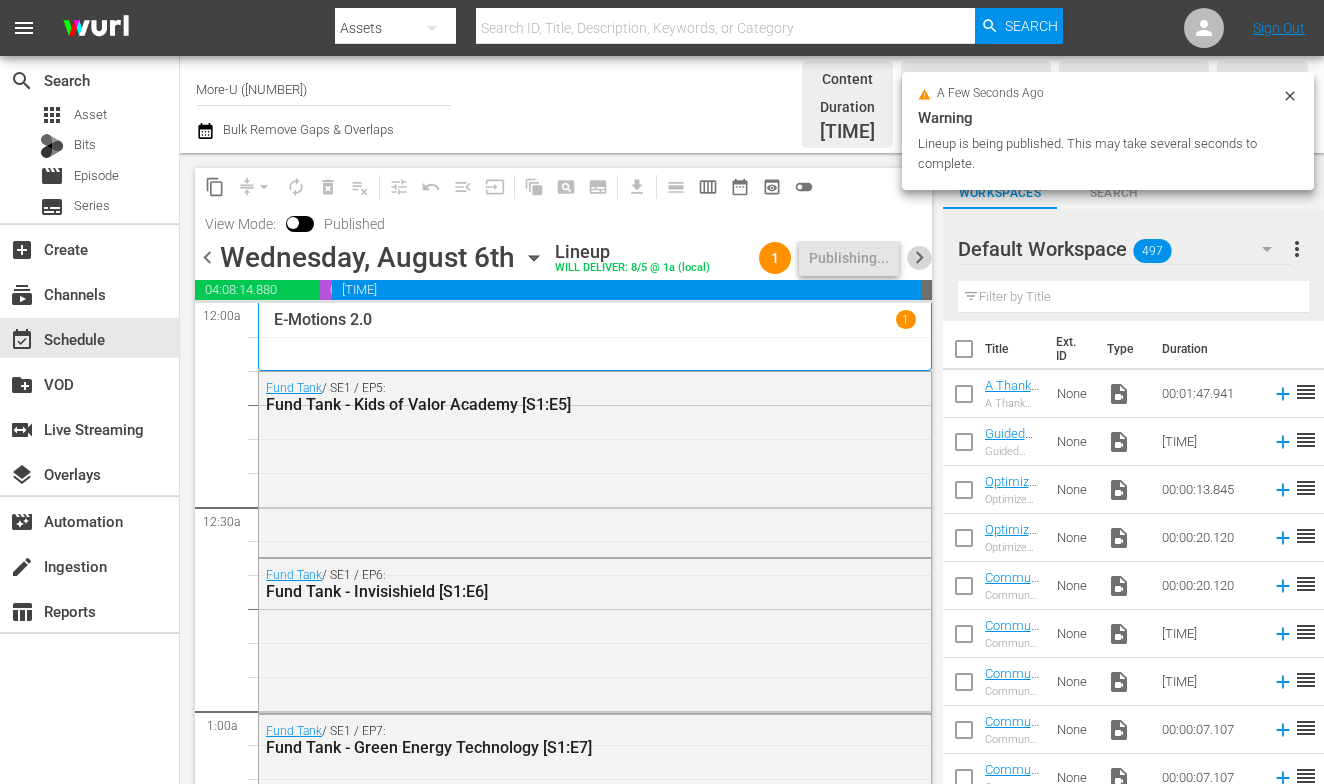 click on "chevron_right" at bounding box center [919, 257] 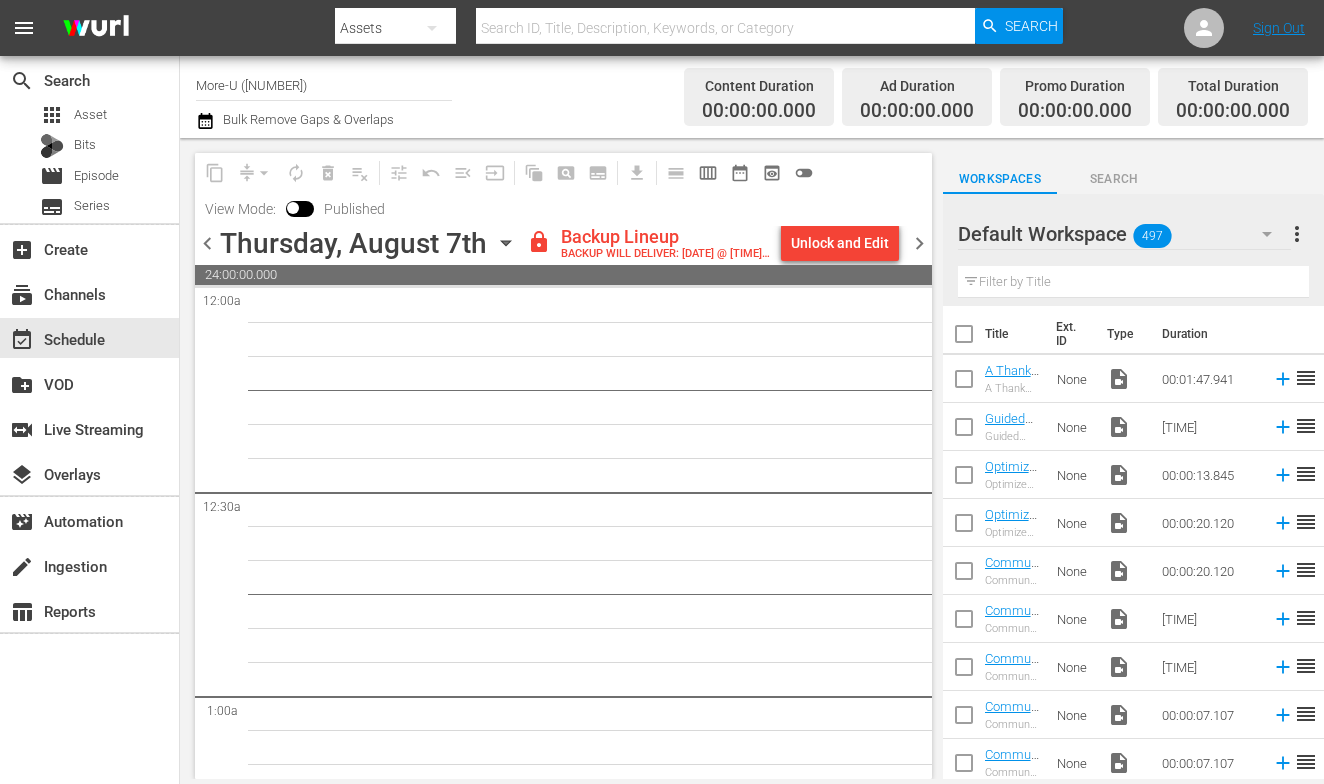 click on "chevron_left [DAY] [MONTH] [DAY] [MONTH] [DAY] lock Backup Lineup BACKUP WILL DELIVER: [MONTH]/[DAY] @ 1a (local) Unlock and Edit chevron_right" at bounding box center (563, 245) 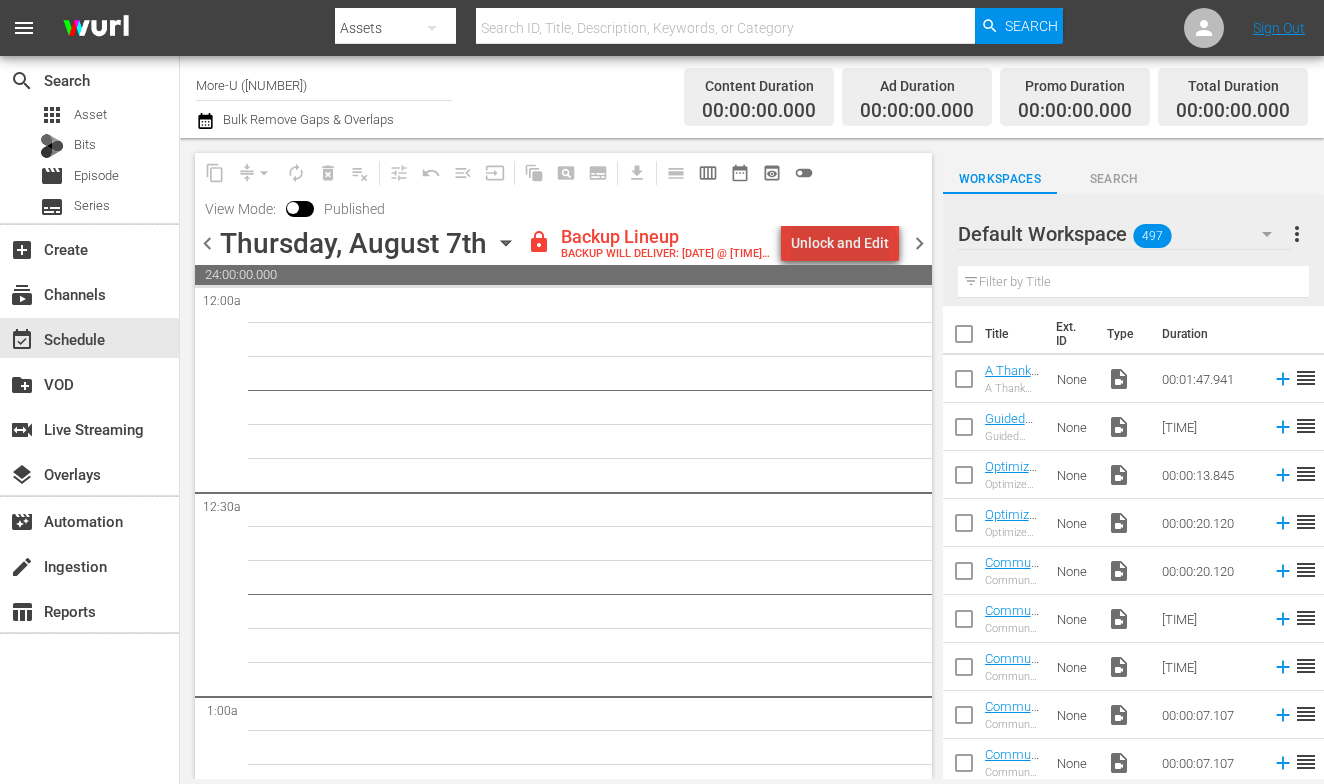 click on "Unlock and Edit" at bounding box center [840, 243] 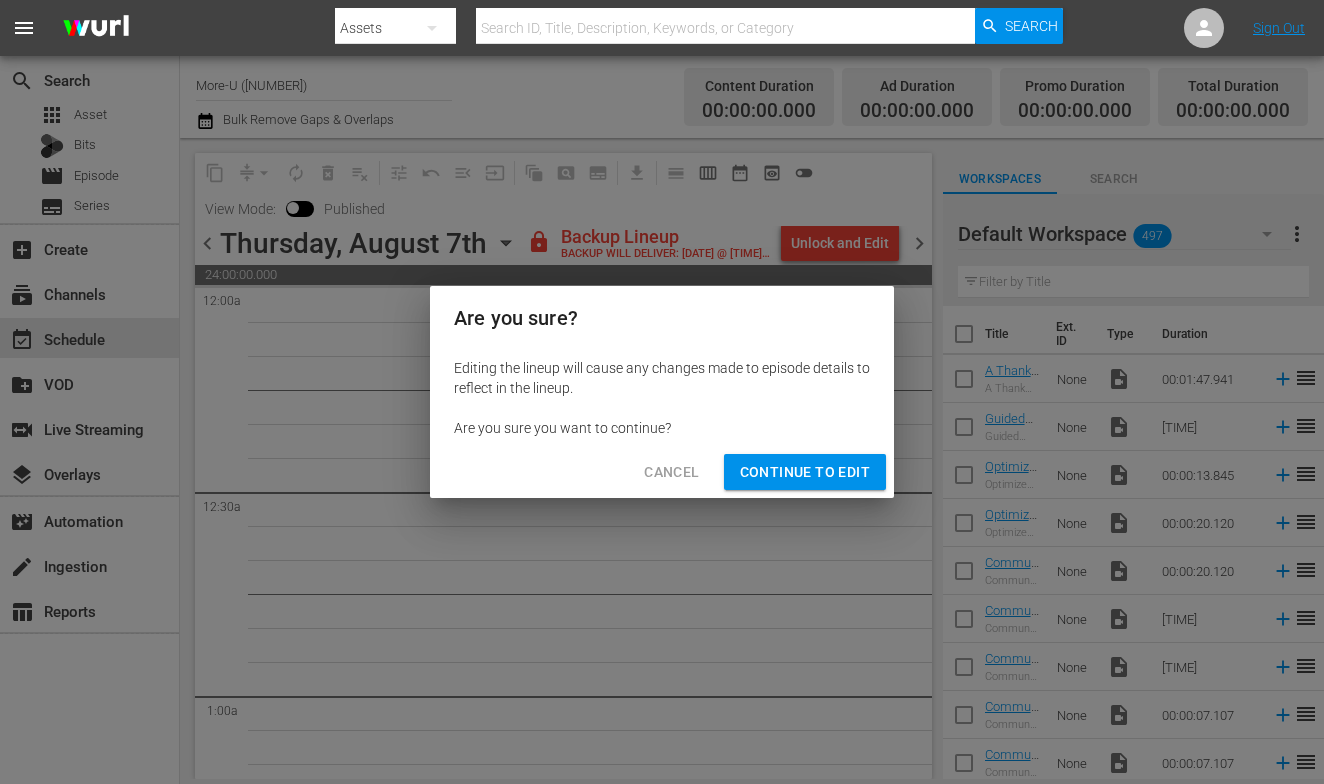click on "Continue to Edit" at bounding box center (805, 472) 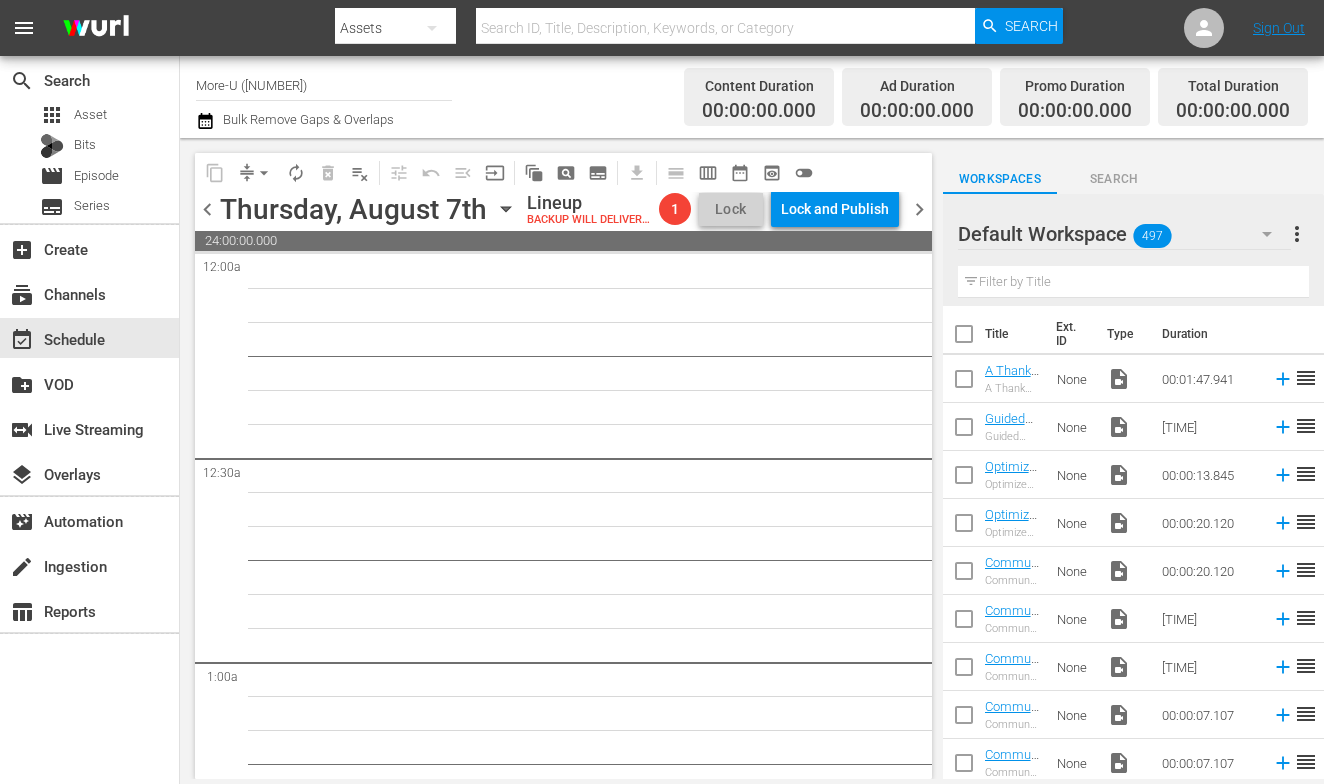 click 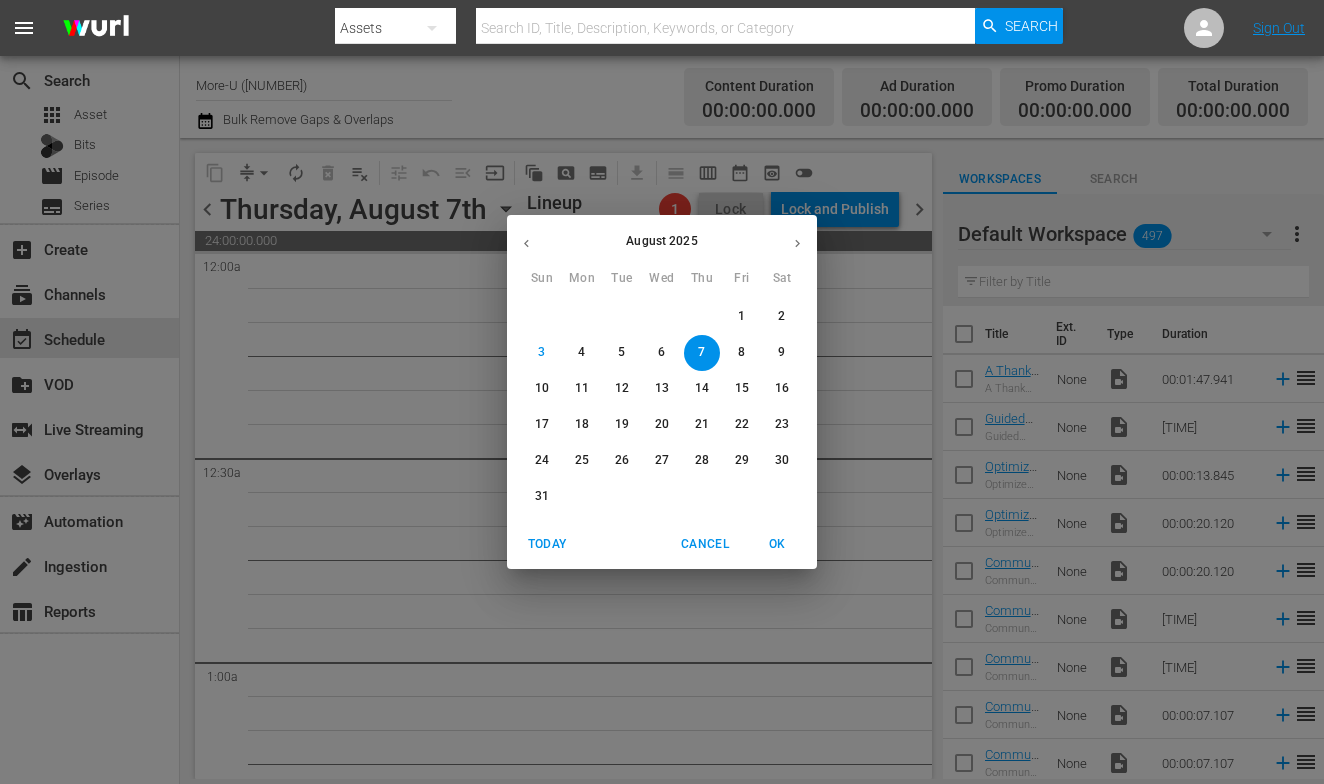 click at bounding box center (526, 243) 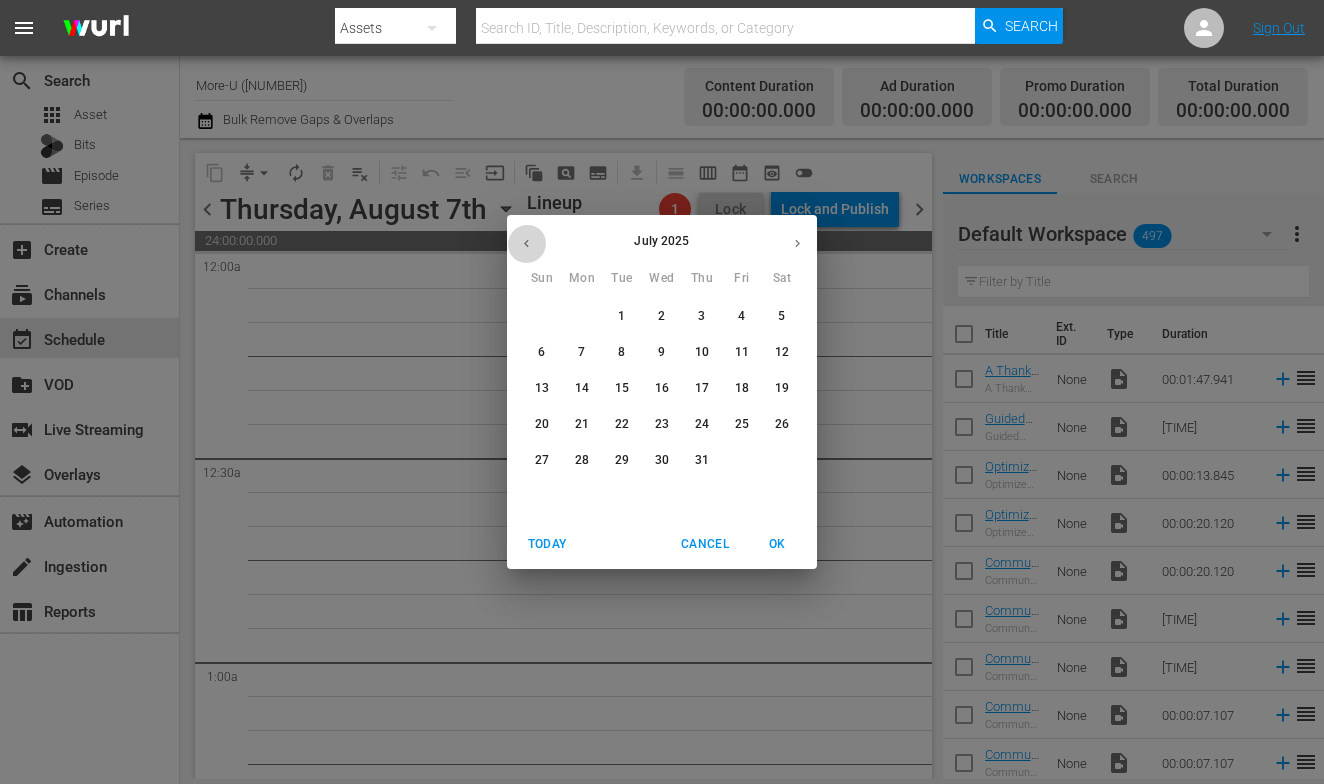 click at bounding box center (526, 243) 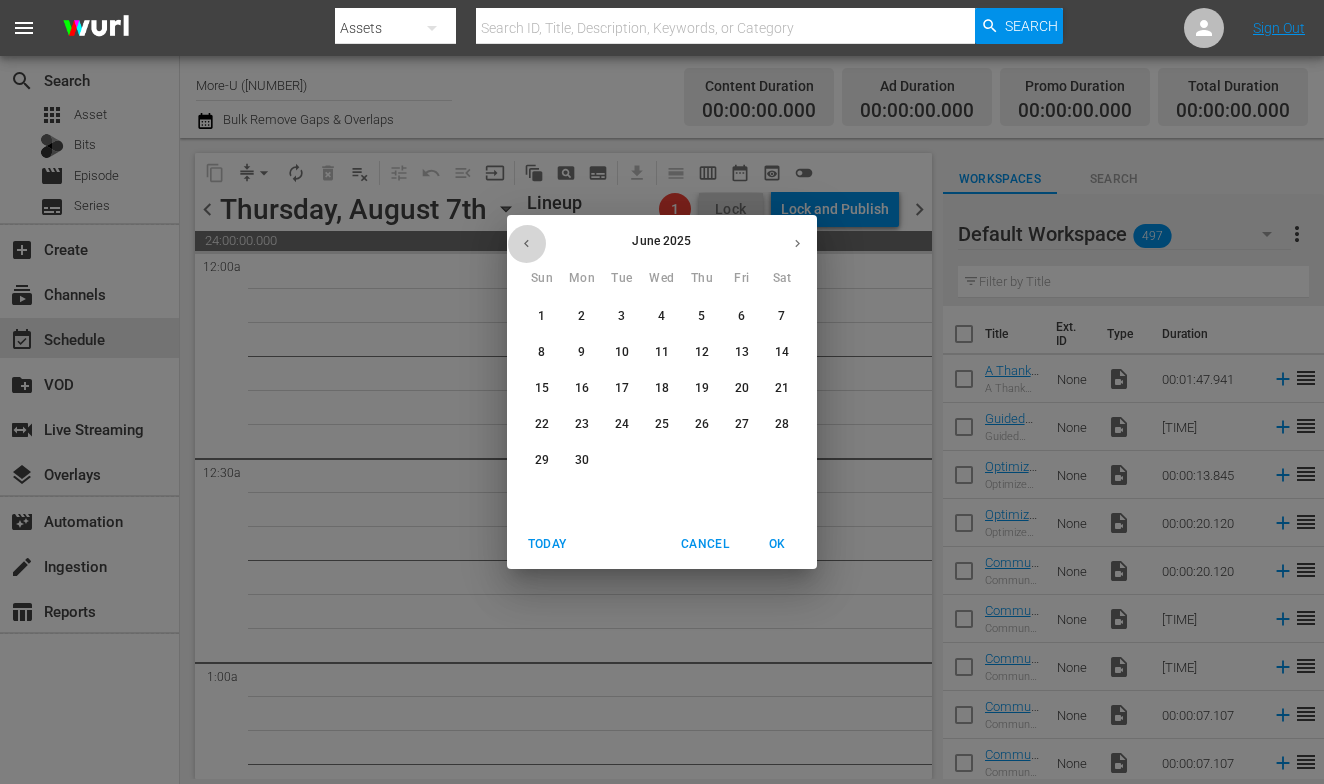 click 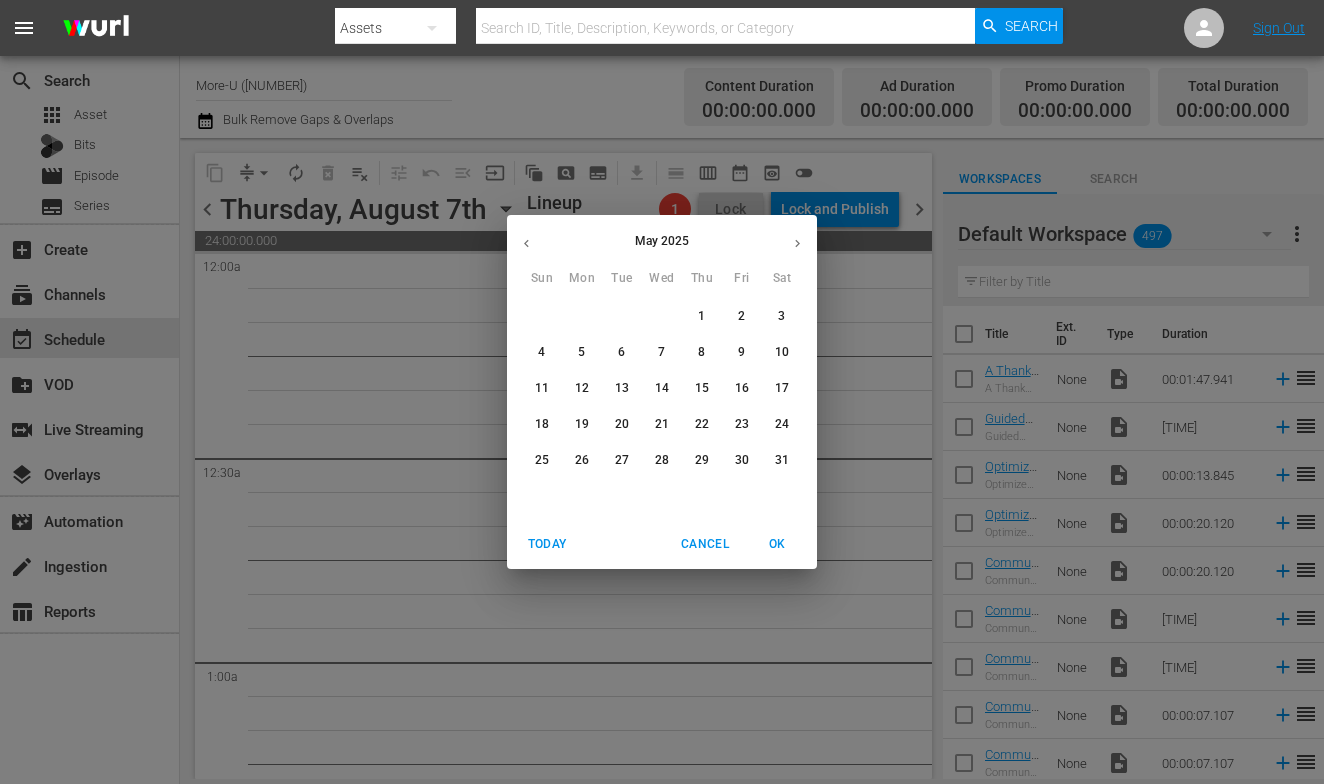 click on "8" at bounding box center [702, 352] 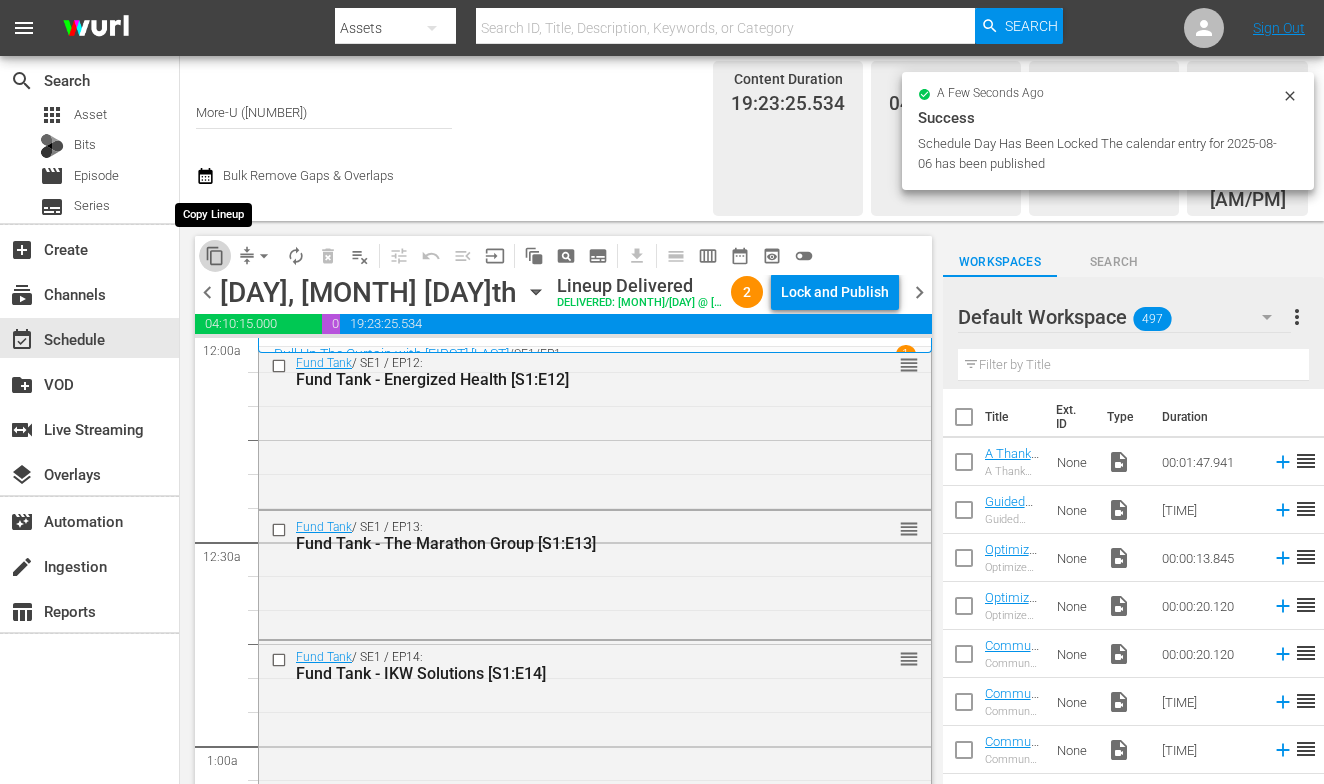 click on "content_copy" at bounding box center [215, 256] 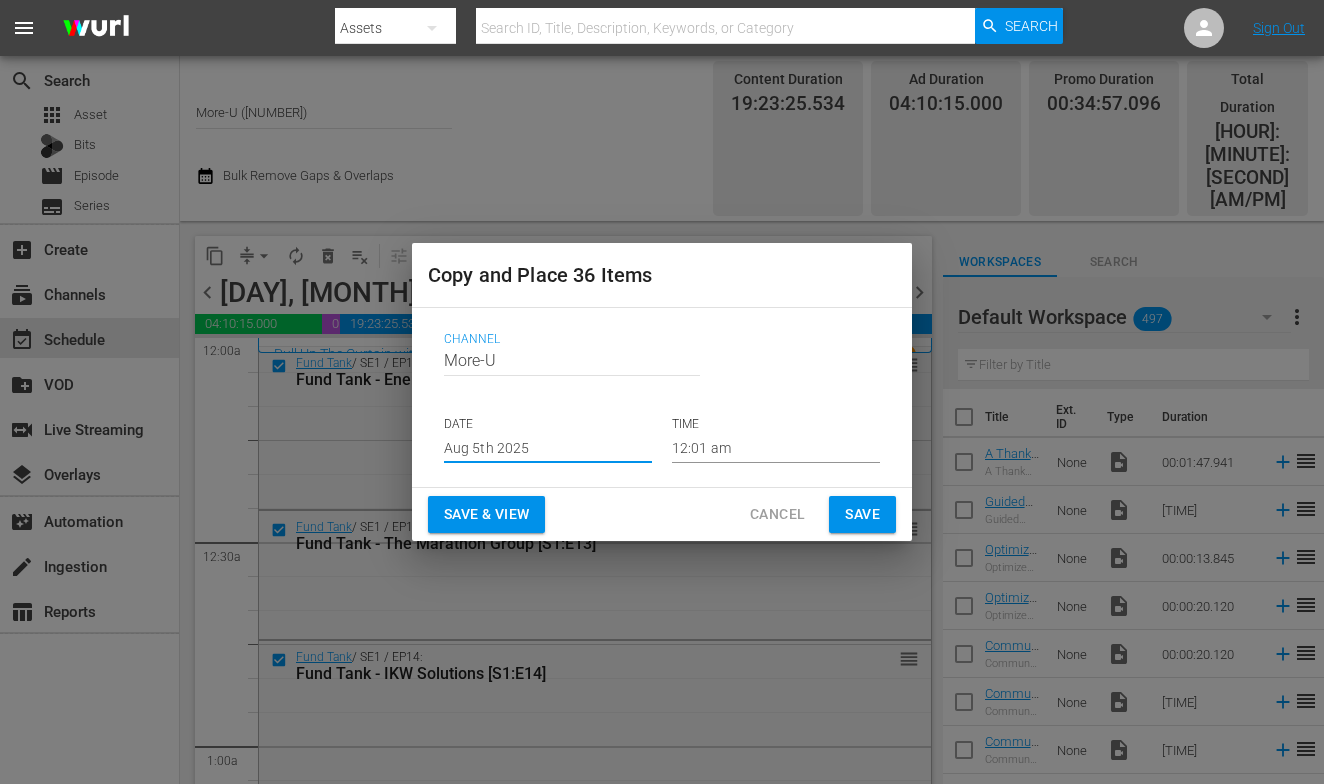 click on "Aug 5th 2025" at bounding box center (548, 448) 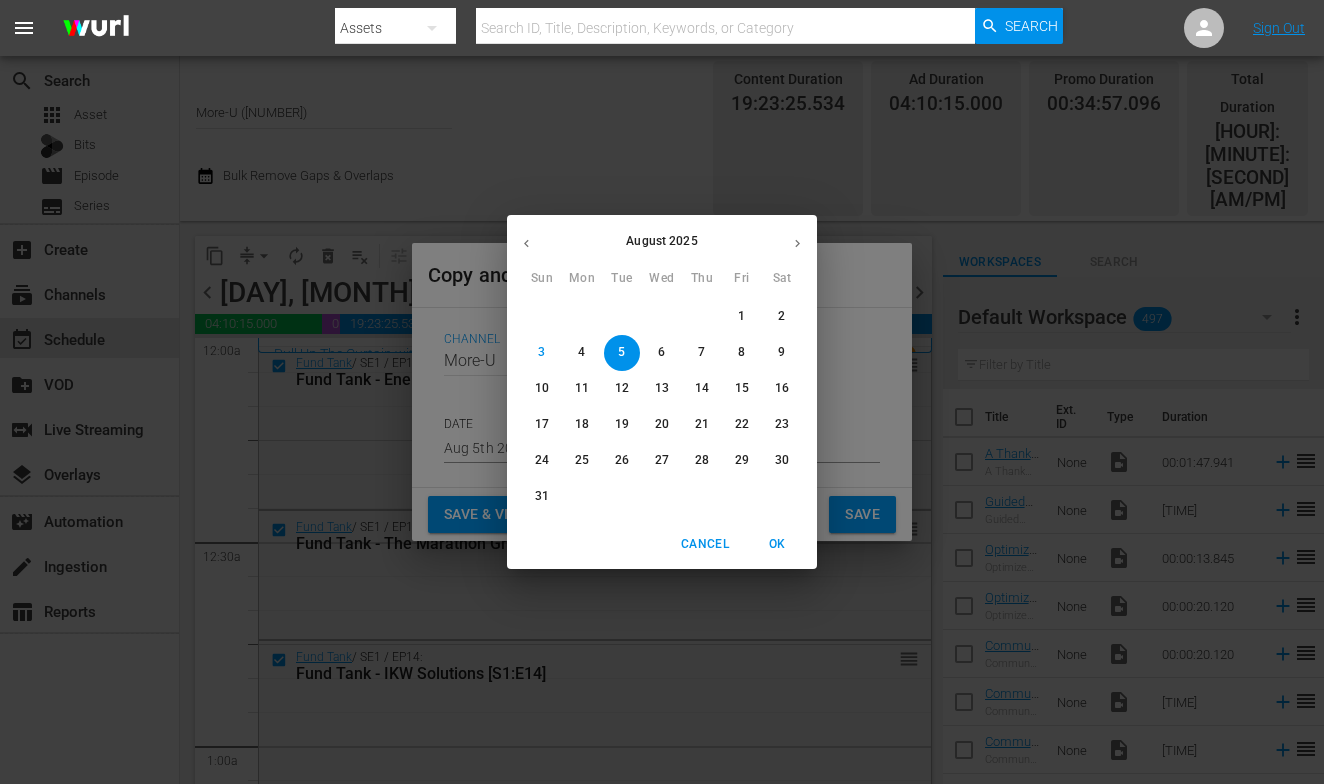 click on "7" at bounding box center (701, 352) 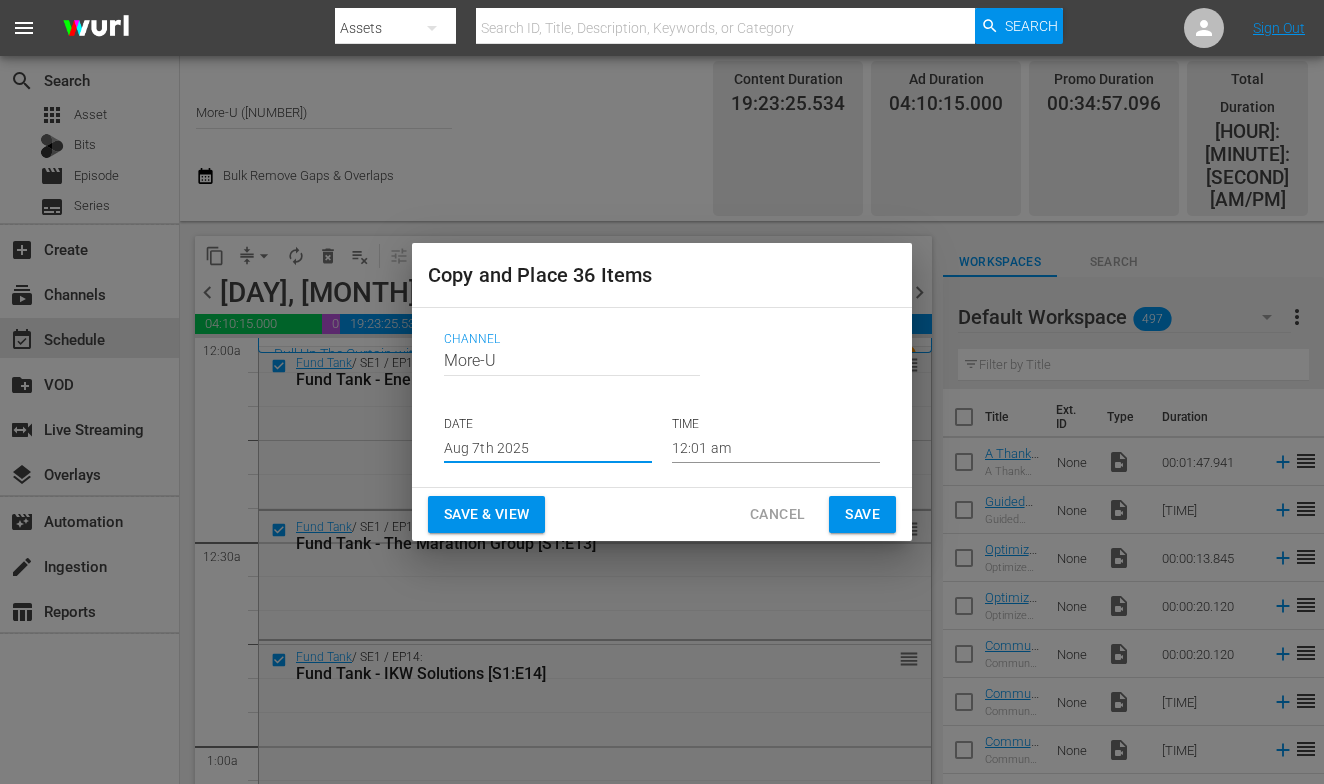 click on "Save & View" at bounding box center [486, 514] 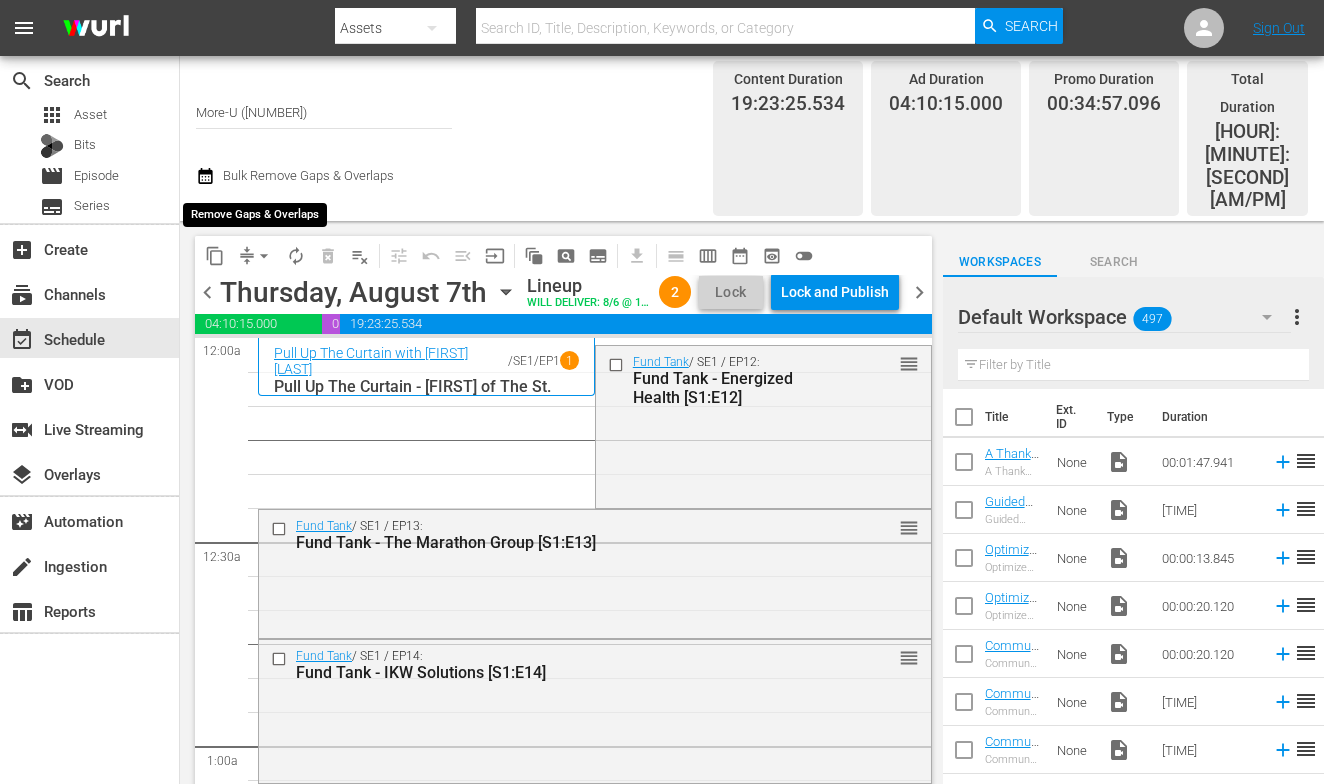 click on "arrow_drop_down" at bounding box center [264, 256] 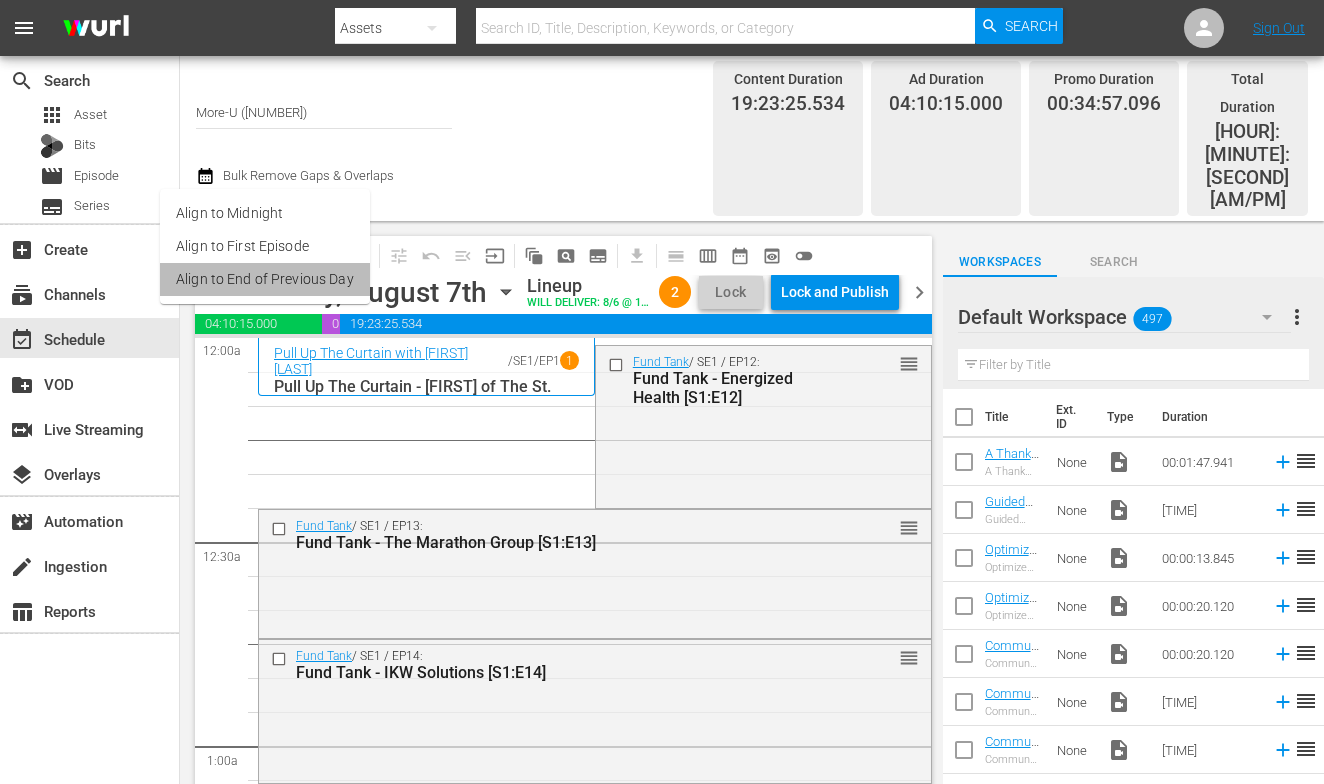 click on "Align to End of Previous Day" at bounding box center (265, 279) 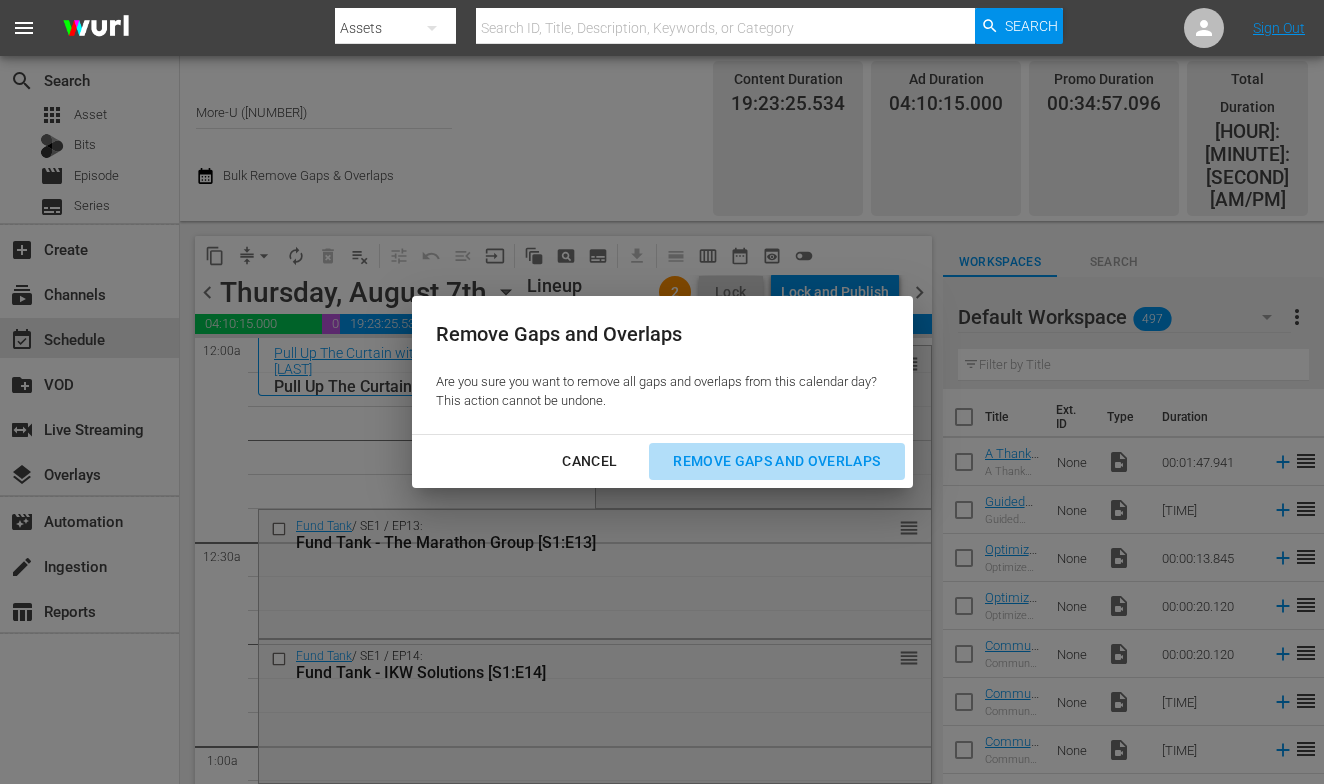 click on "Remove Gaps and Overlaps" at bounding box center (776, 461) 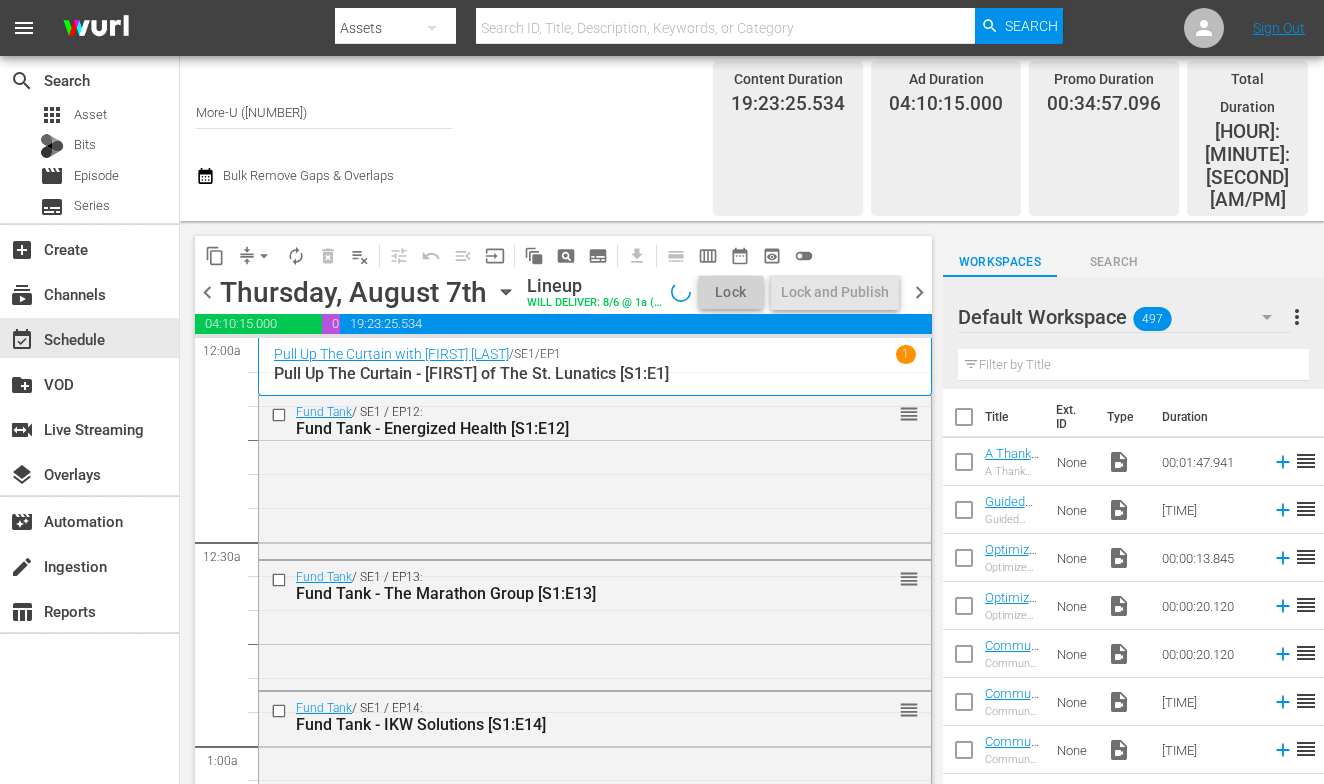 scroll, scrollTop: 0, scrollLeft: 0, axis: both 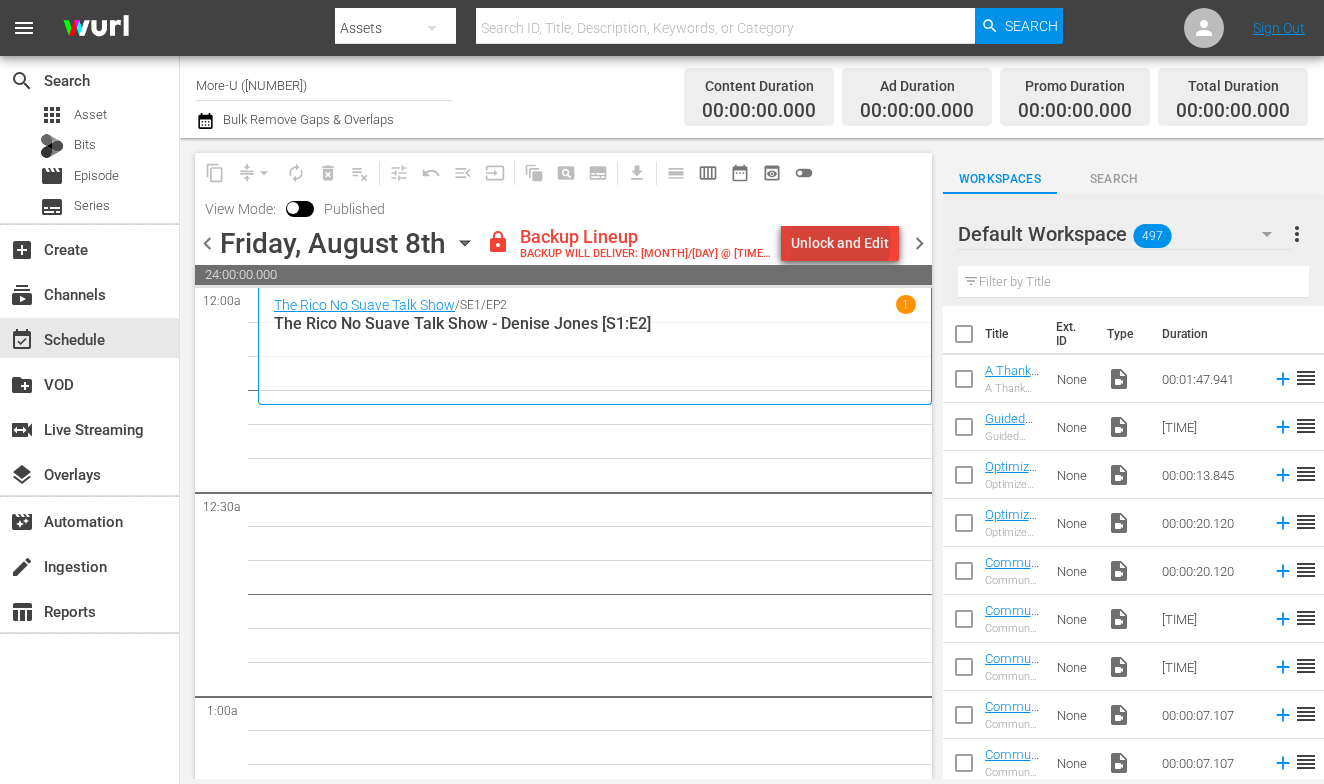click on "Unlock and Edit" at bounding box center (840, 243) 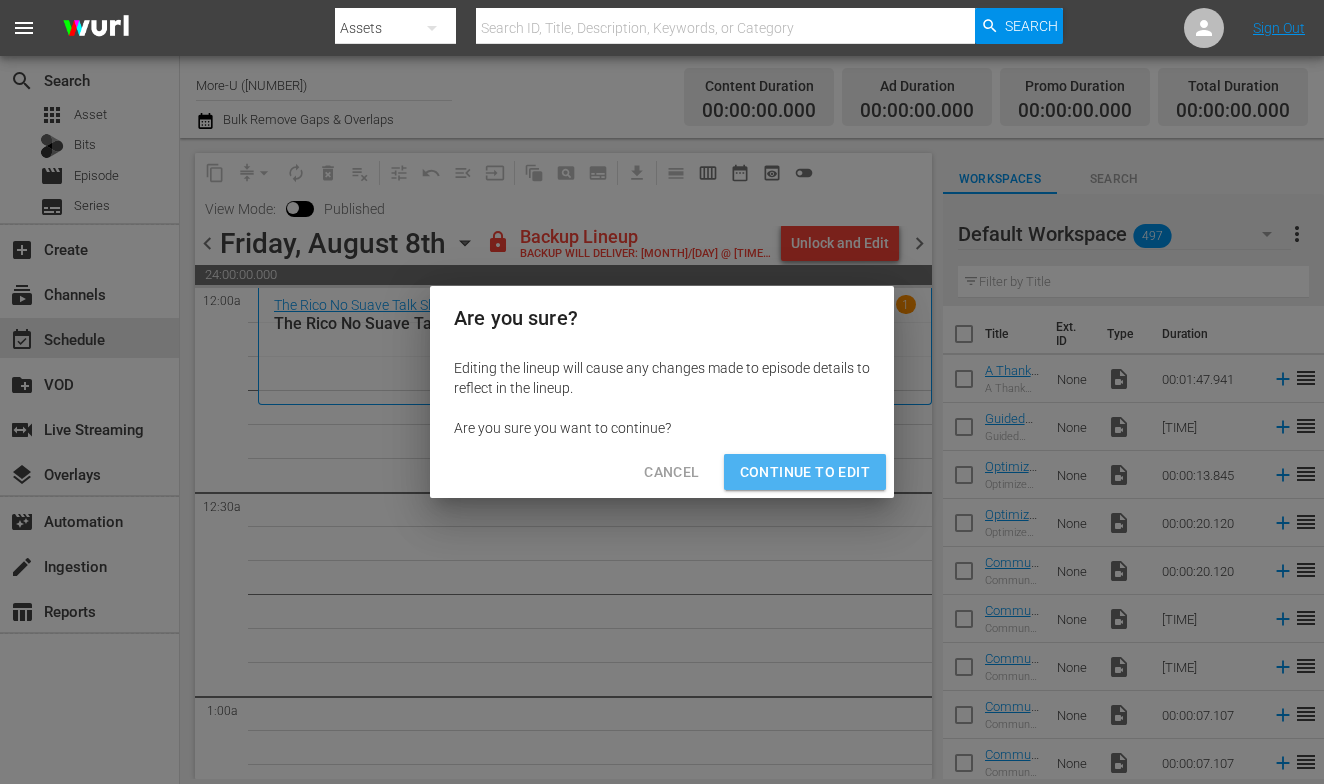 click on "Continue to Edit" at bounding box center [805, 472] 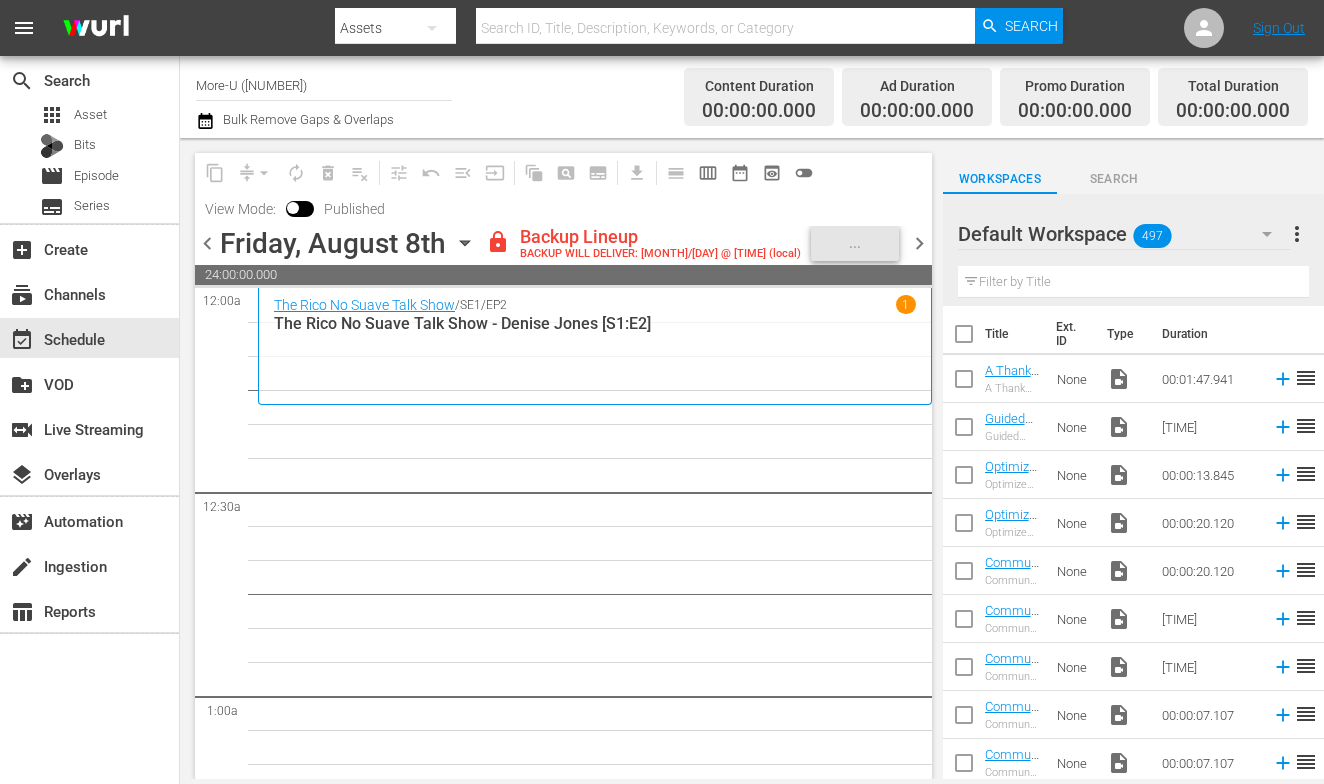 click on "[DAY], [MONTH] [DAY] [MONTH] [DAY]" at bounding box center (350, 243) 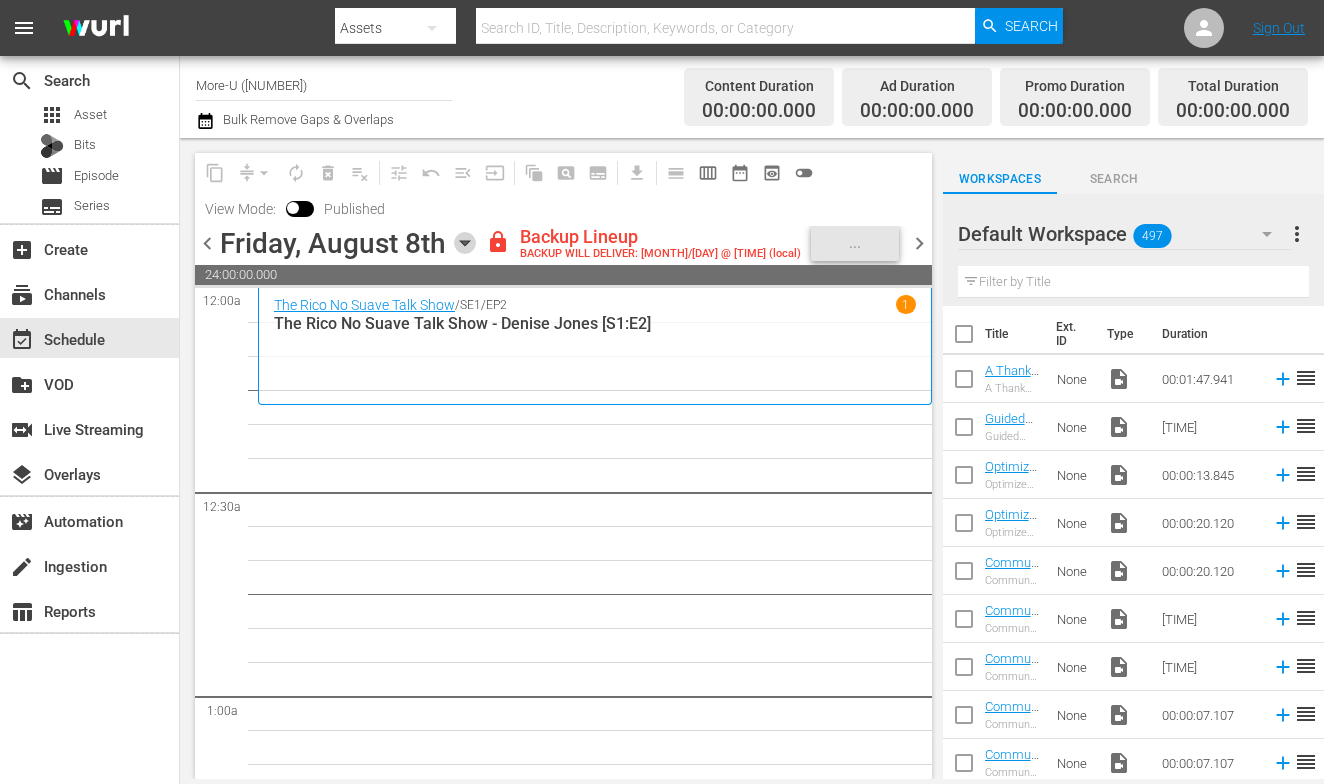 click 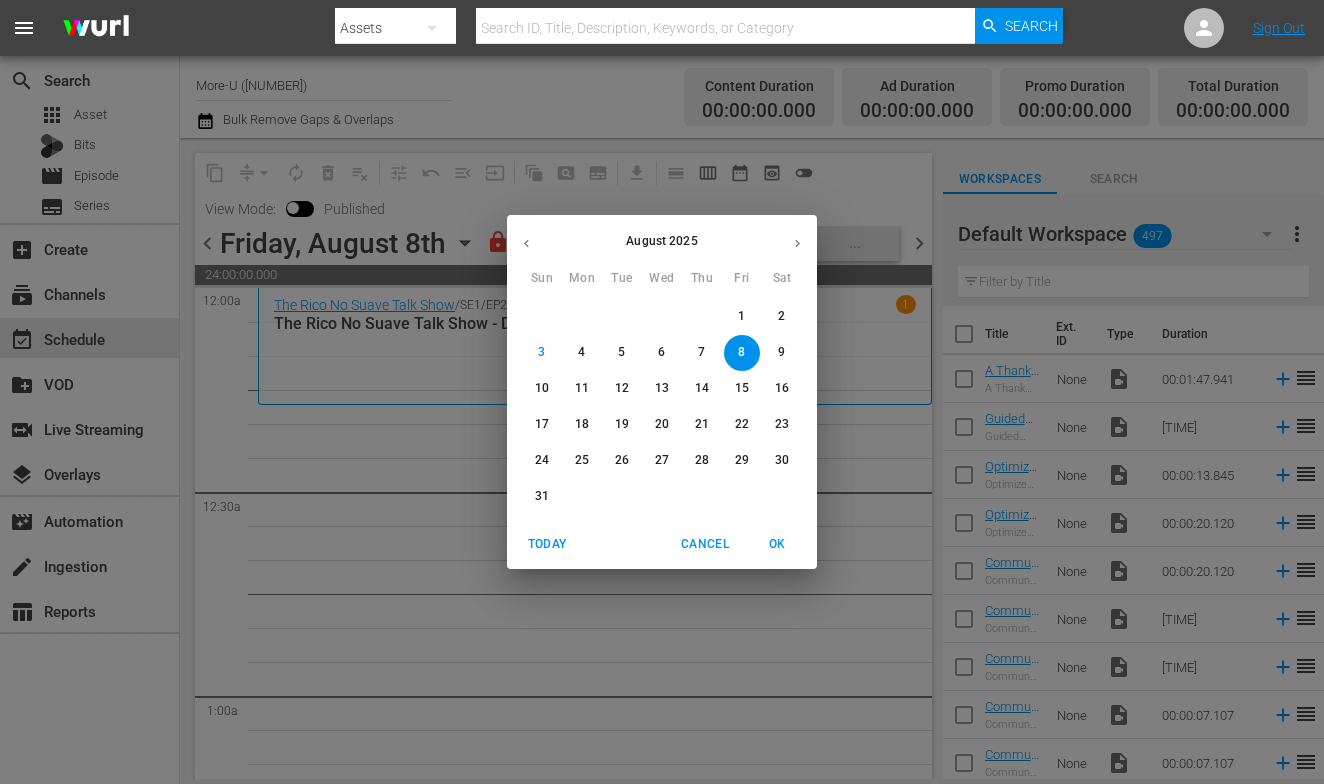 click 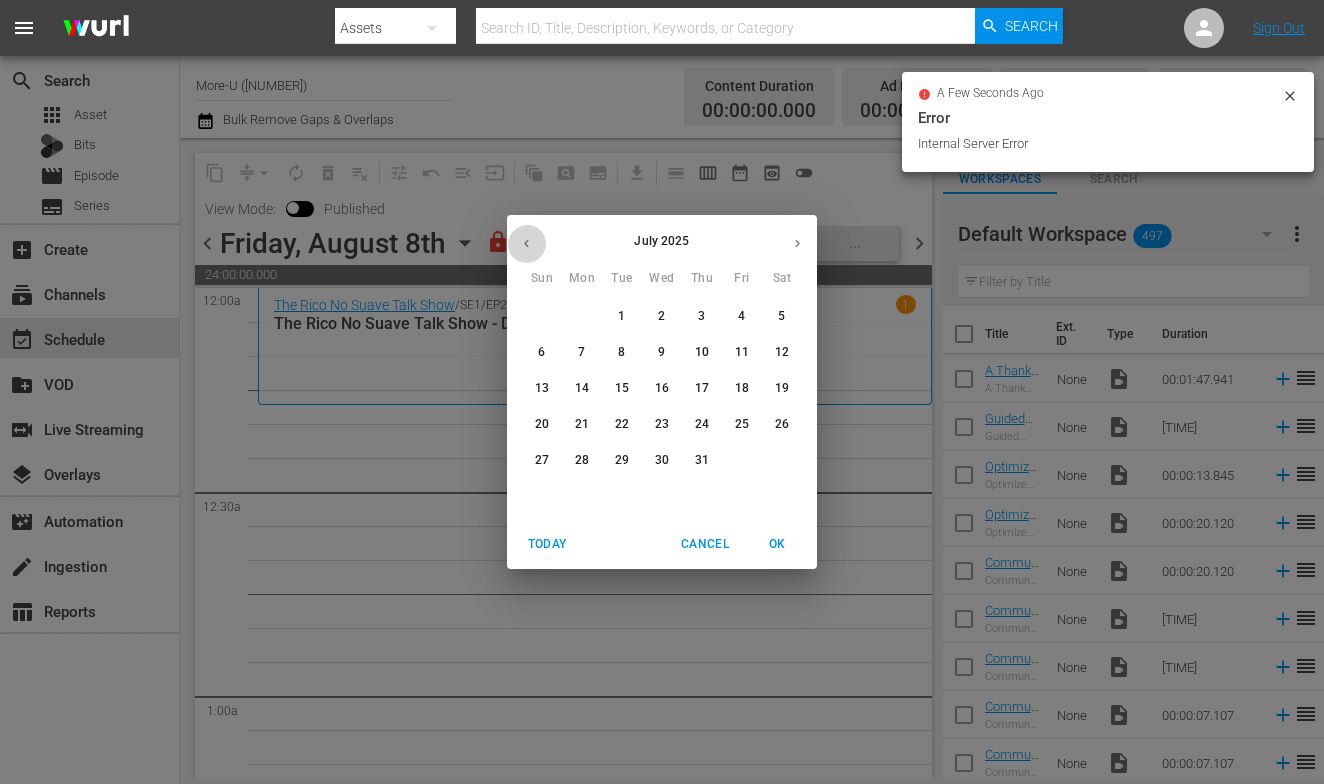 click 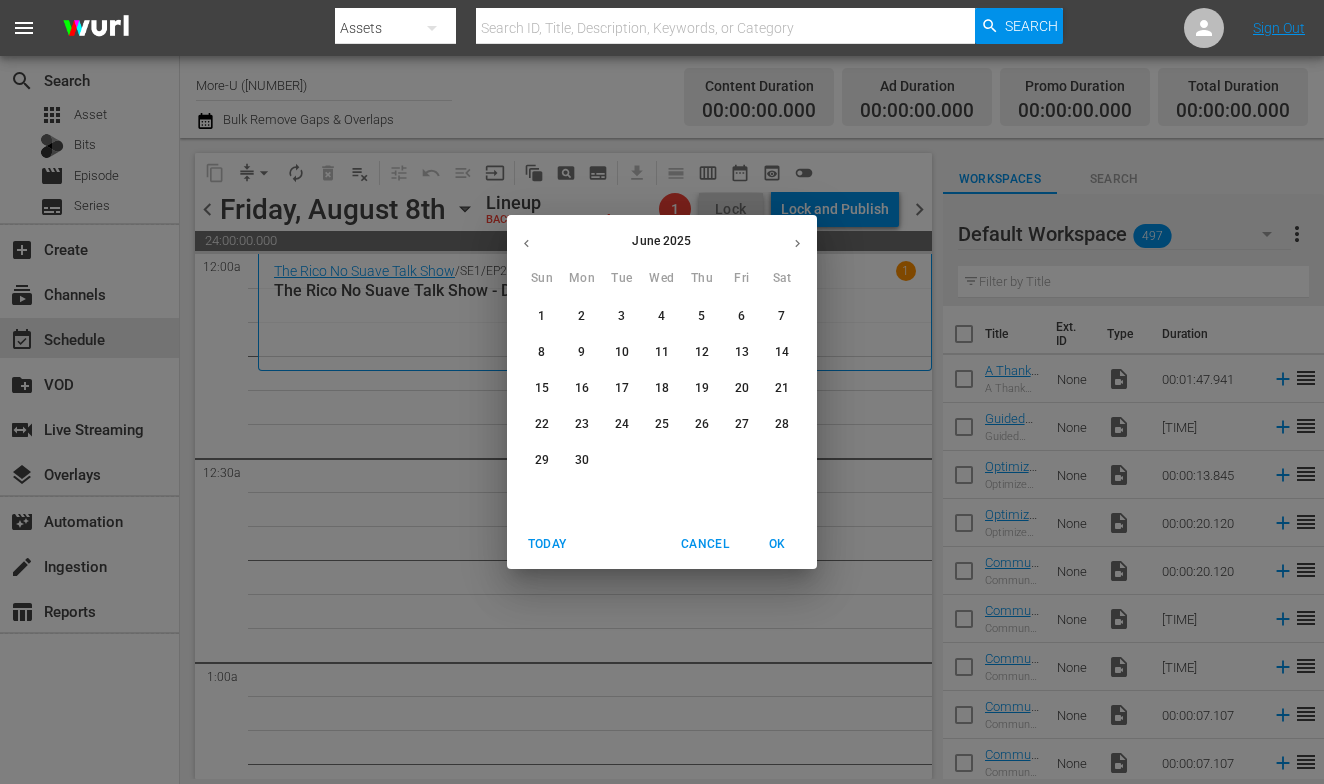 click on "[MONTH] [YEAR] Sun Mon Tue Wed Thu Fri Sat 1 2 3 4 5 6 7 8 9 10 11 12 13 14 15 16 17 18 19 20 21 22 23 24 25 26 27 28 29 30 1 2 3 4 5 Today Cancel OK" at bounding box center [662, 392] 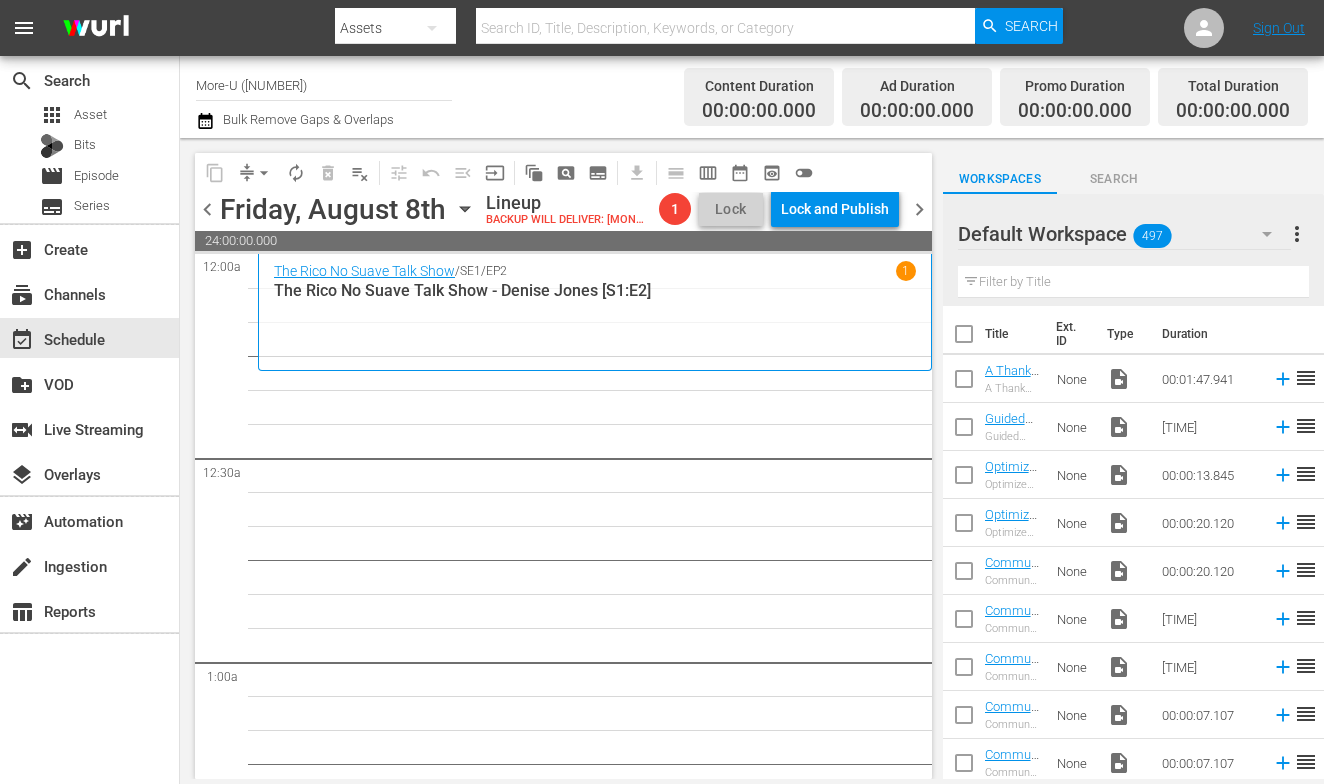 click on "chevron_left" at bounding box center (207, 209) 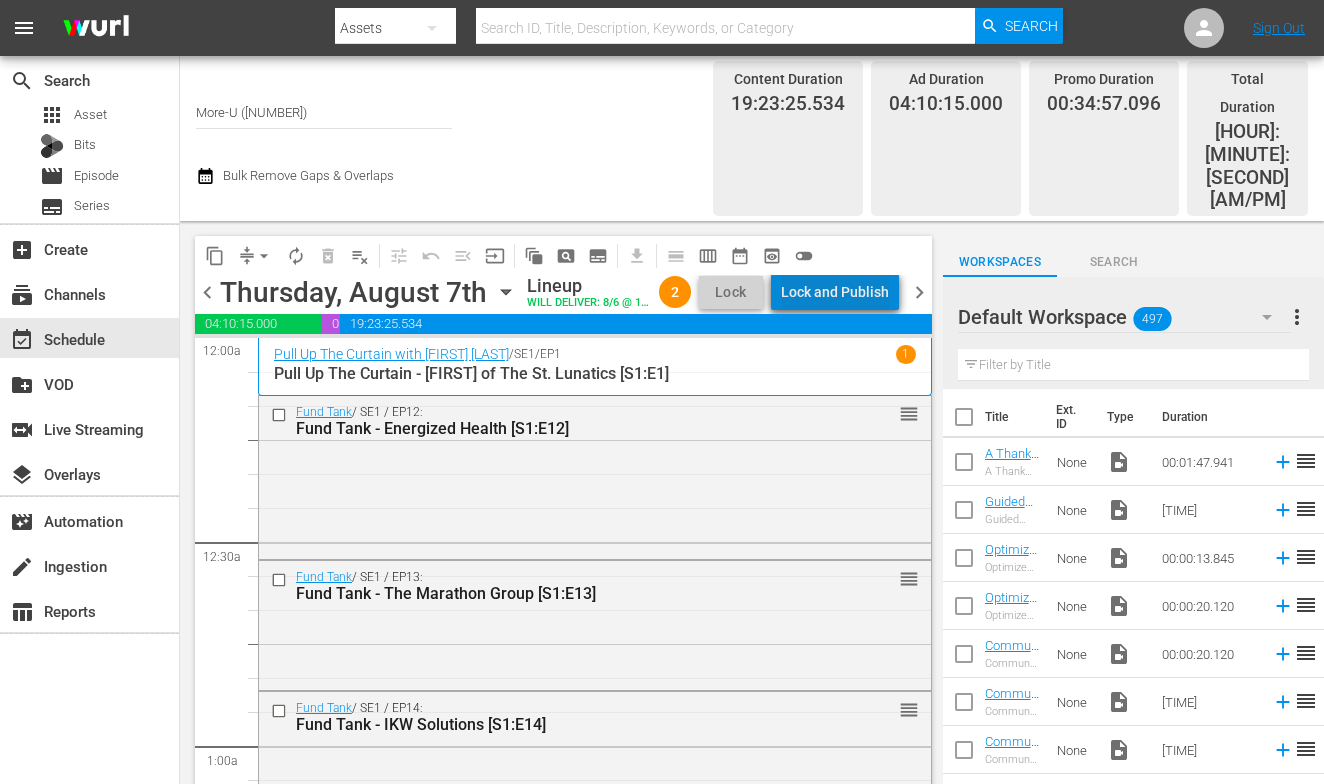 click on "Lock and Publish" at bounding box center [835, 292] 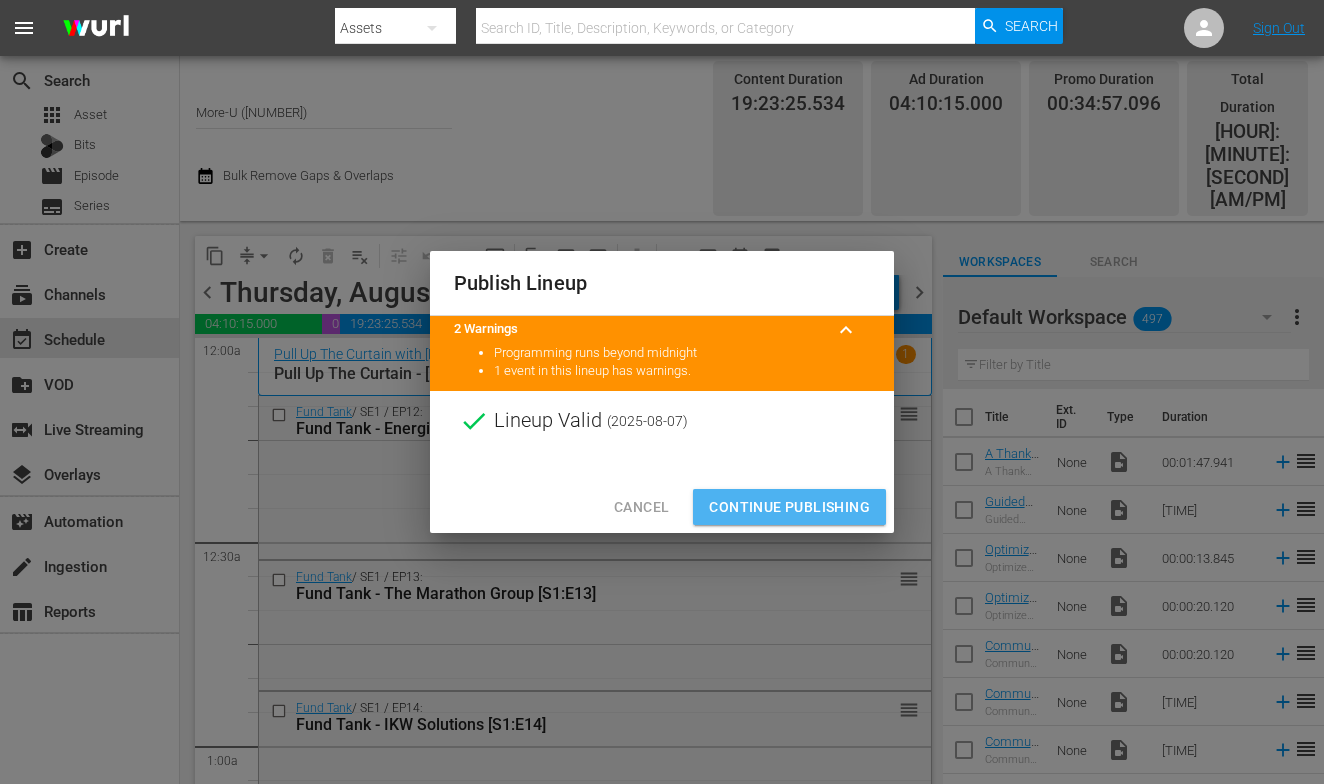 click on "Continue Publishing" at bounding box center (789, 507) 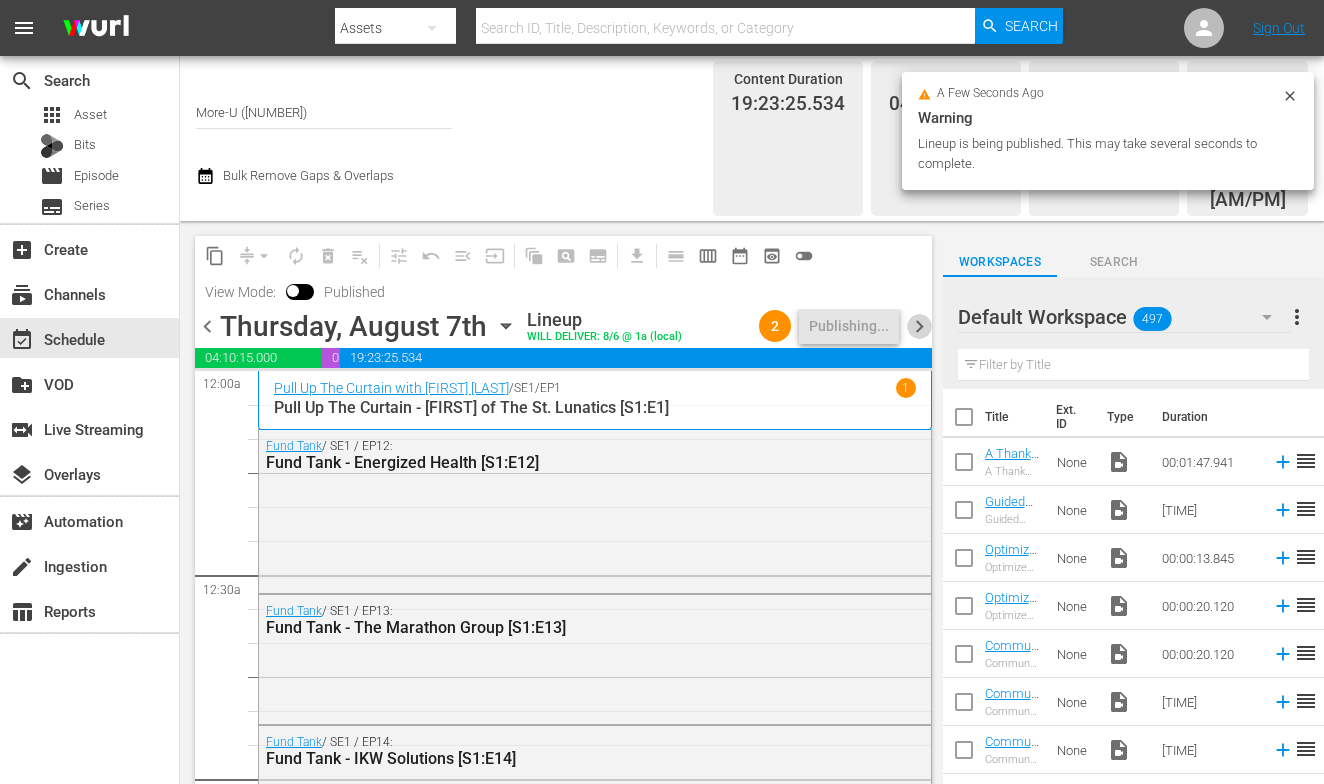 click on "chevron_right" at bounding box center (919, 326) 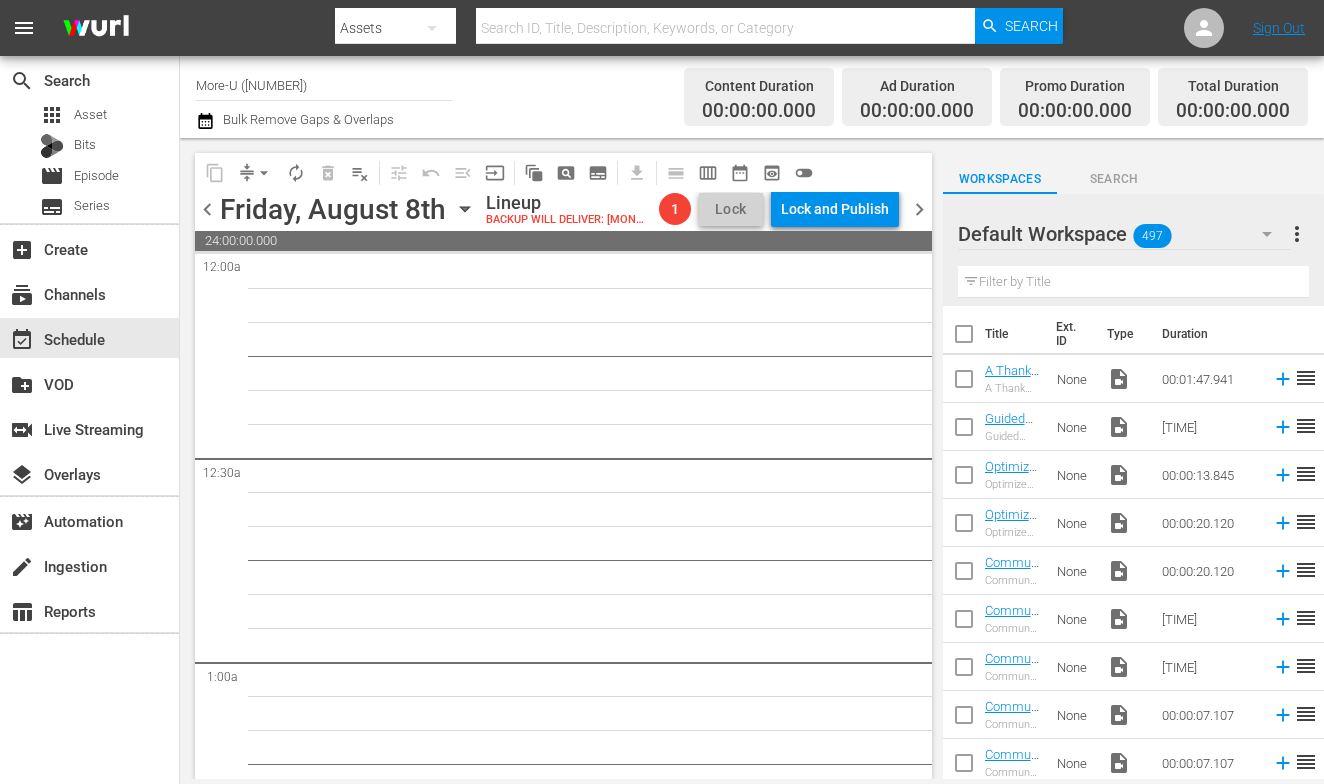 click 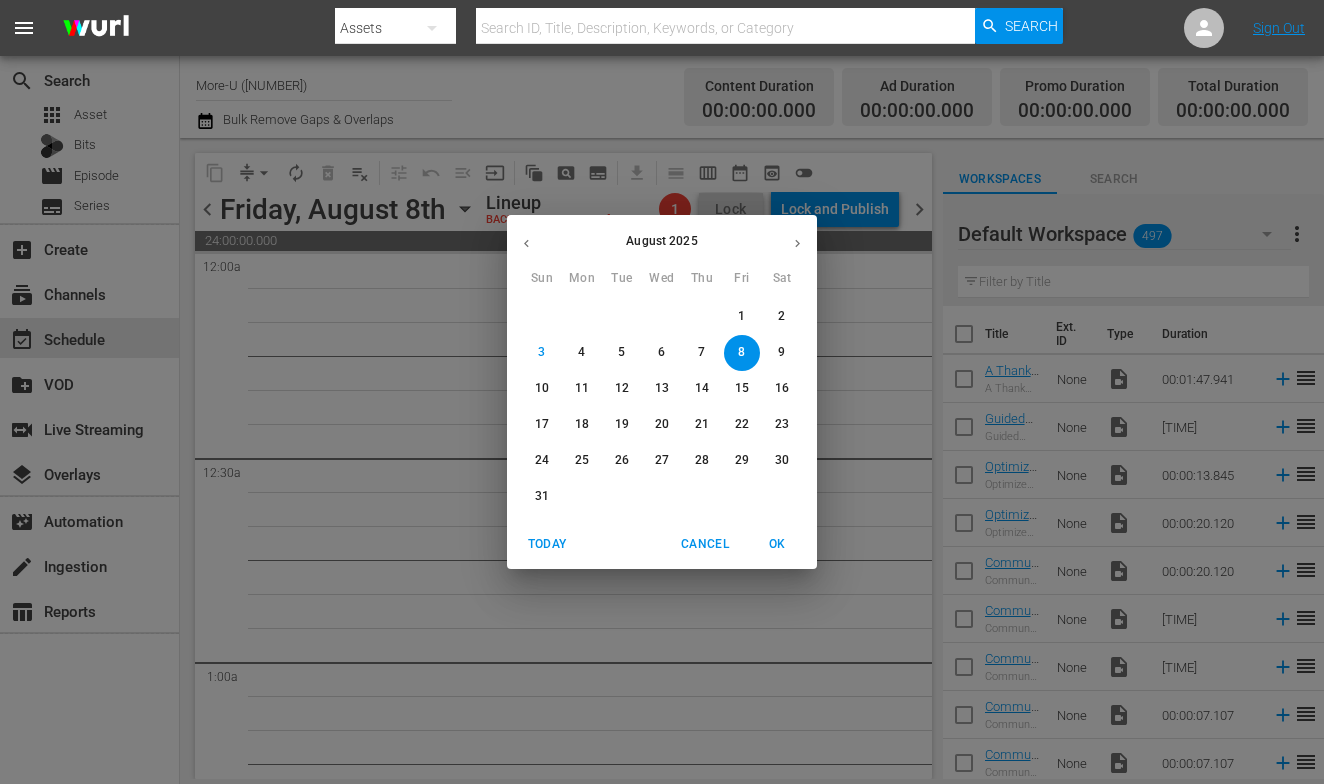 click 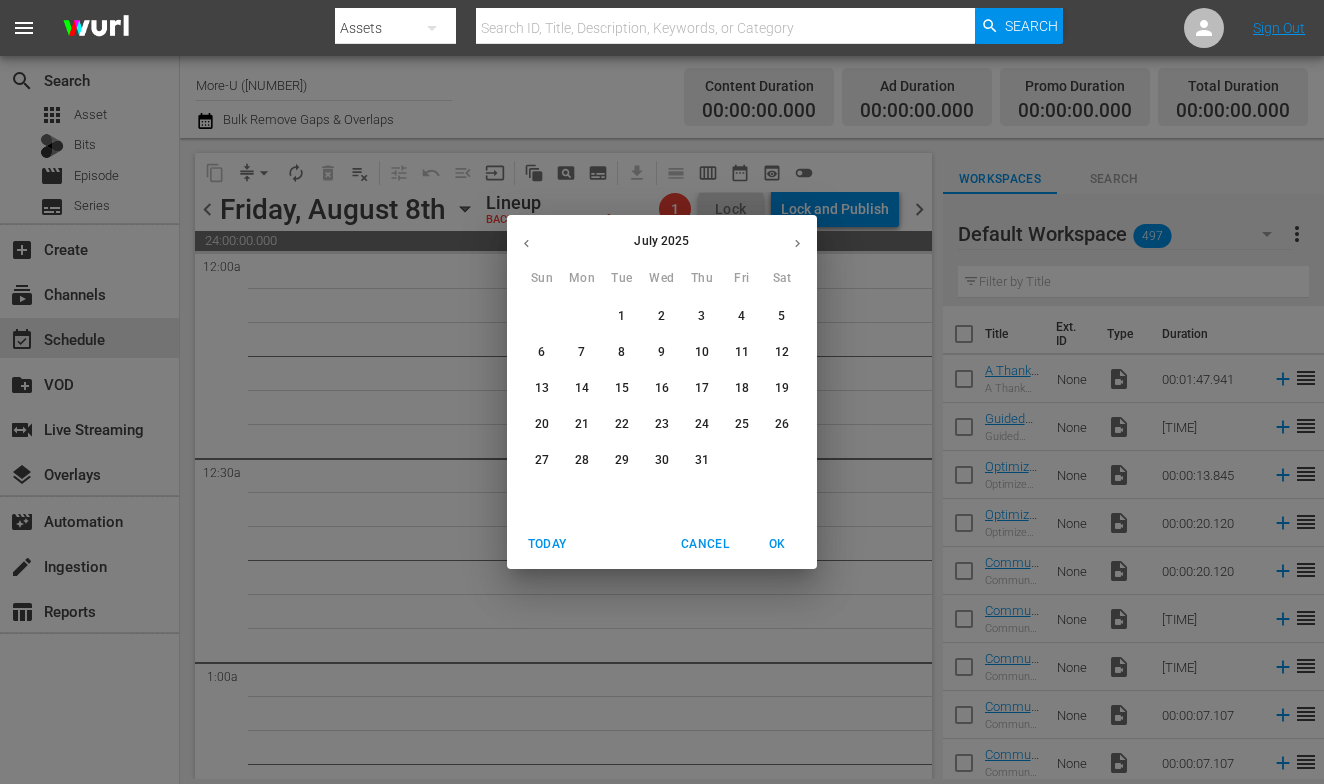 click 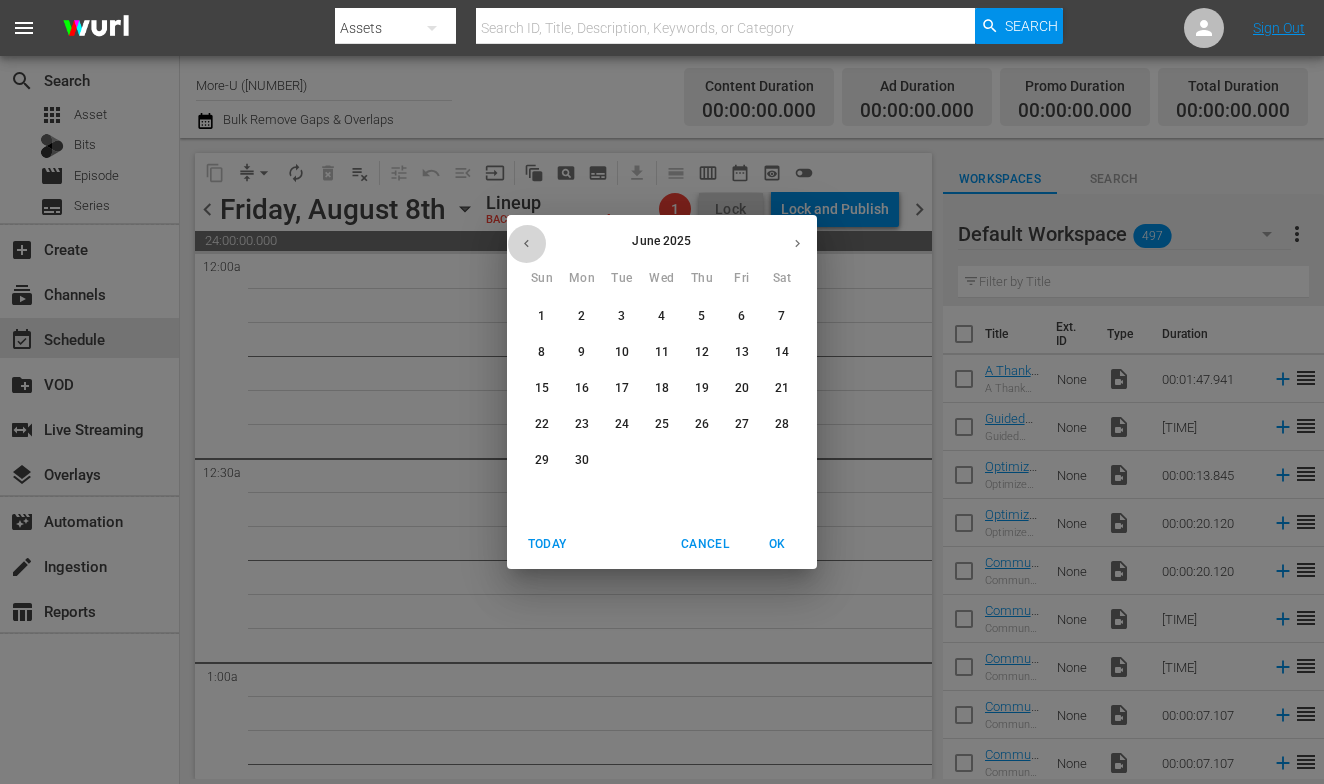 click 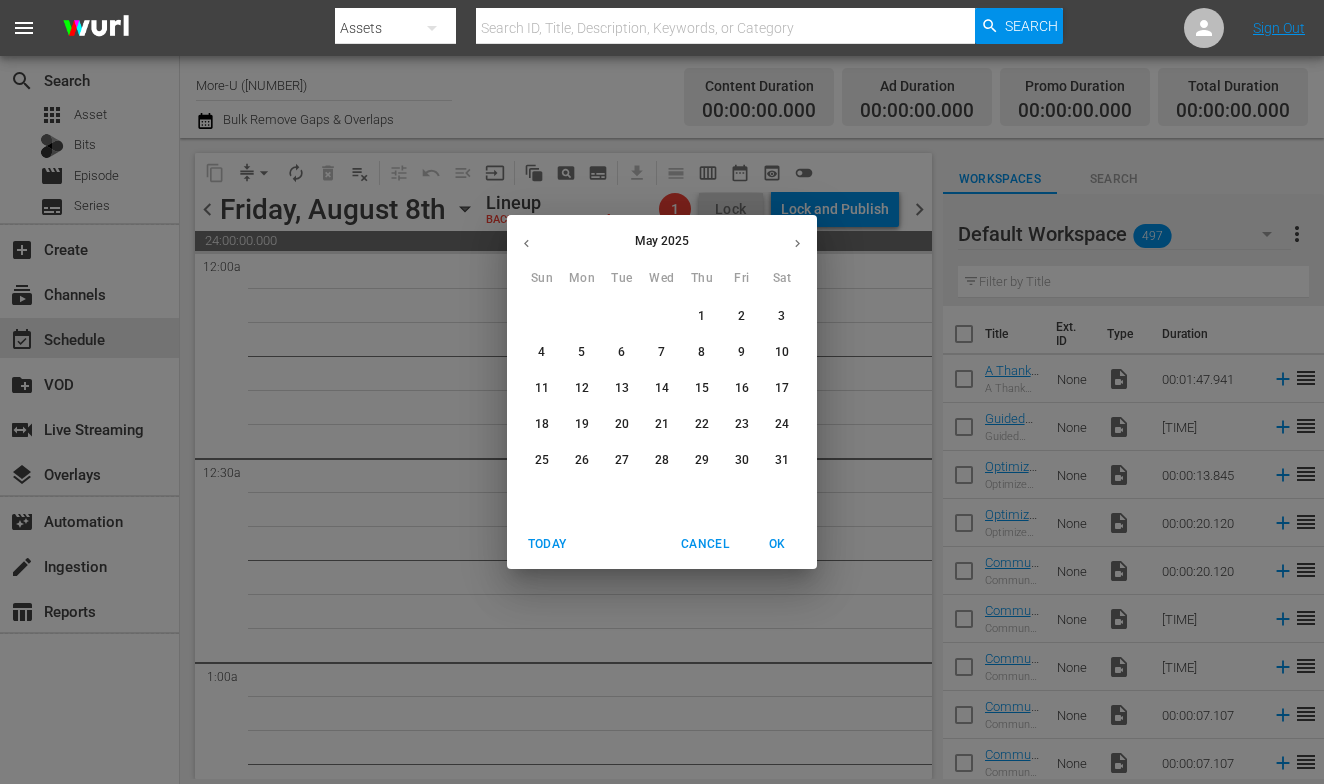 click on "9" at bounding box center [741, 352] 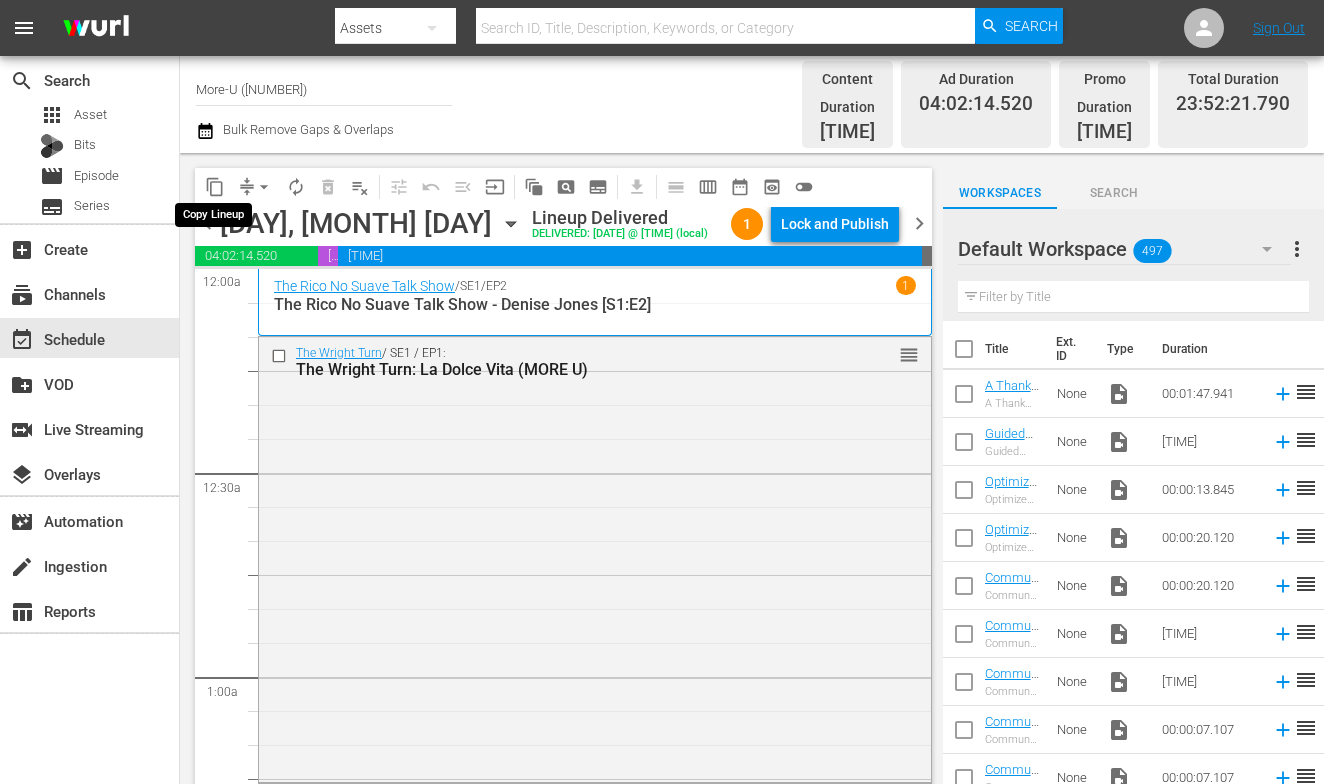 click on "content_copy" at bounding box center [215, 187] 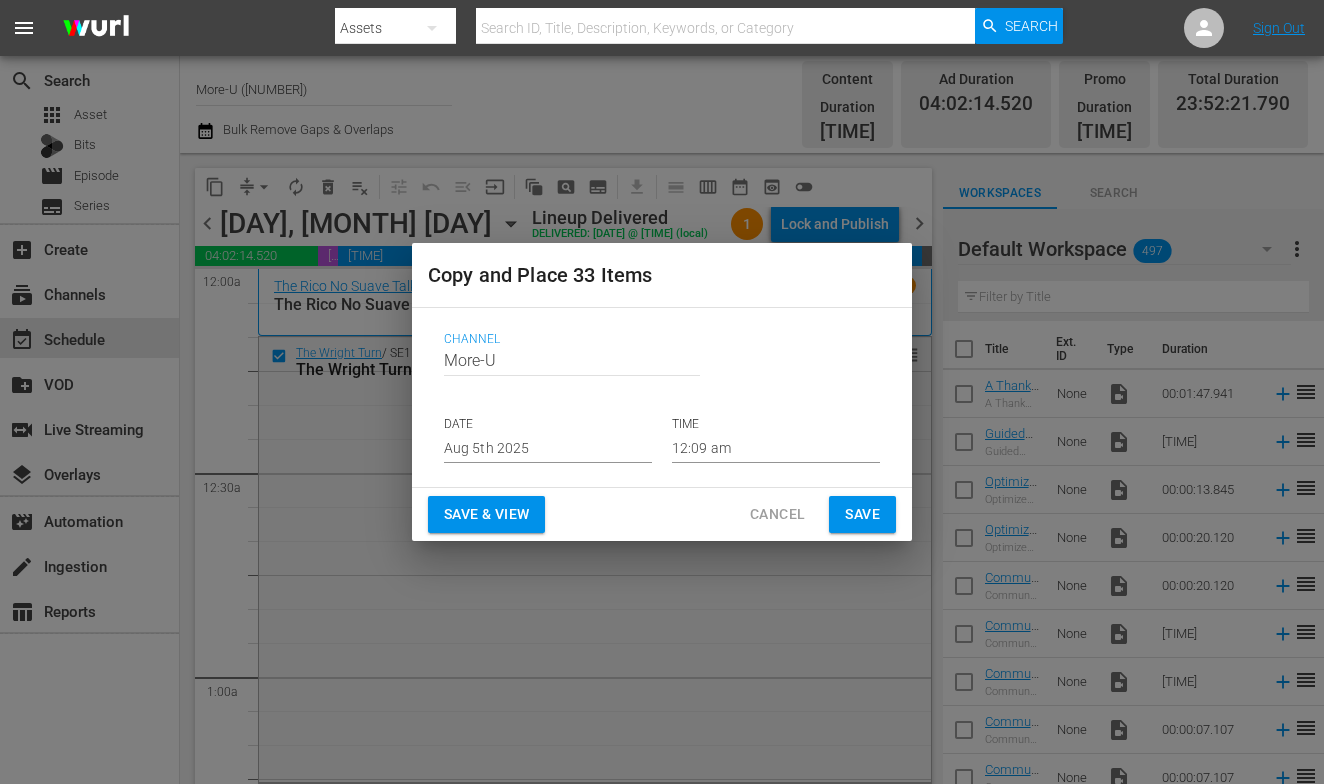 click on "Aug 5th 2025" at bounding box center (548, 448) 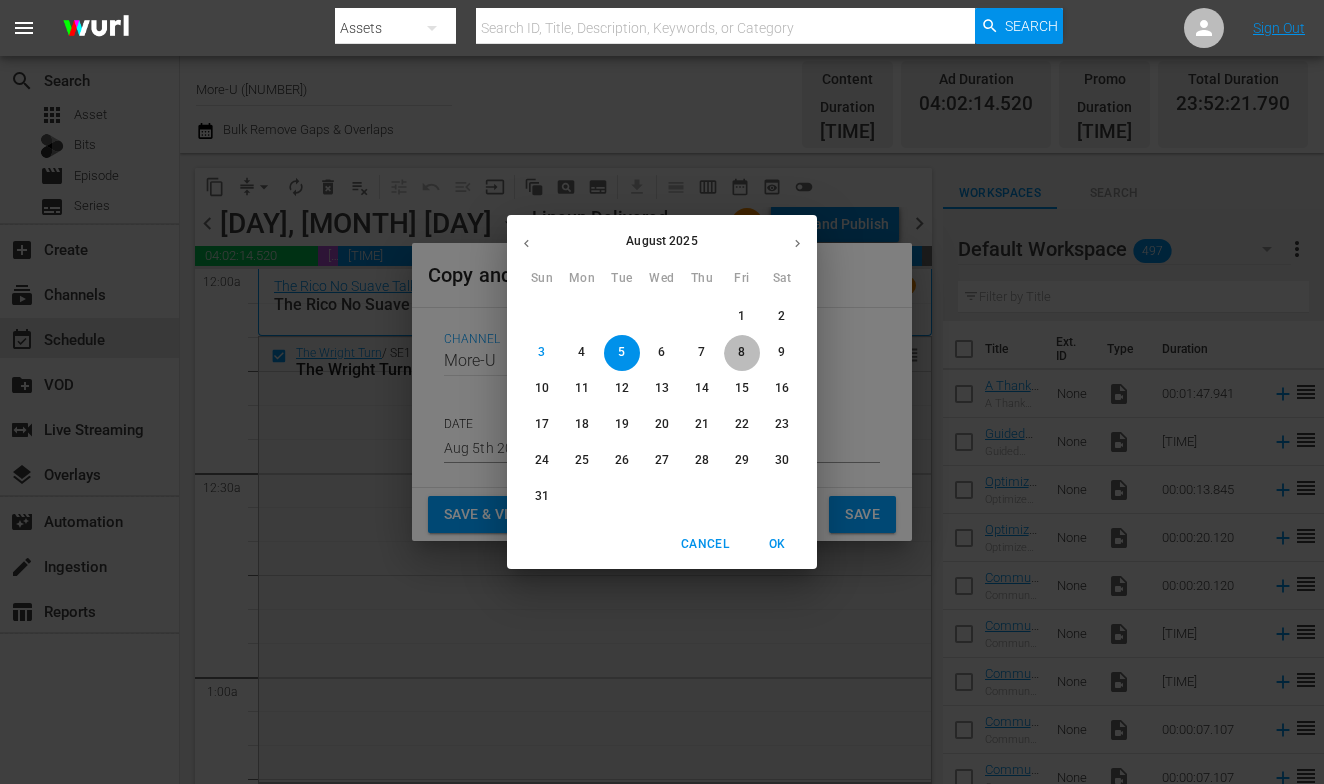 click on "8" at bounding box center (742, 352) 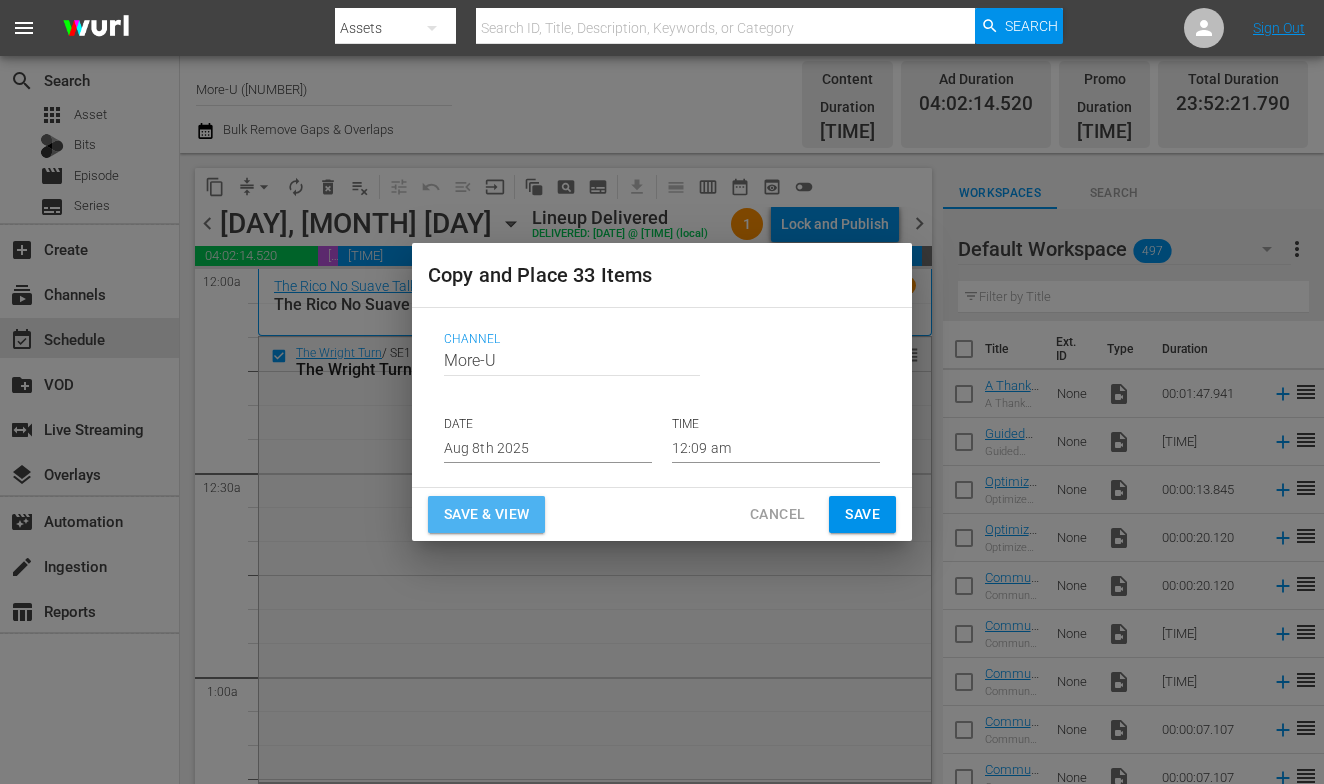 click on "Save & View" at bounding box center (486, 514) 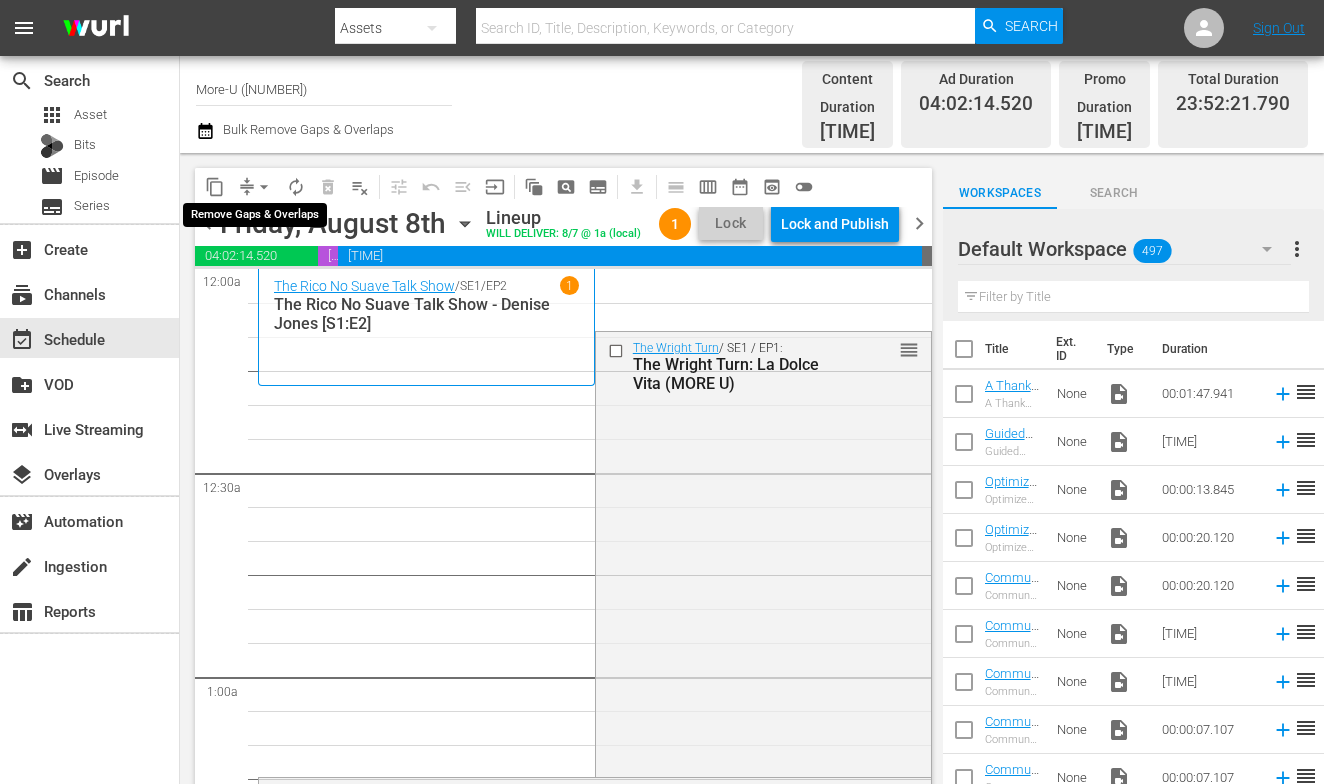 click on "arrow_drop_down" at bounding box center [264, 187] 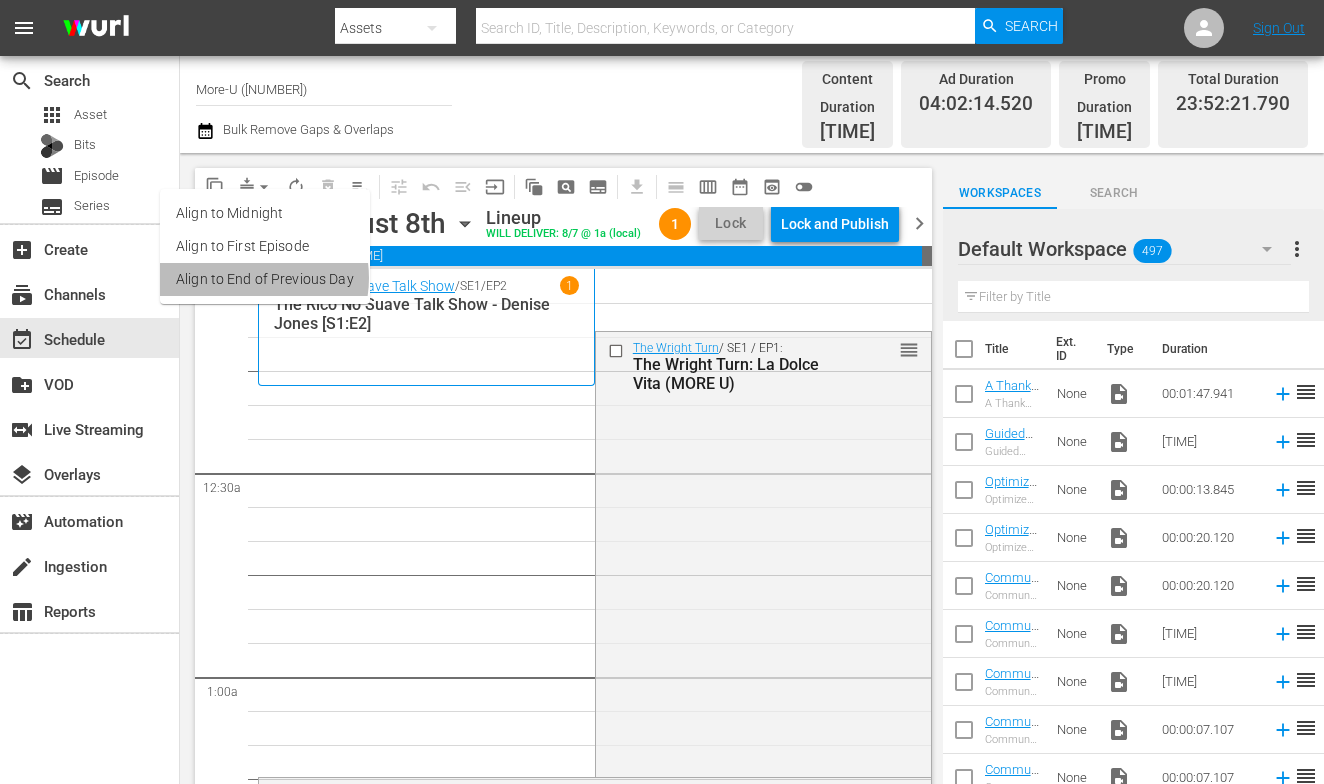 click on "Align to End of Previous Day" at bounding box center (265, 279) 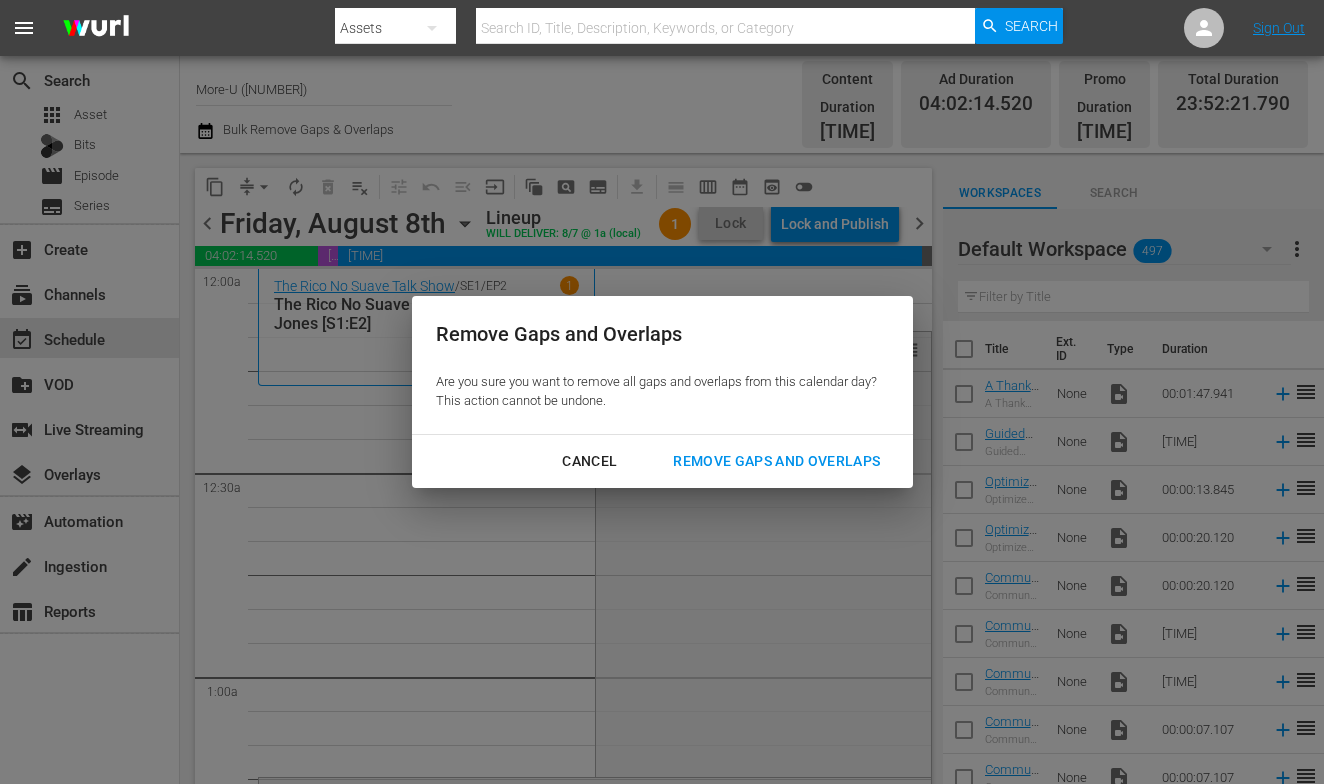 click on "Remove Gaps and Overlaps" at bounding box center (776, 461) 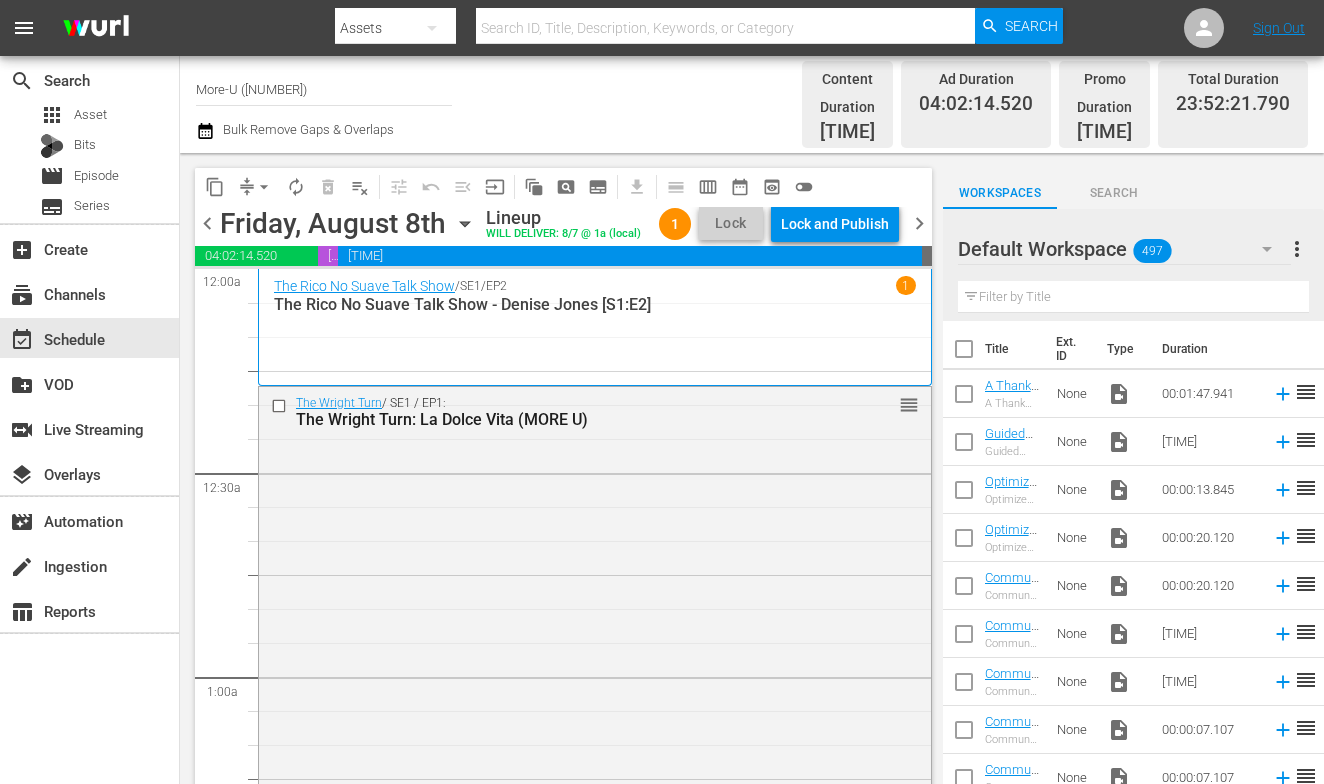 scroll, scrollTop: 0, scrollLeft: 0, axis: both 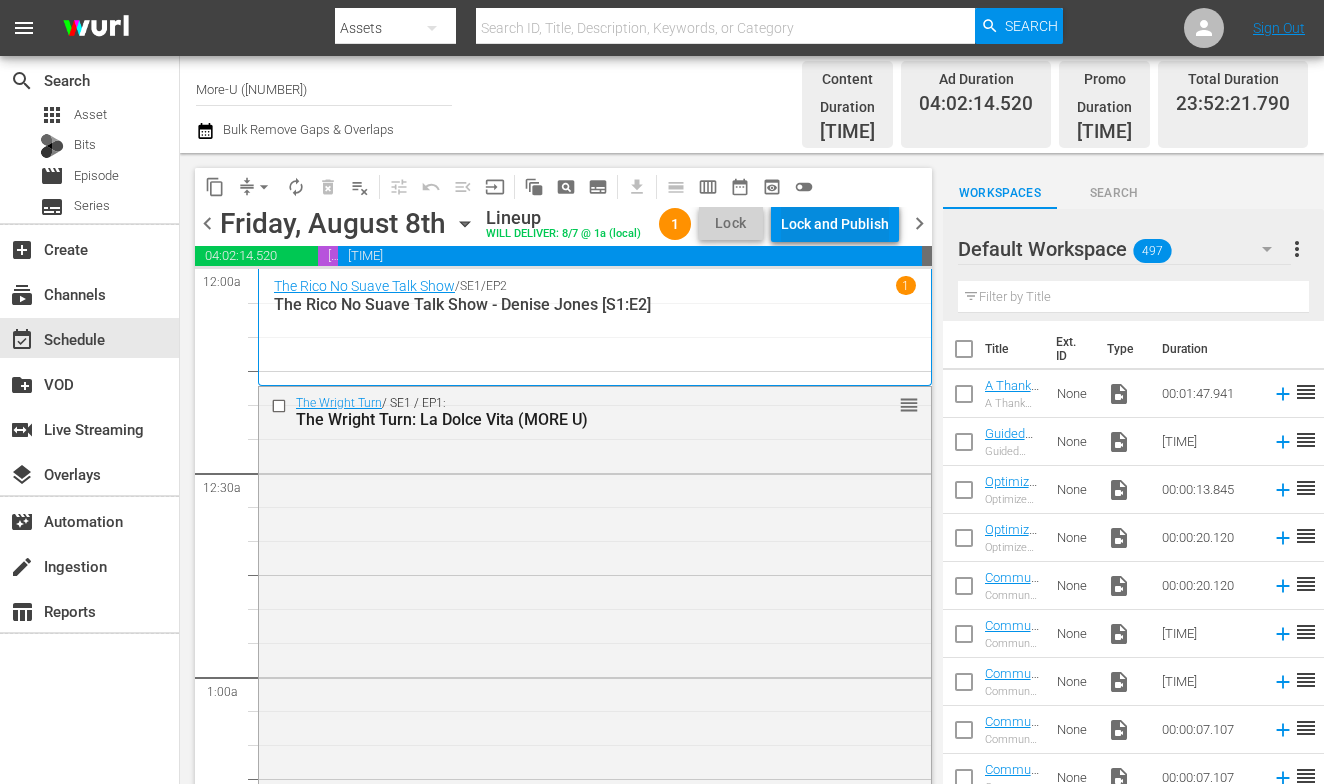 click on "Lock and Publish" at bounding box center (835, 224) 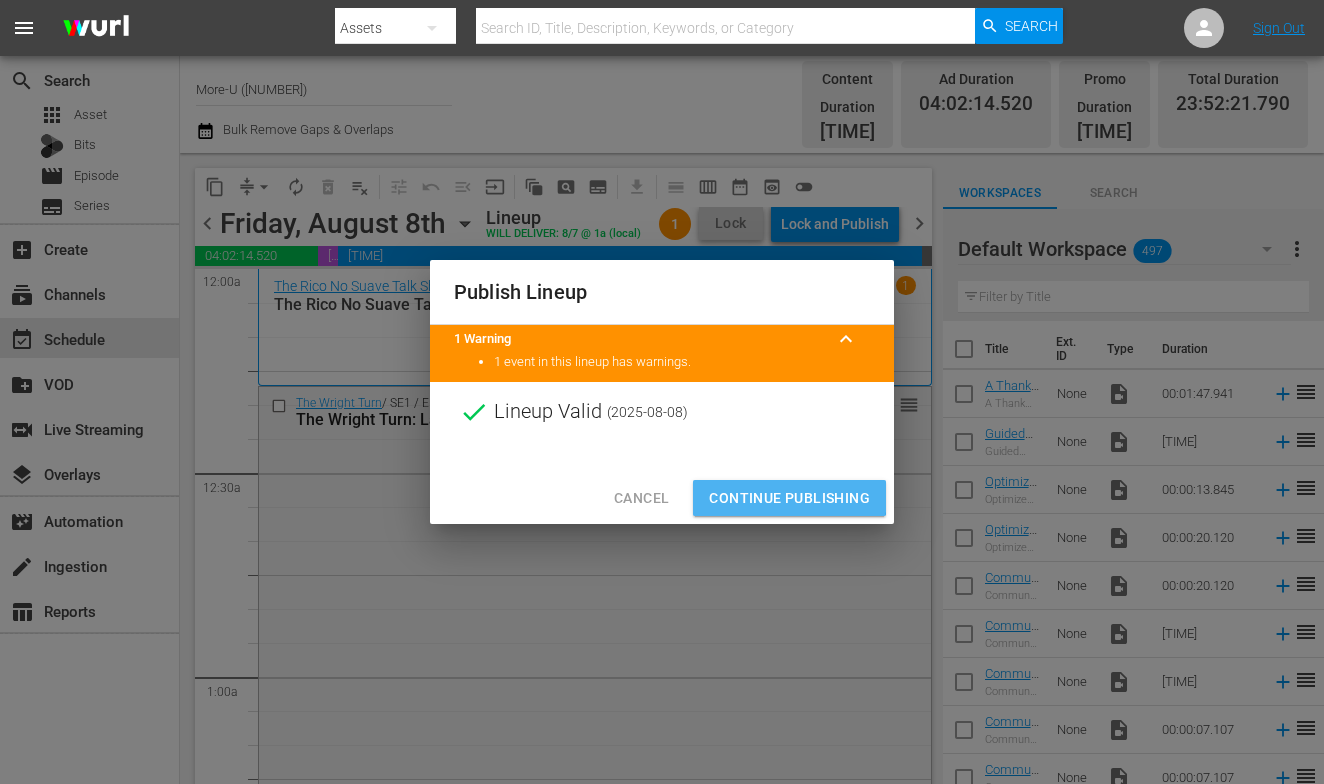 click on "Continue Publishing" at bounding box center (789, 498) 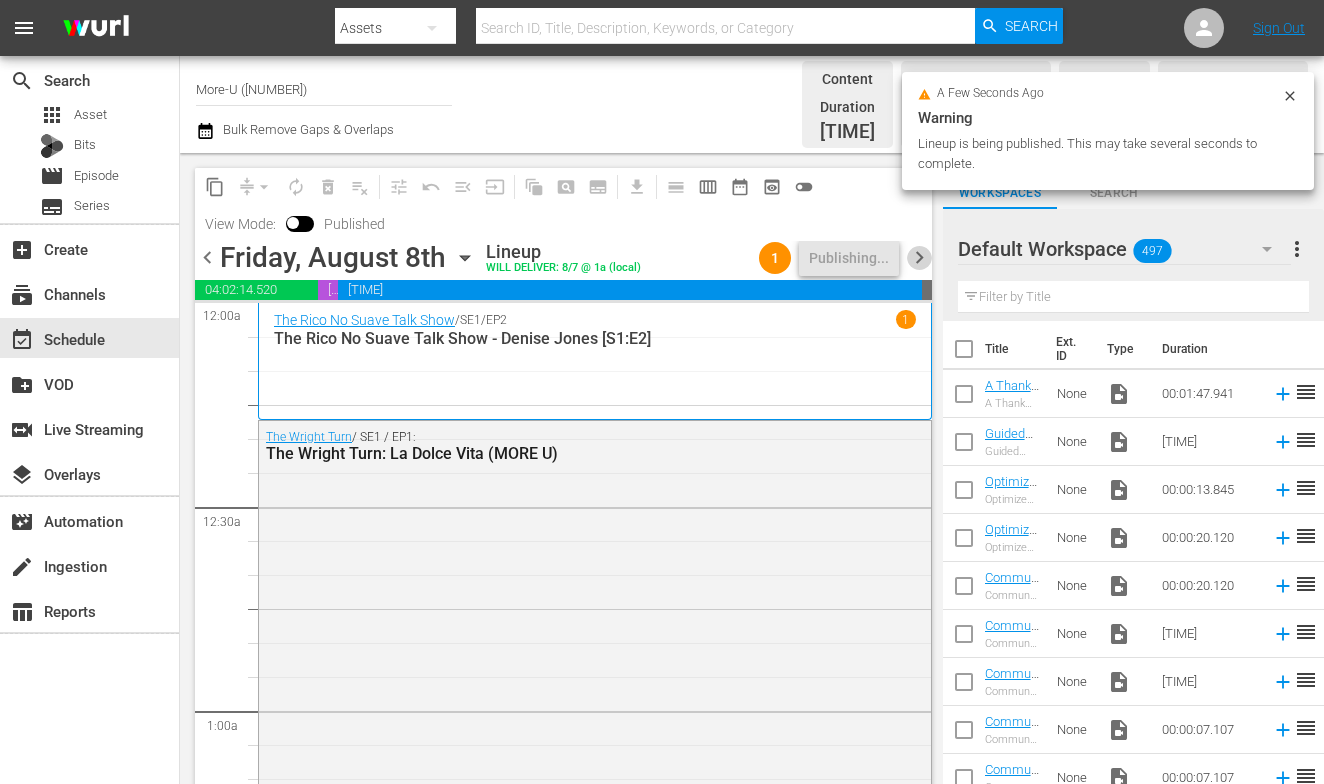 click on "chevron_right" at bounding box center [919, 257] 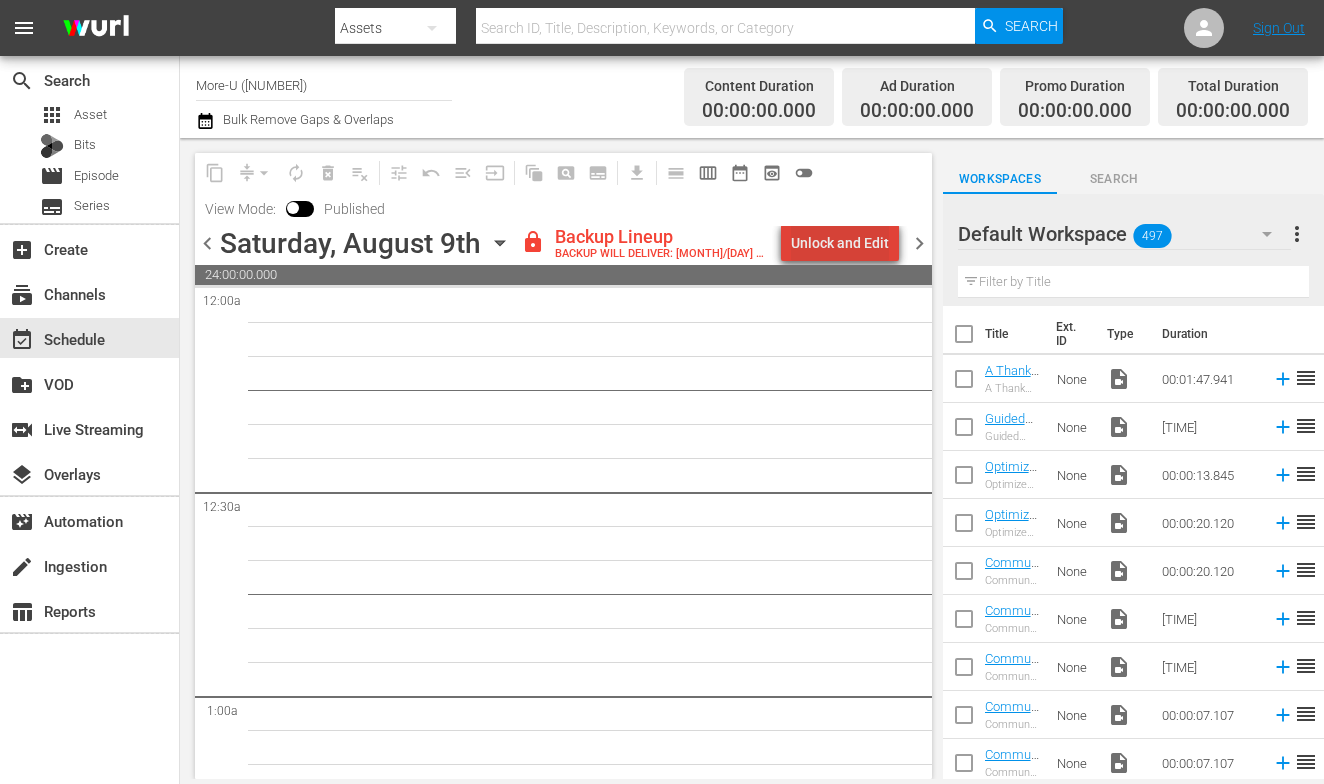click on "Unlock and Edit" at bounding box center (840, 243) 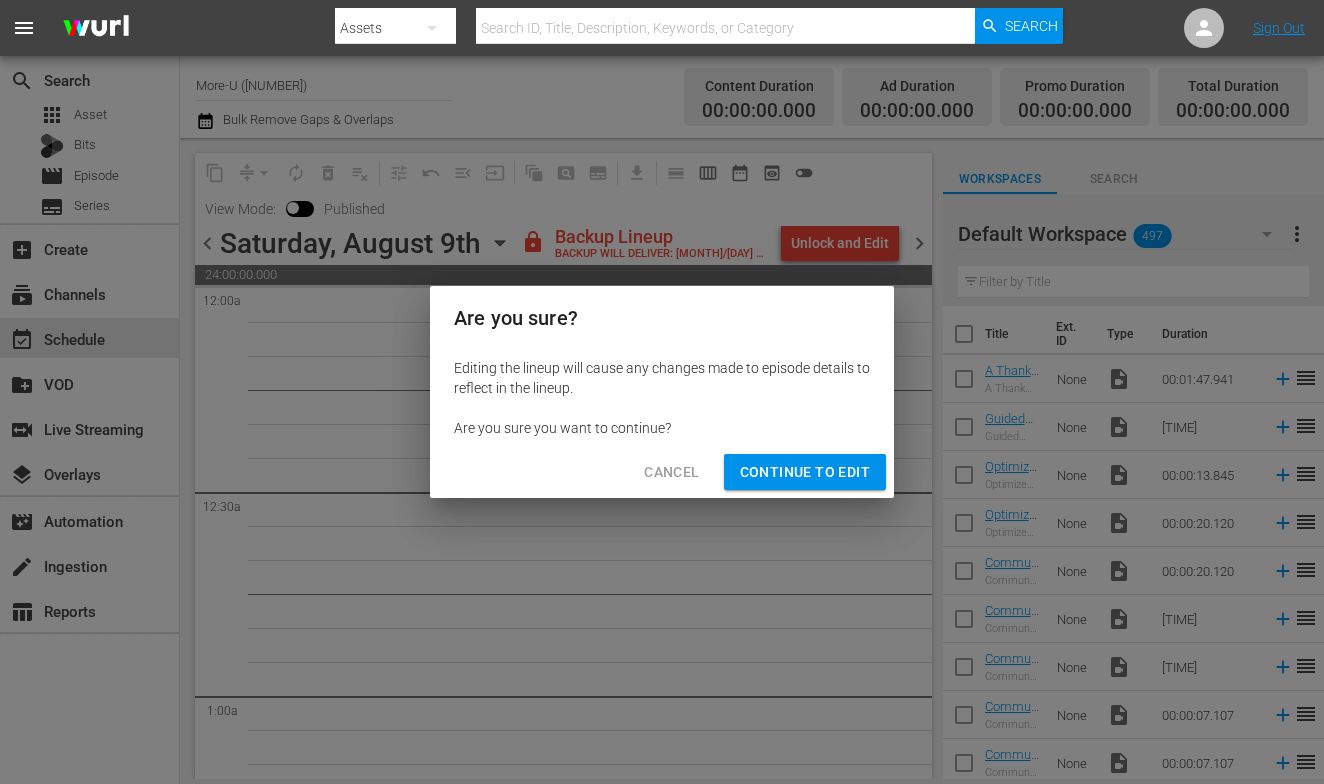 click on "Continue to Edit" at bounding box center [805, 472] 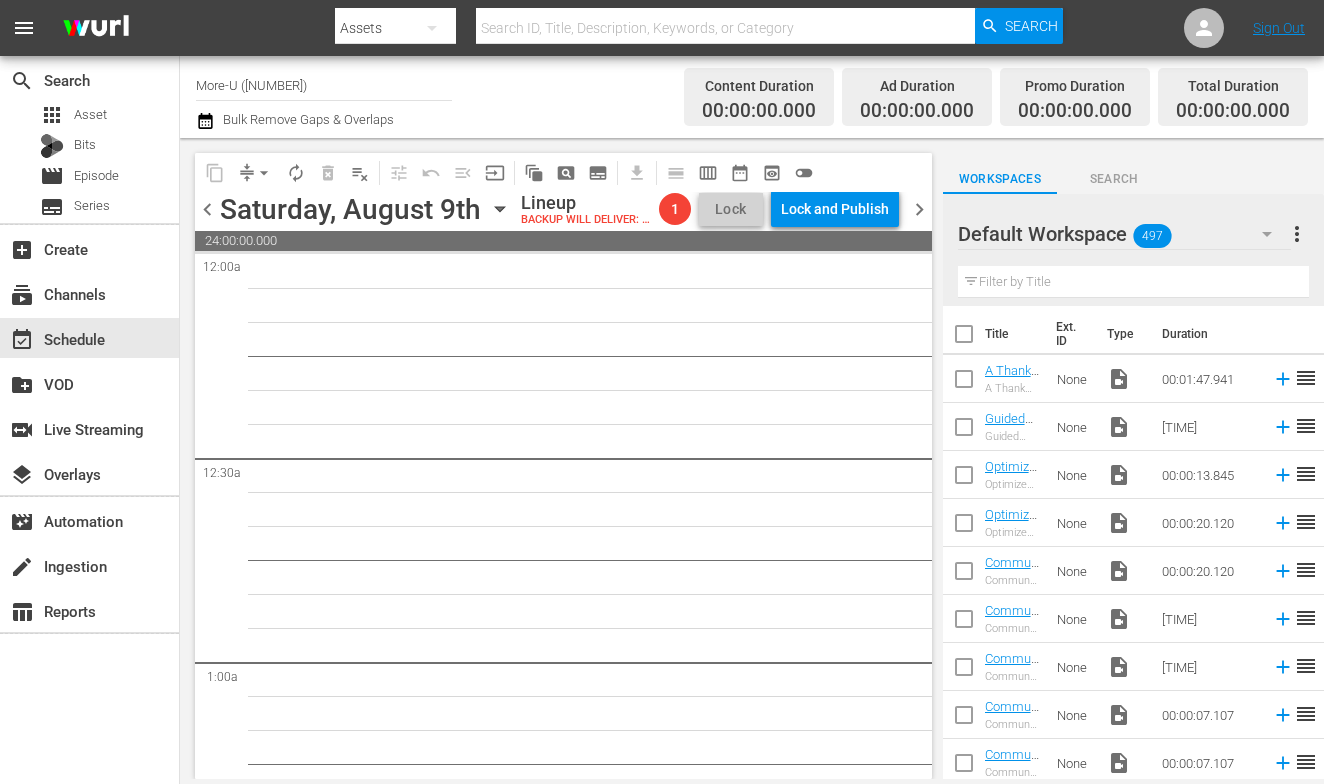 click 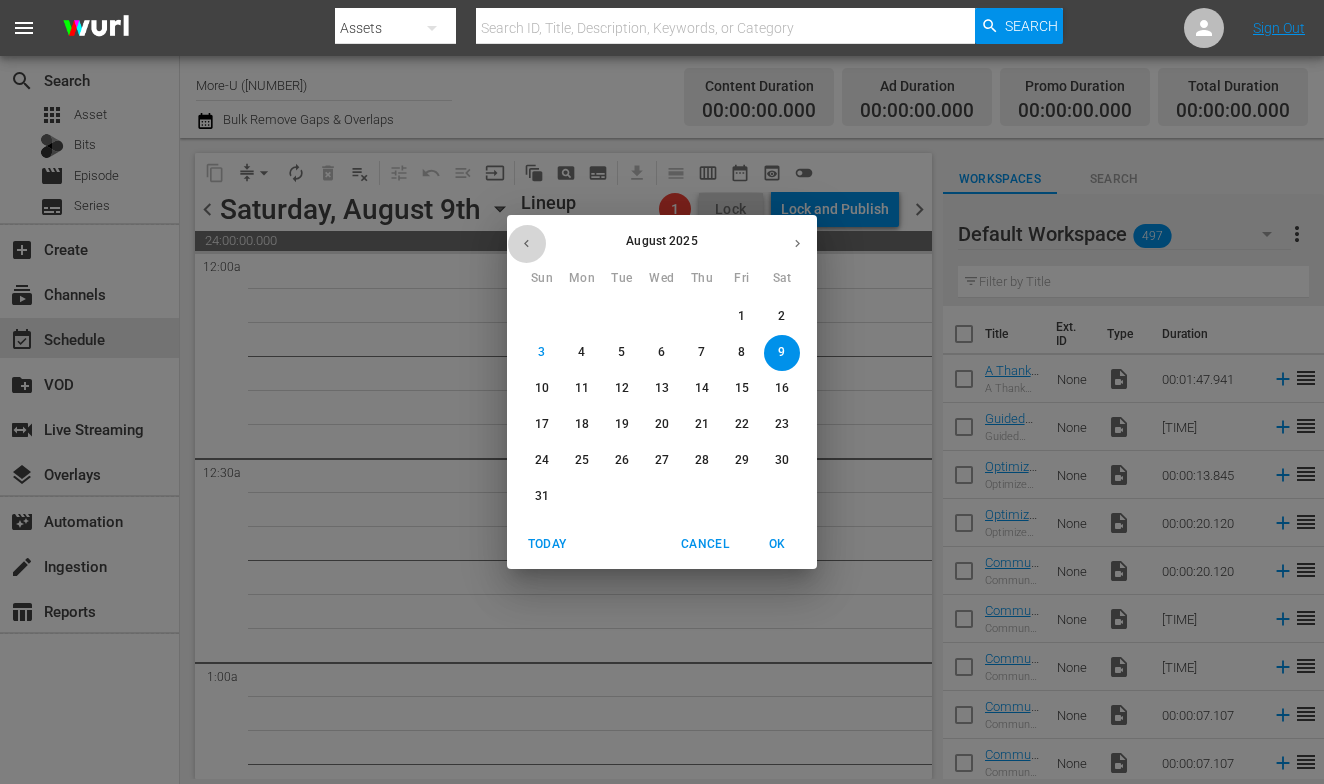 click 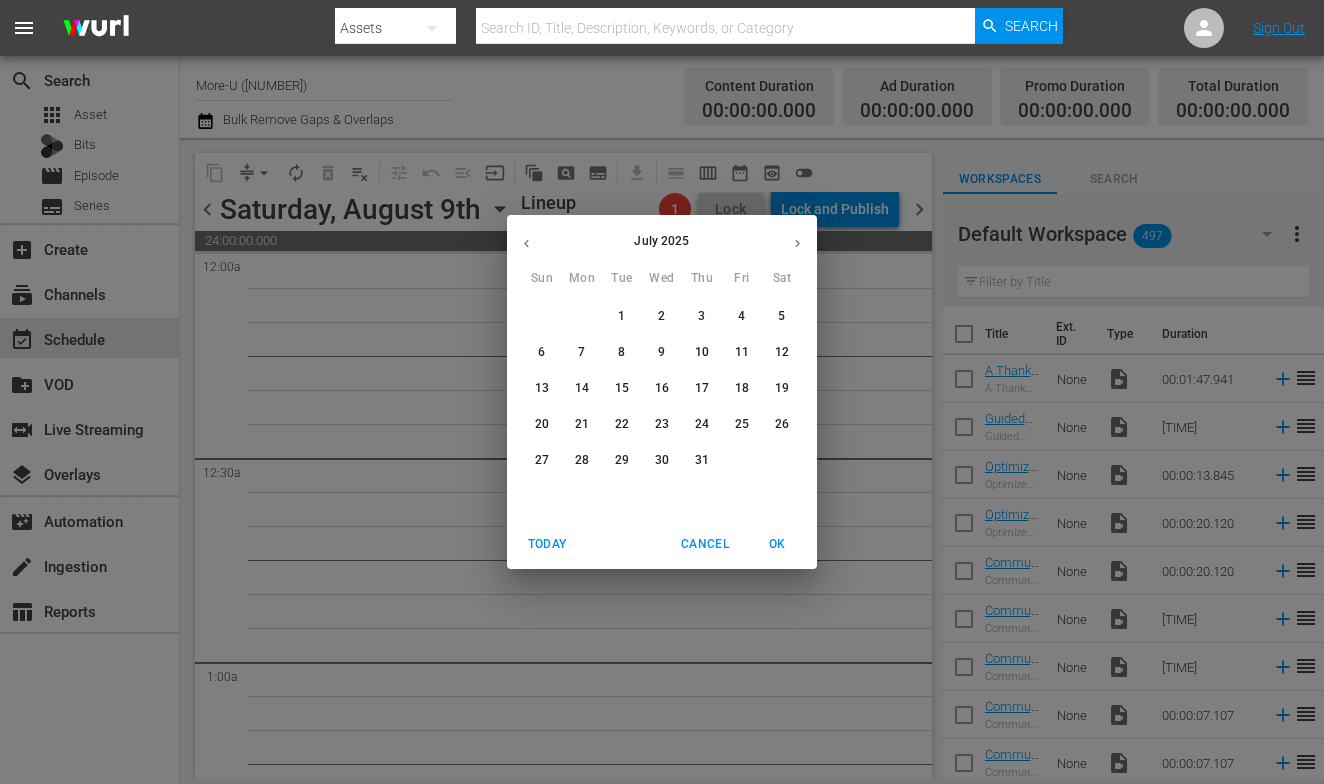 click 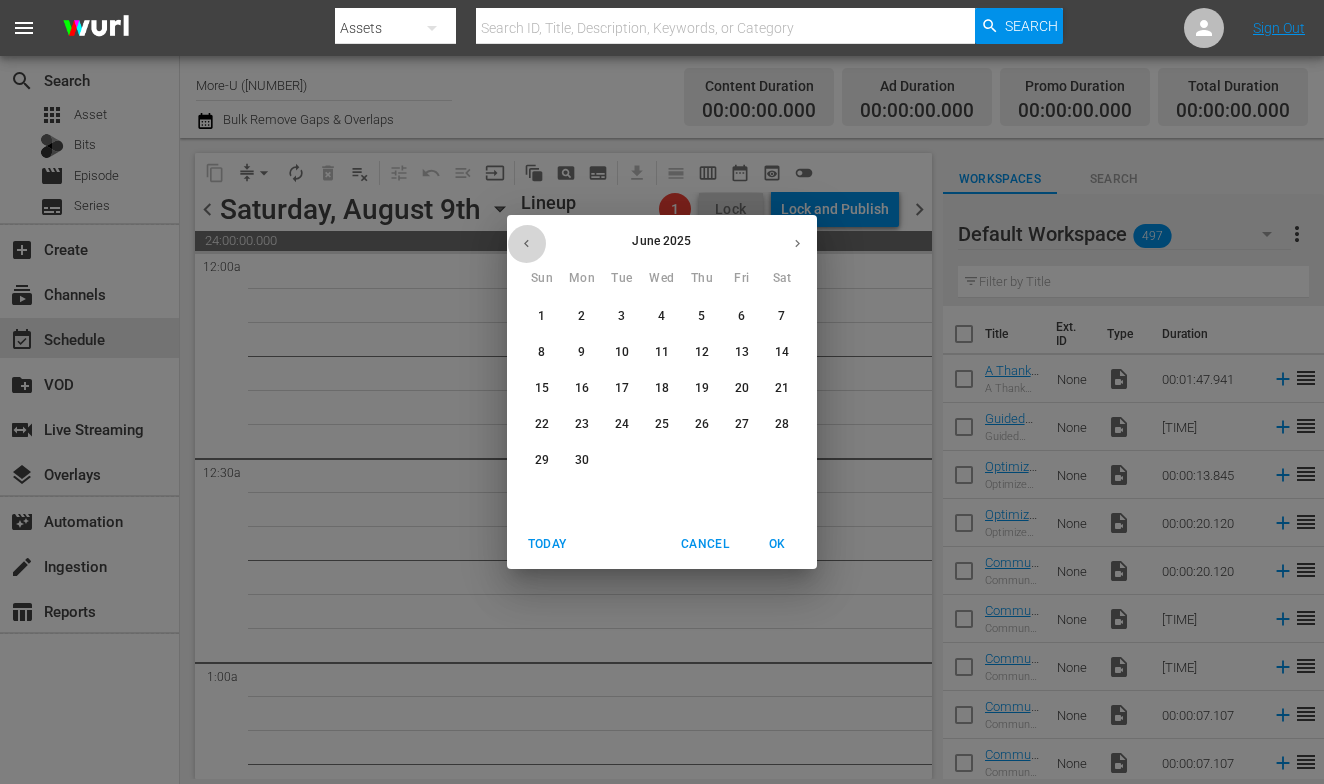 click 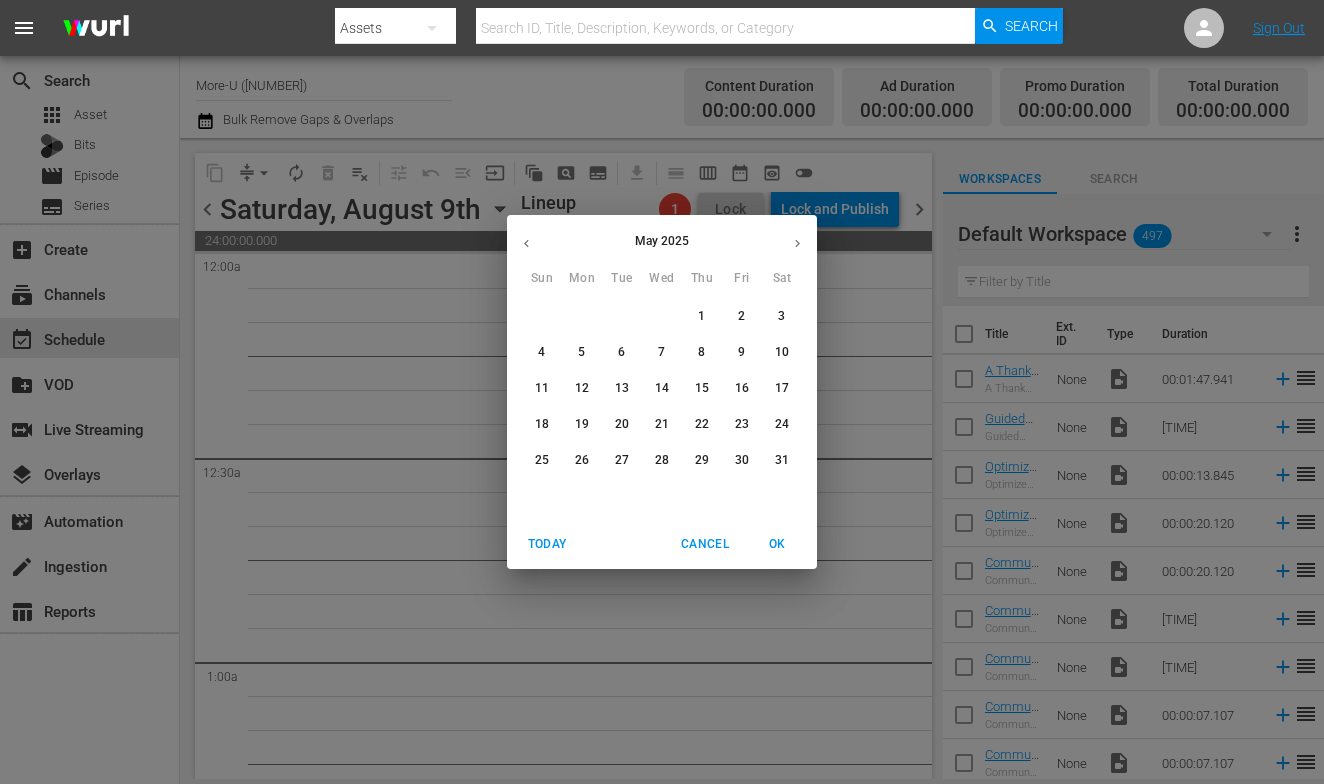 click on "10" at bounding box center (782, 352) 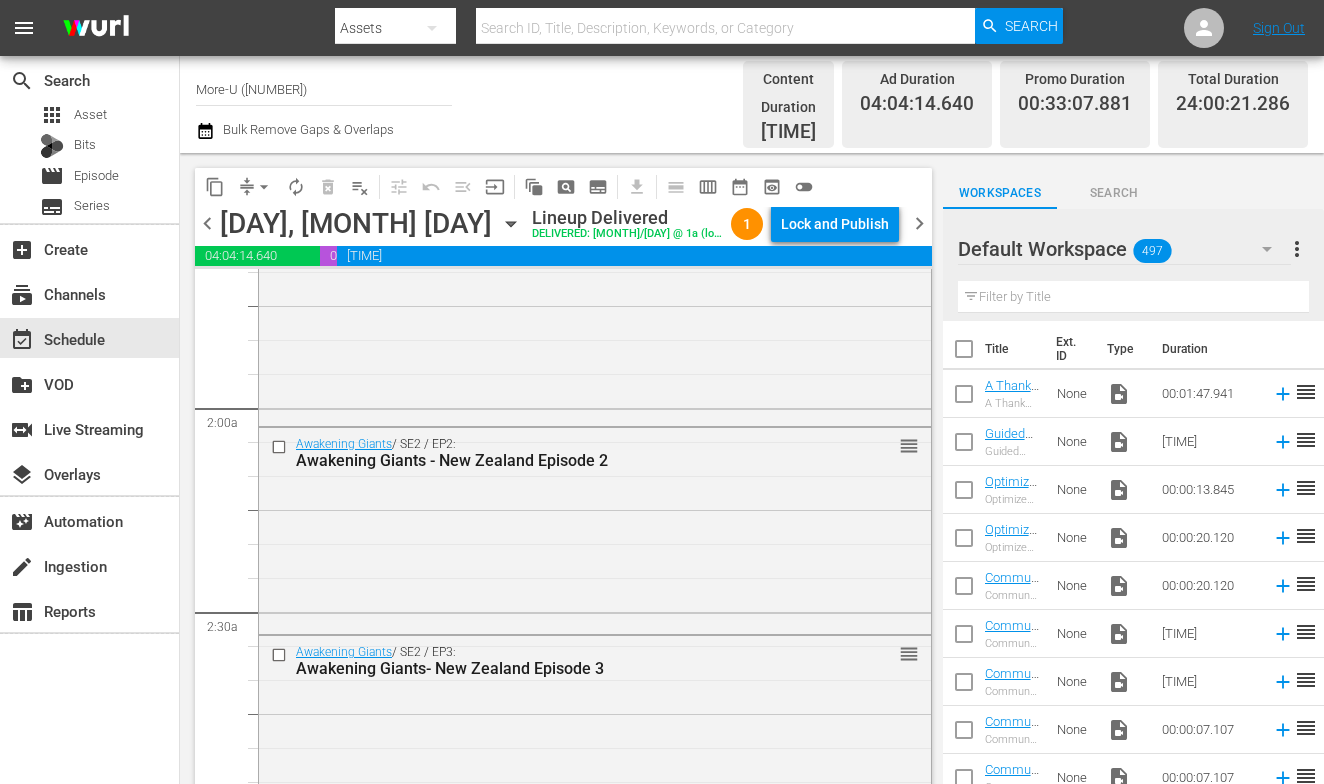 scroll, scrollTop: 0, scrollLeft: 0, axis: both 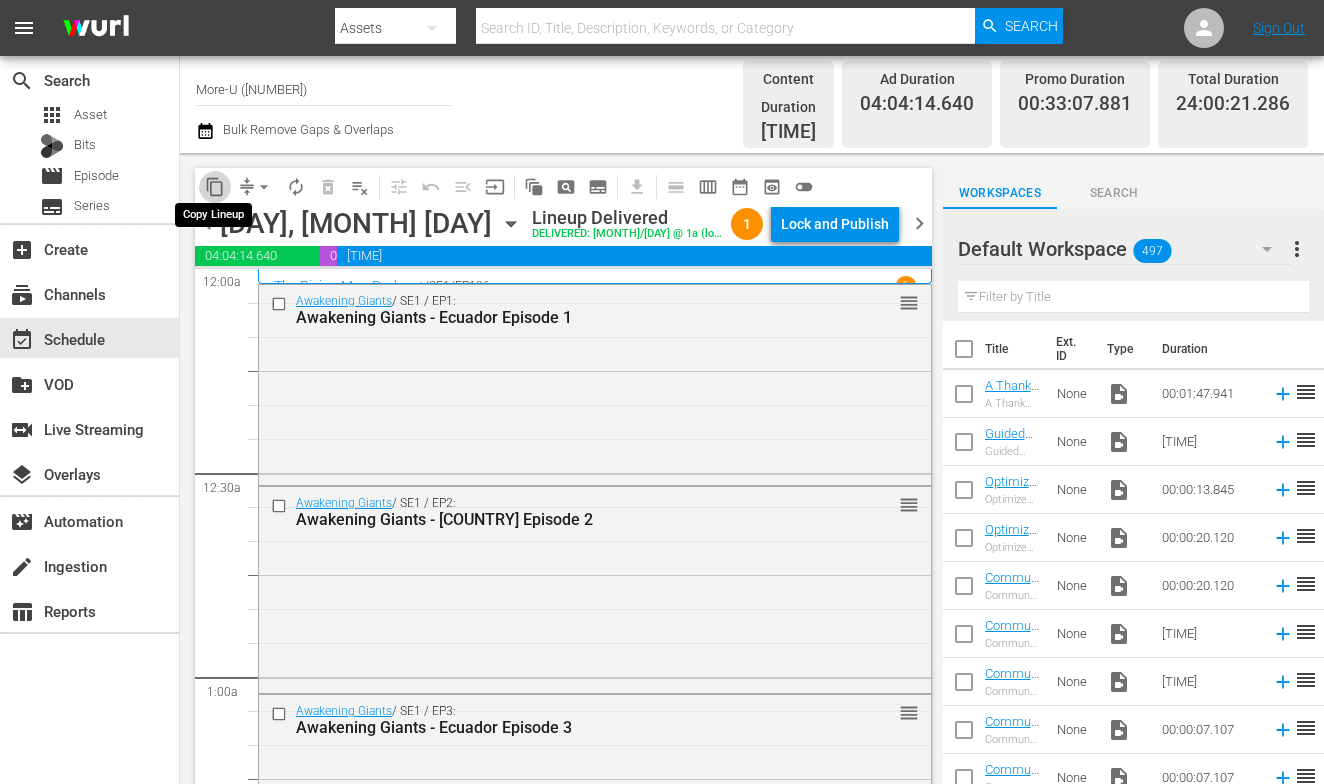 click on "content_copy" at bounding box center [215, 187] 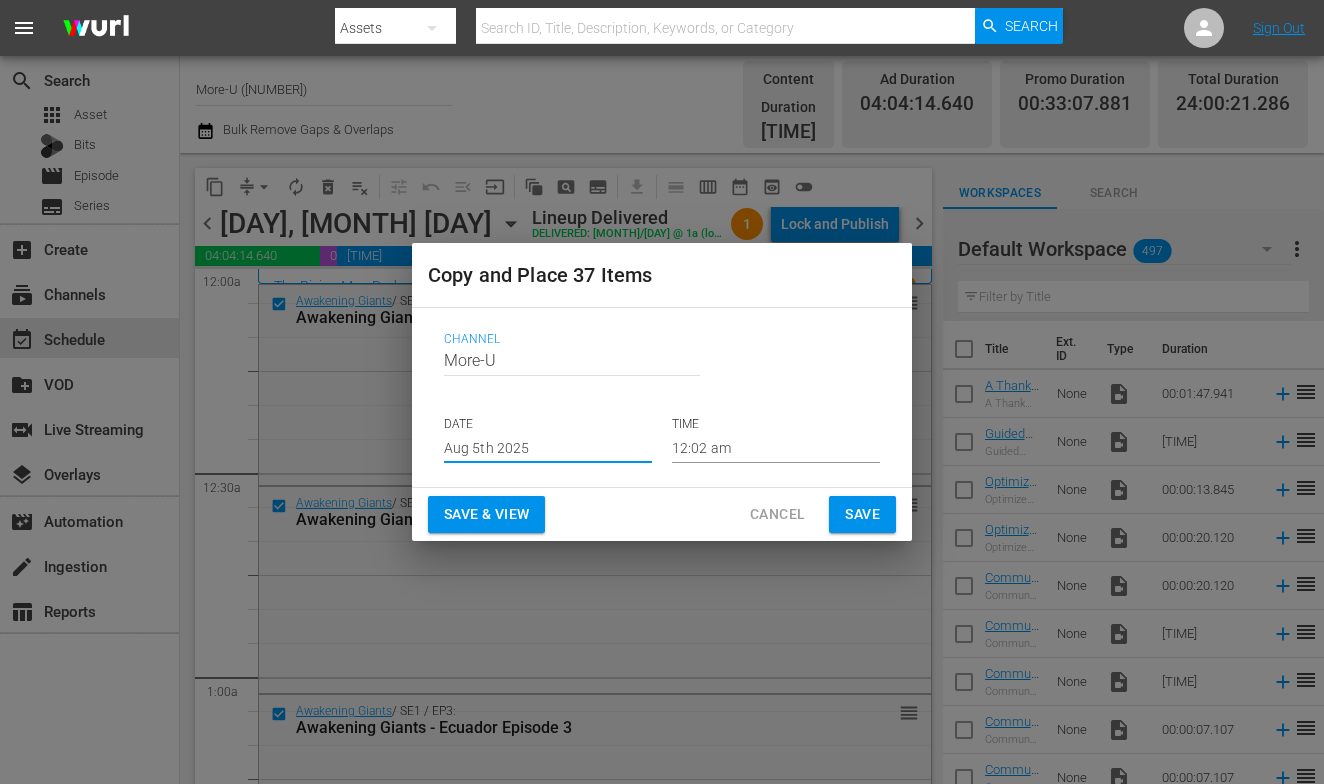 click on "Aug 5th 2025" at bounding box center (548, 448) 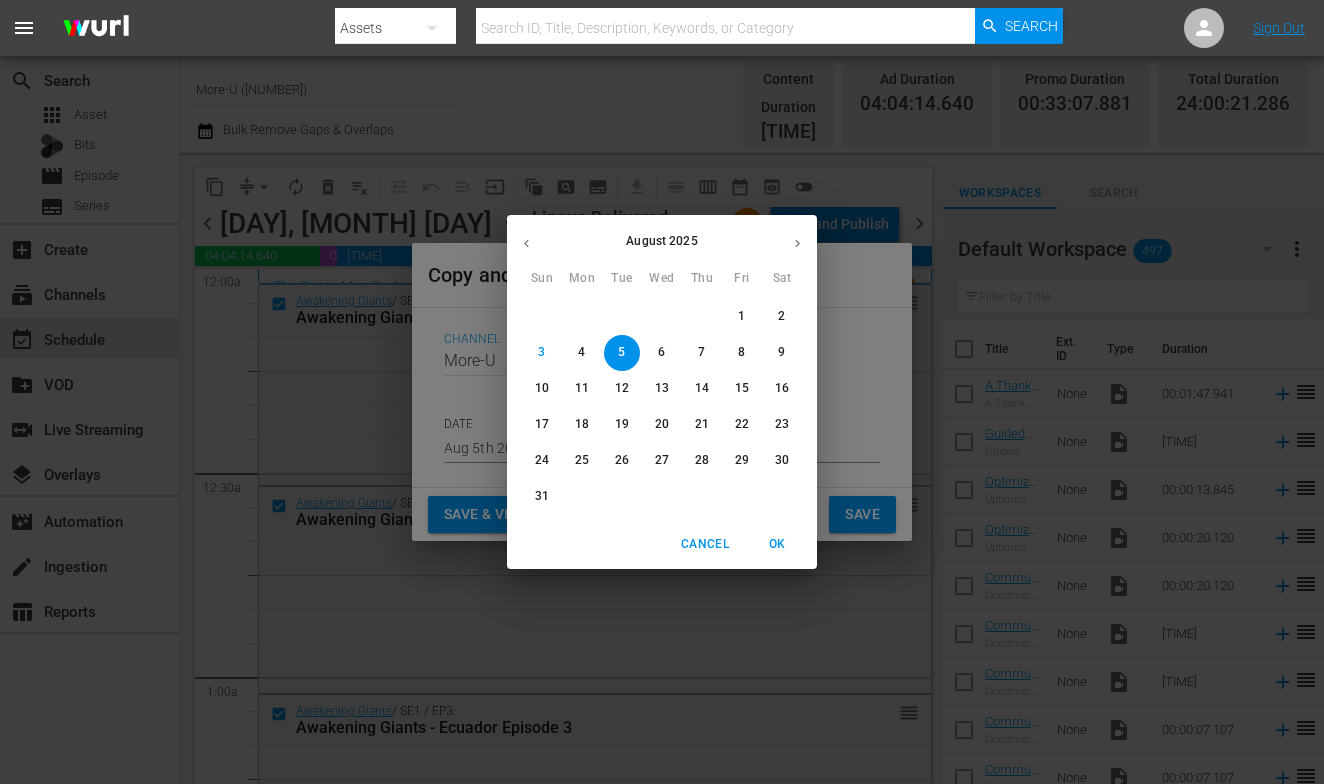 click on "9" at bounding box center [782, 353] 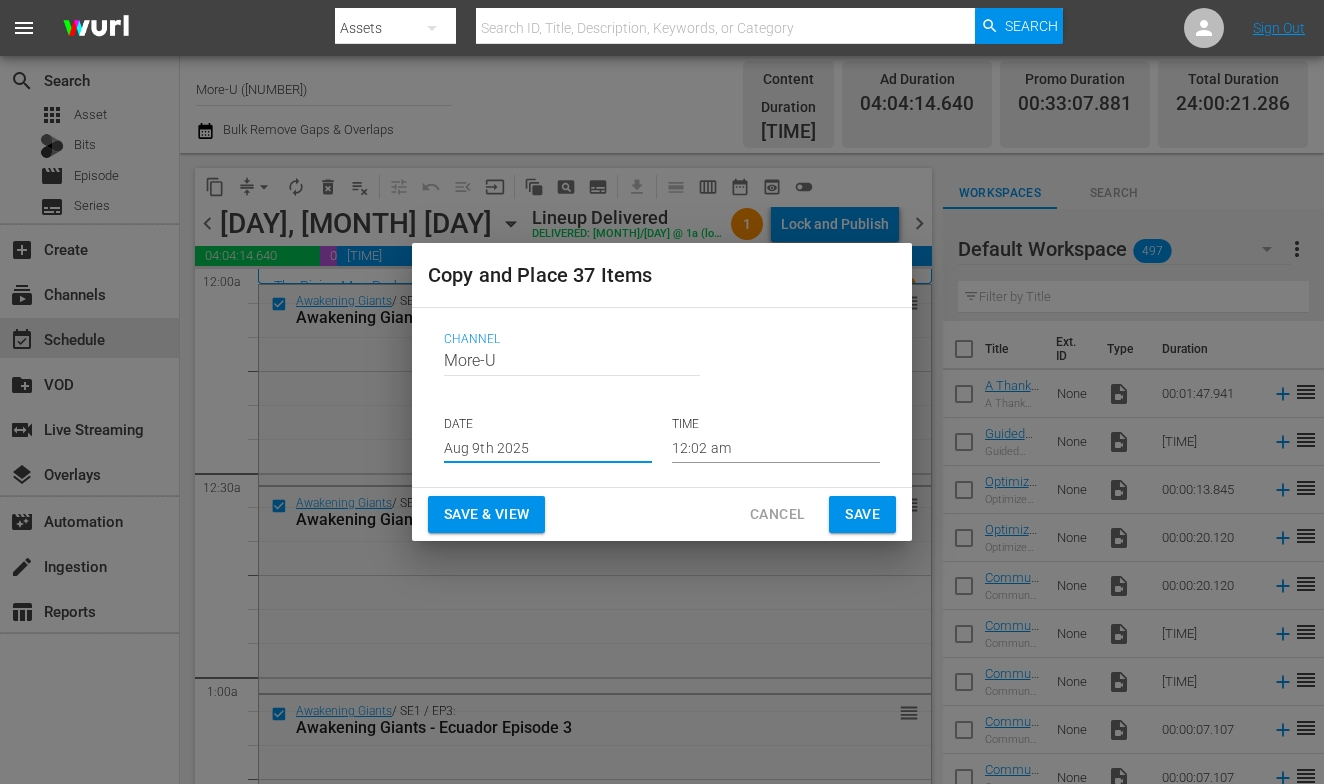 click on "Save & View" at bounding box center (486, 514) 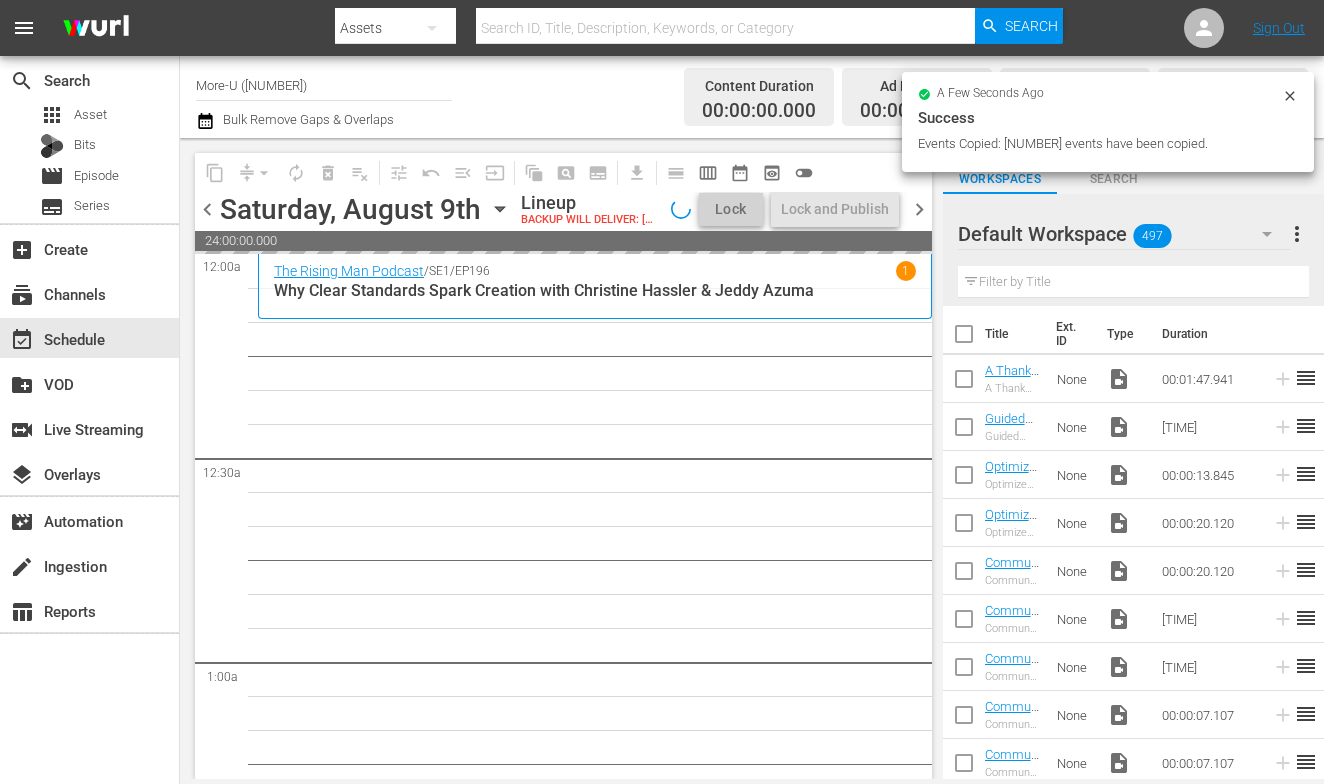 scroll, scrollTop: 2, scrollLeft: 0, axis: vertical 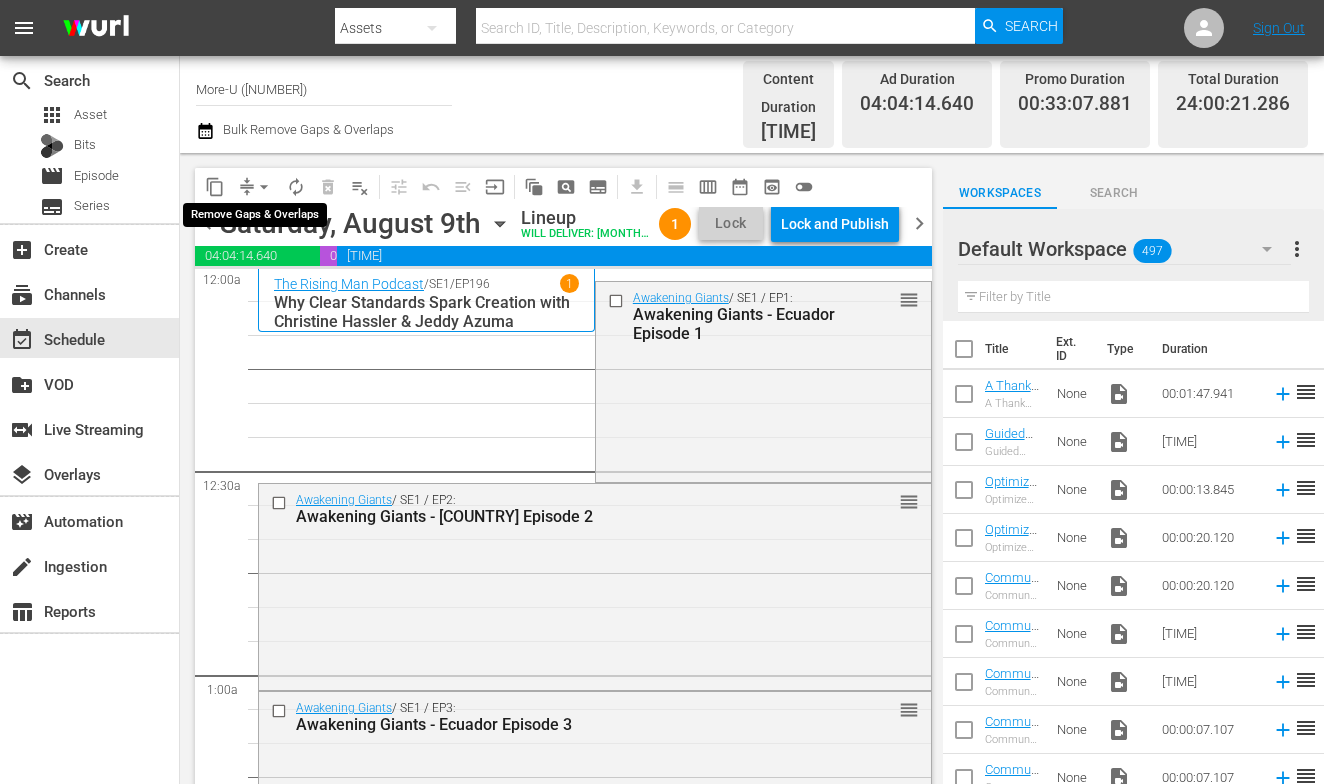 click on "arrow_drop_down" at bounding box center [264, 187] 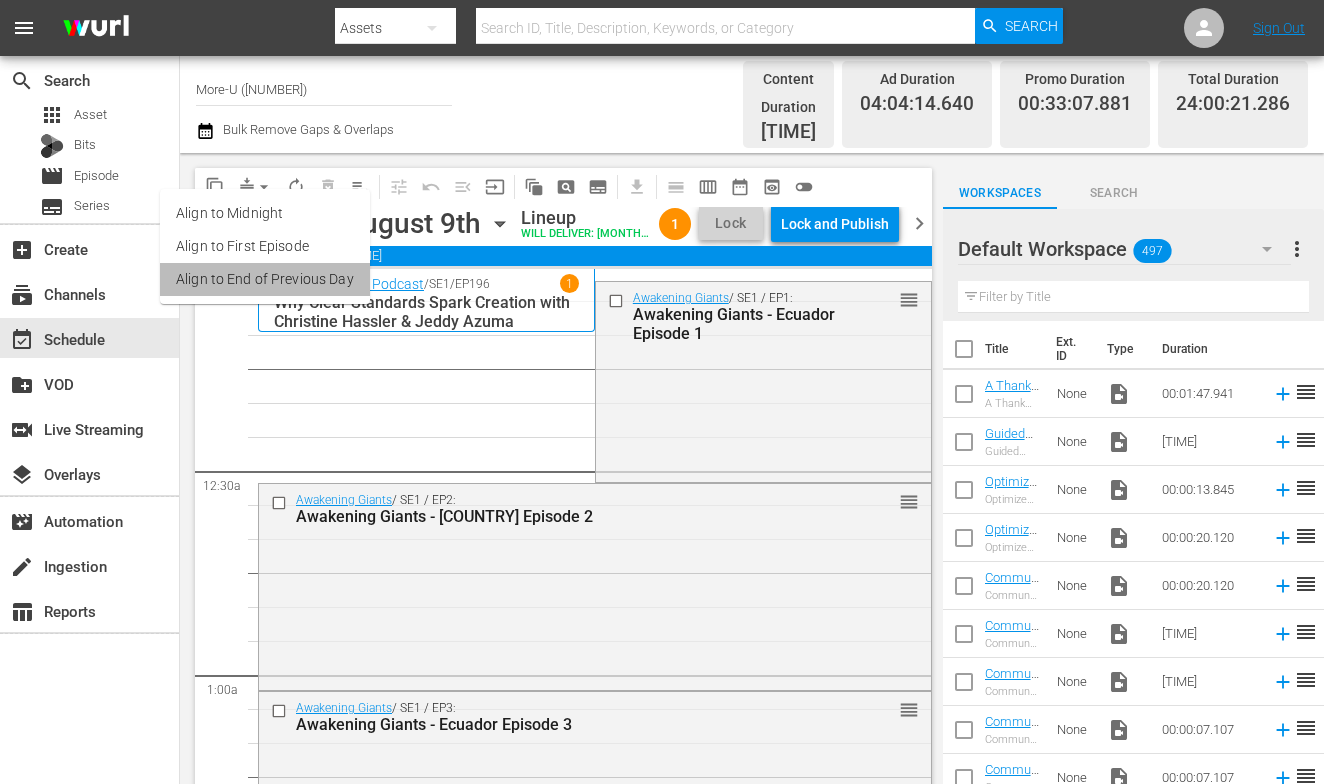 click on "Align to End of Previous Day" at bounding box center [265, 279] 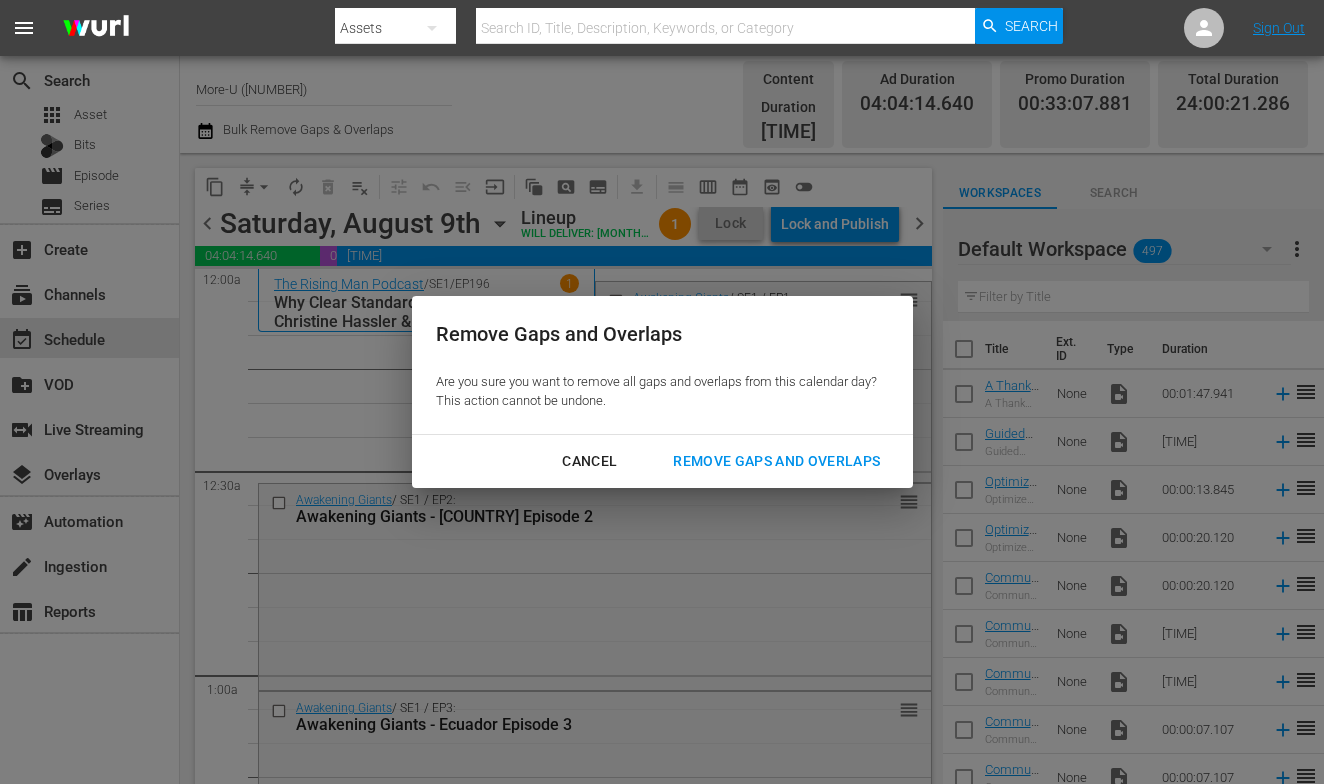 click on "Remove Gaps and Overlaps" at bounding box center (776, 461) 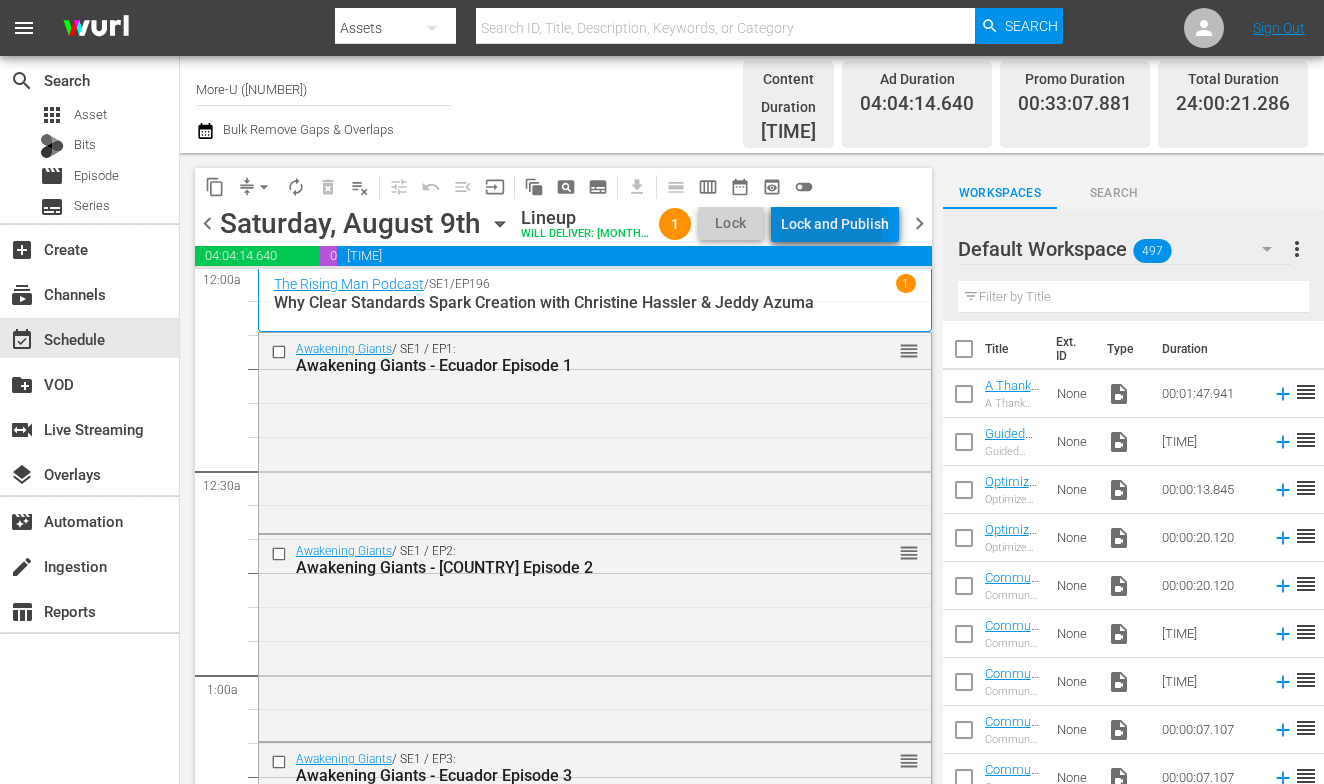 click on "Lock and Publish" at bounding box center [835, 224] 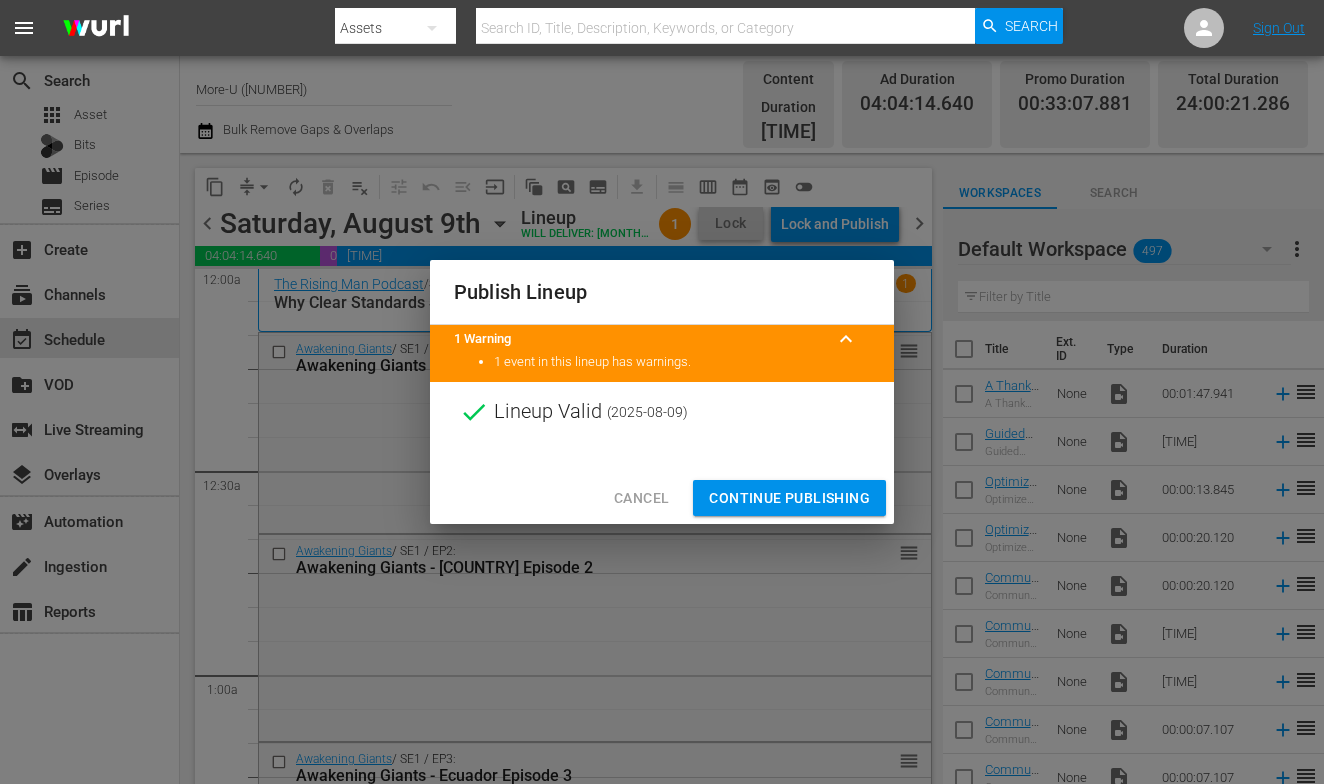 click on "Continue Publishing" at bounding box center (789, 498) 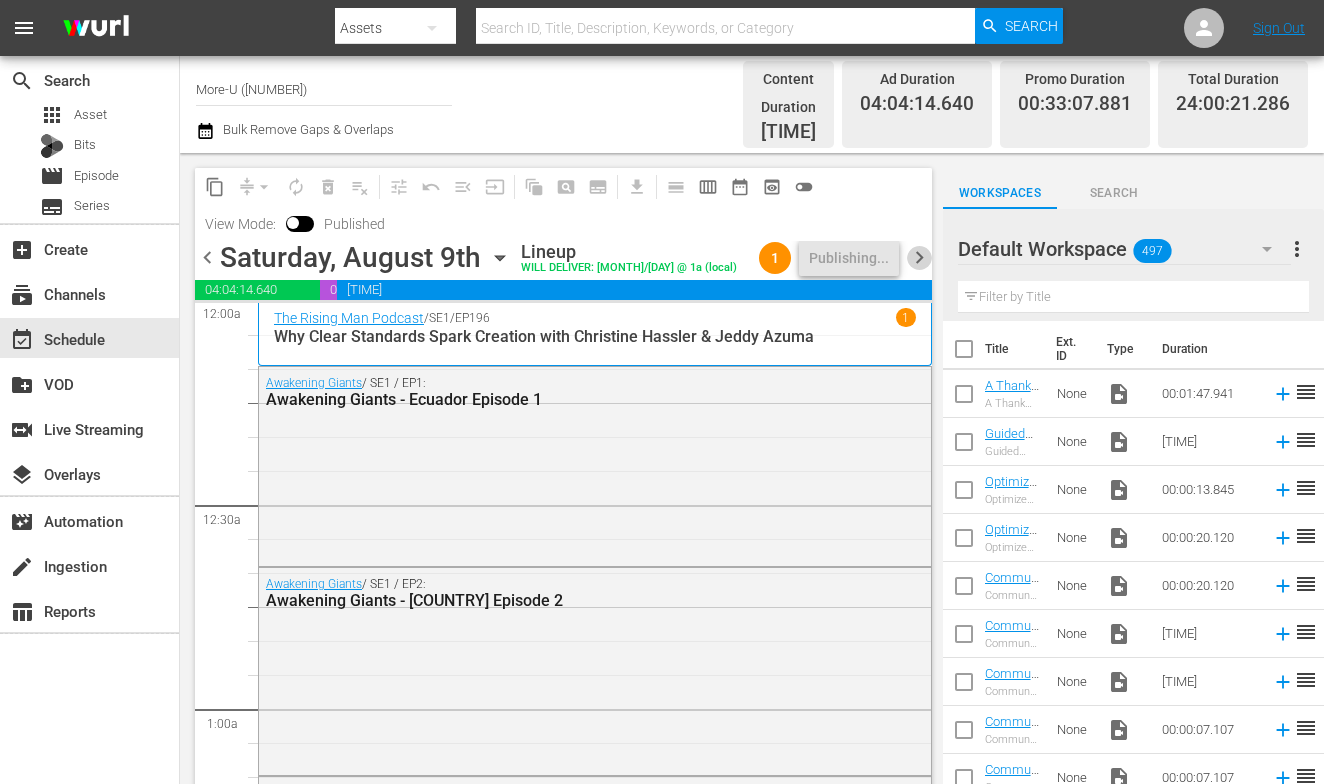 click on "chevron_right" at bounding box center (919, 257) 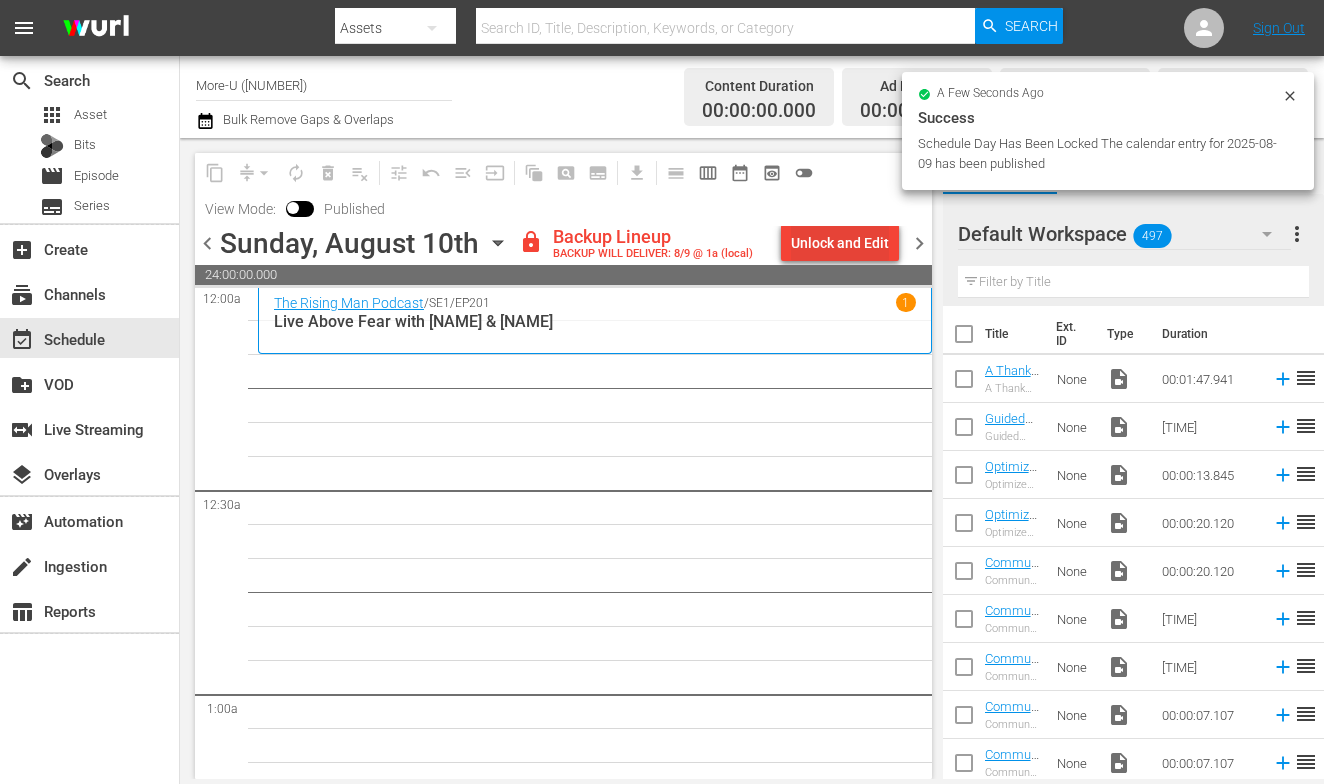 click on "Unlock and Edit" at bounding box center (840, 243) 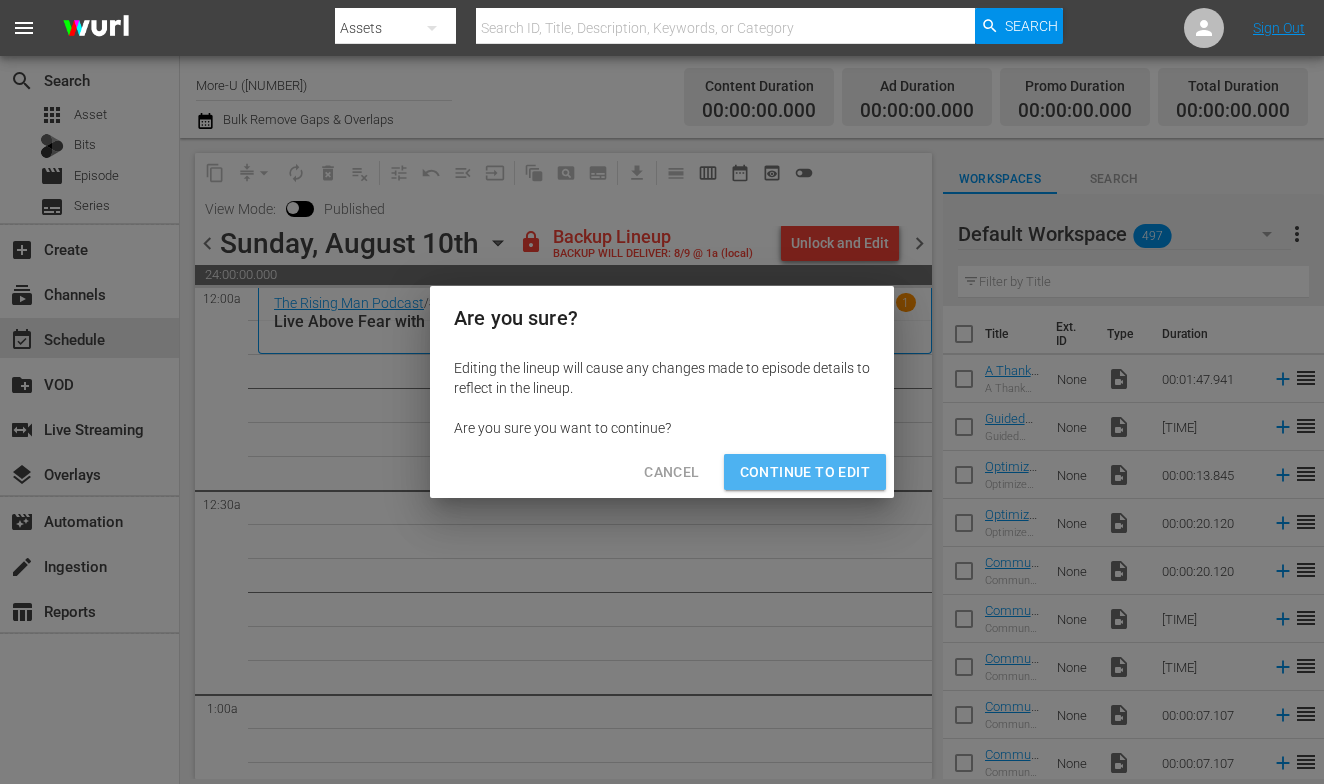 click on "Continue to Edit" at bounding box center [805, 472] 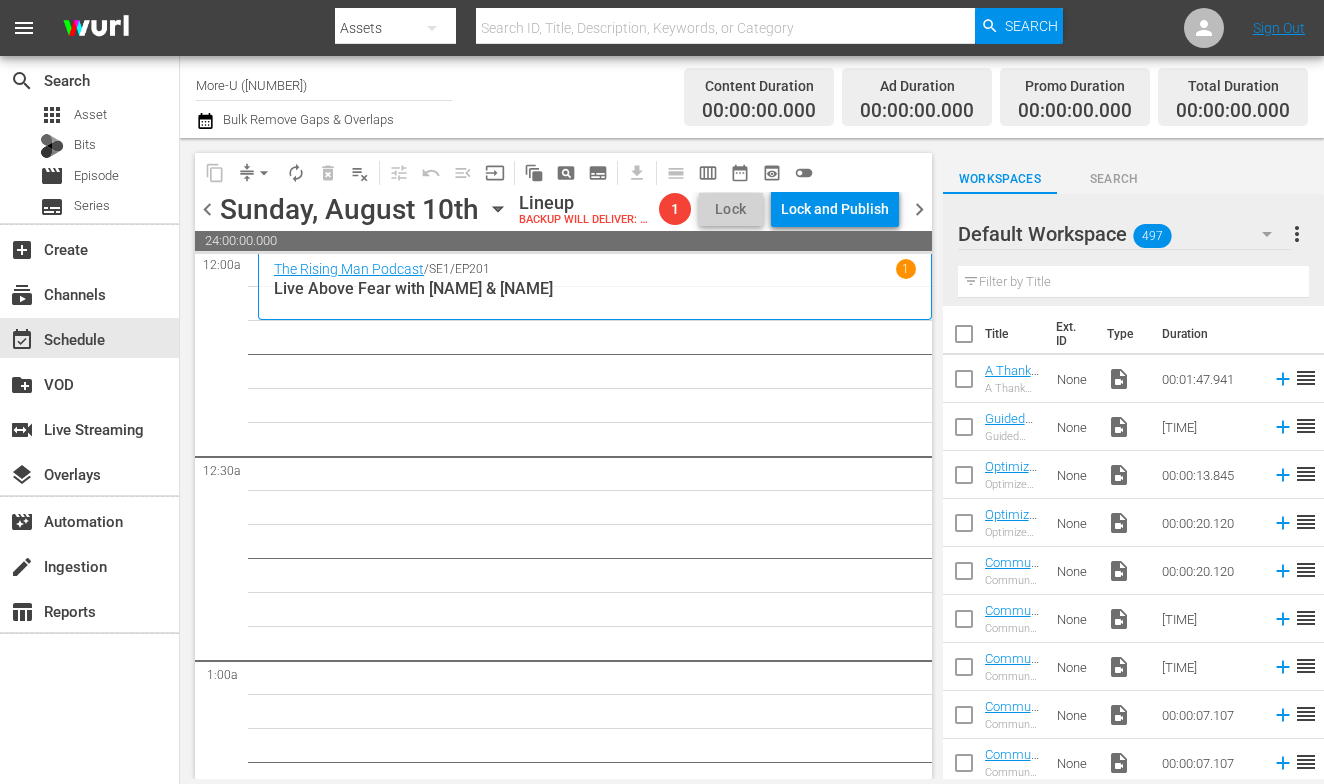 click on "The Rising Man Podcast / SE1 / EP201 1" at bounding box center [595, 268] 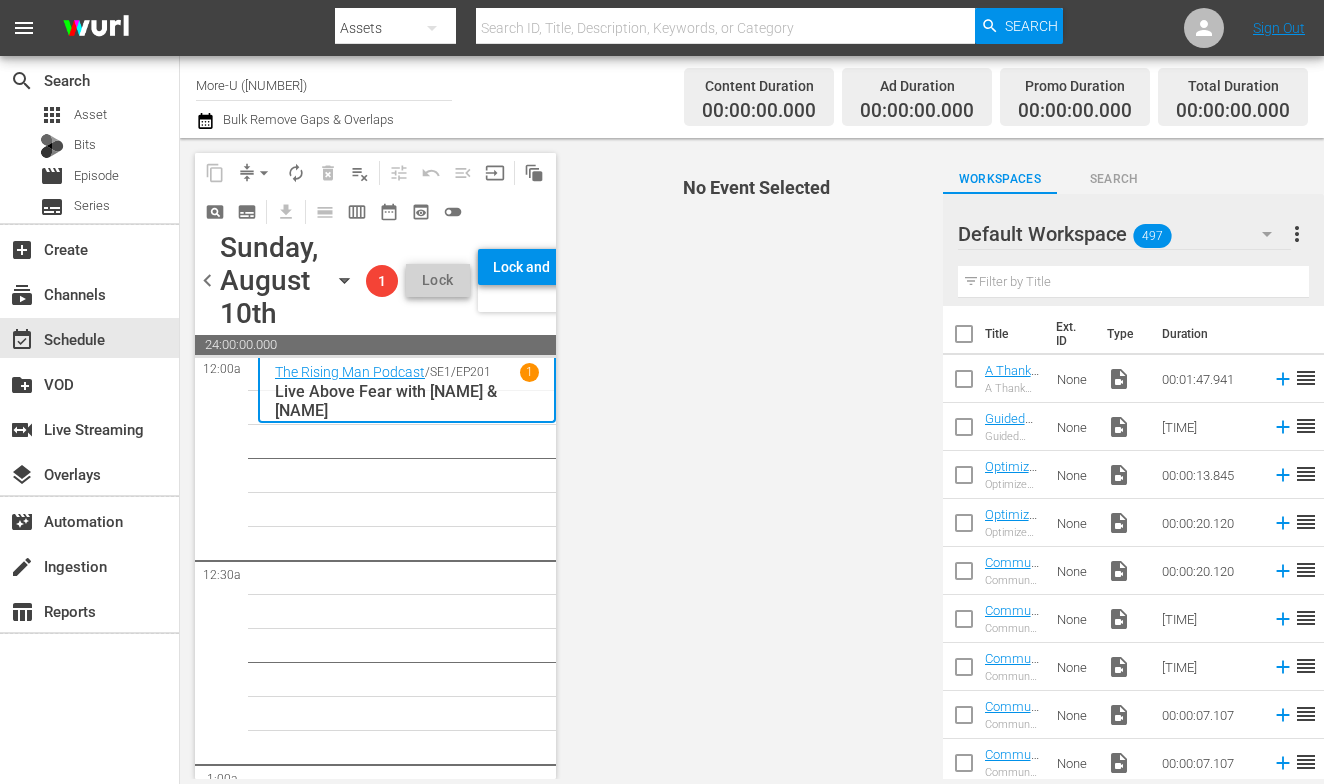 click 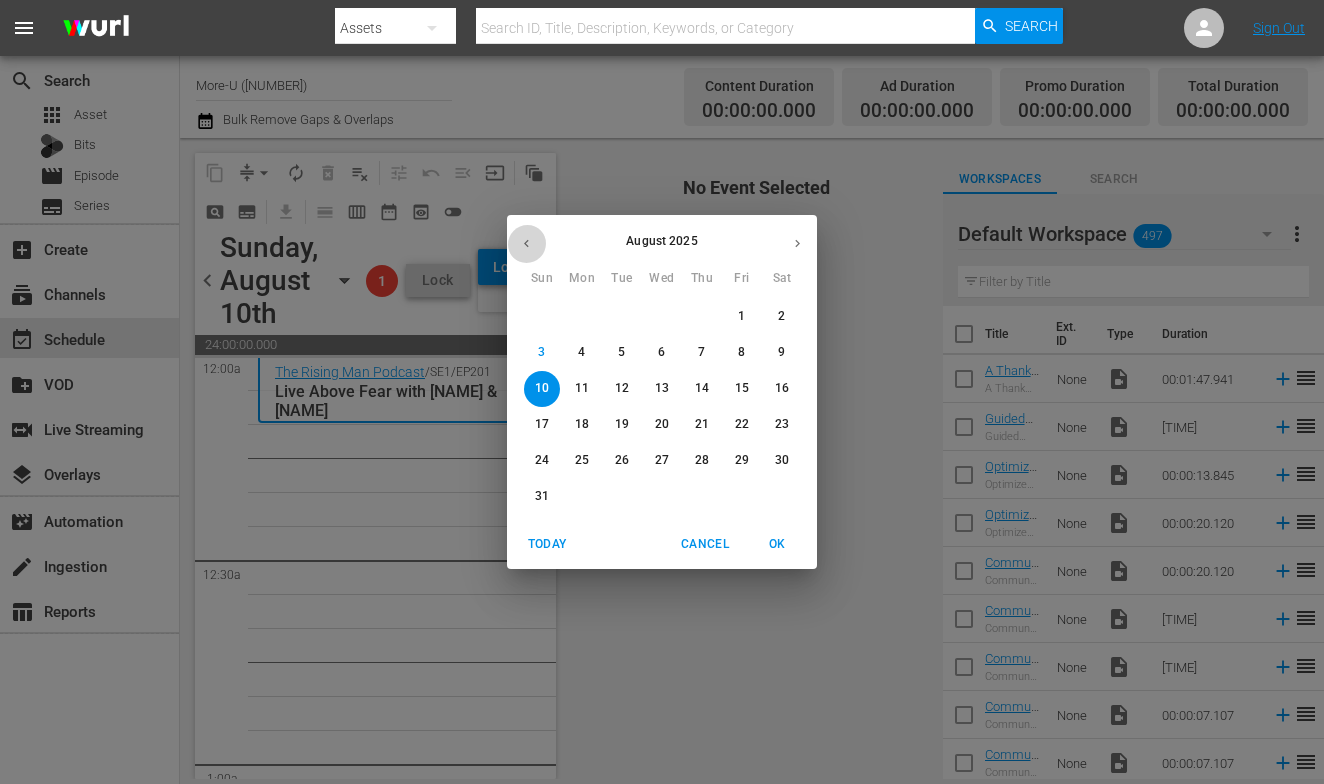 click 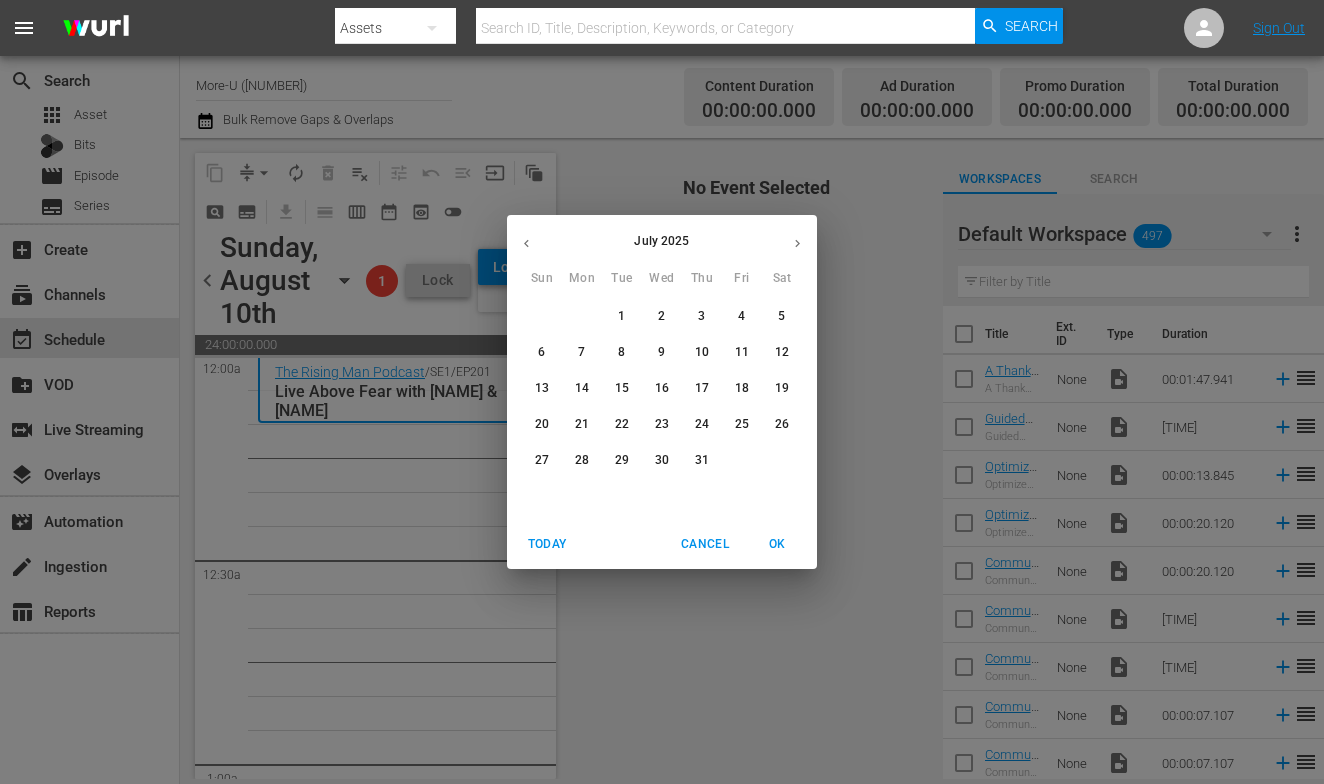 click 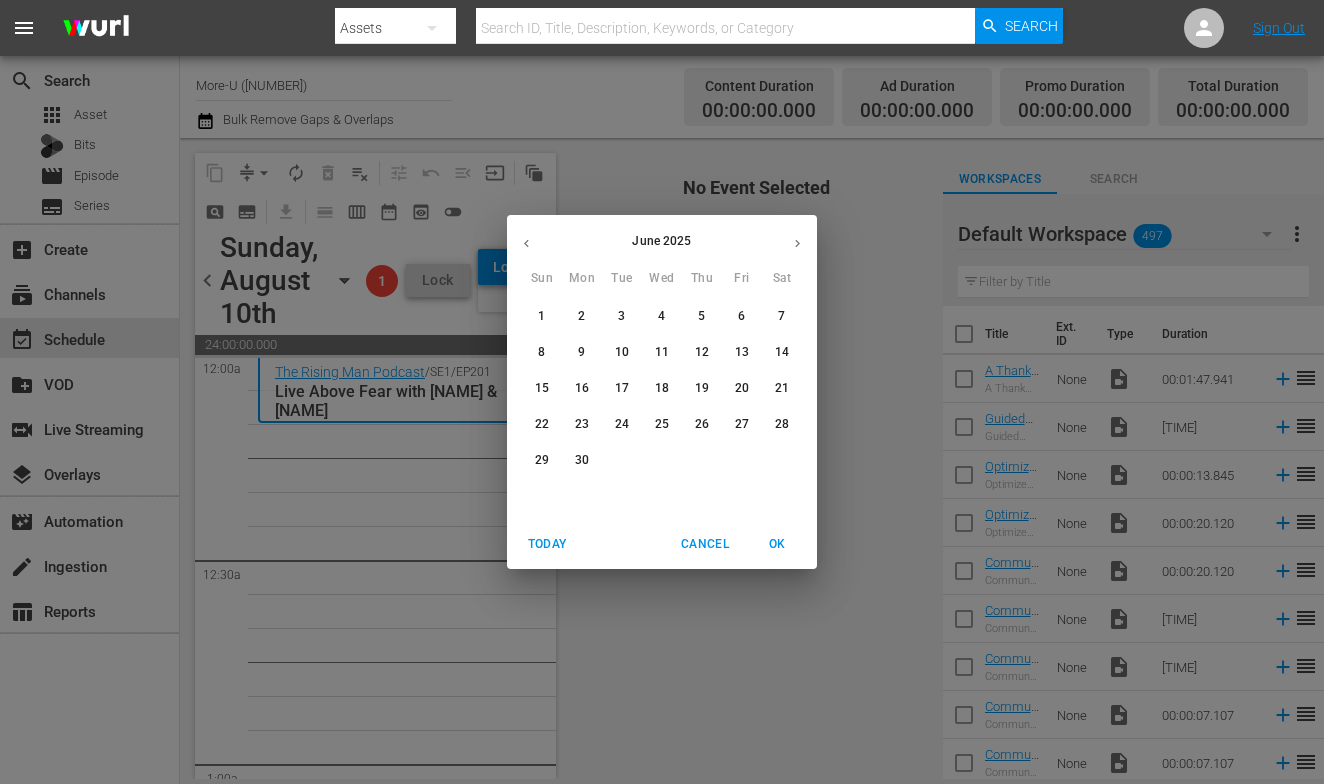 click 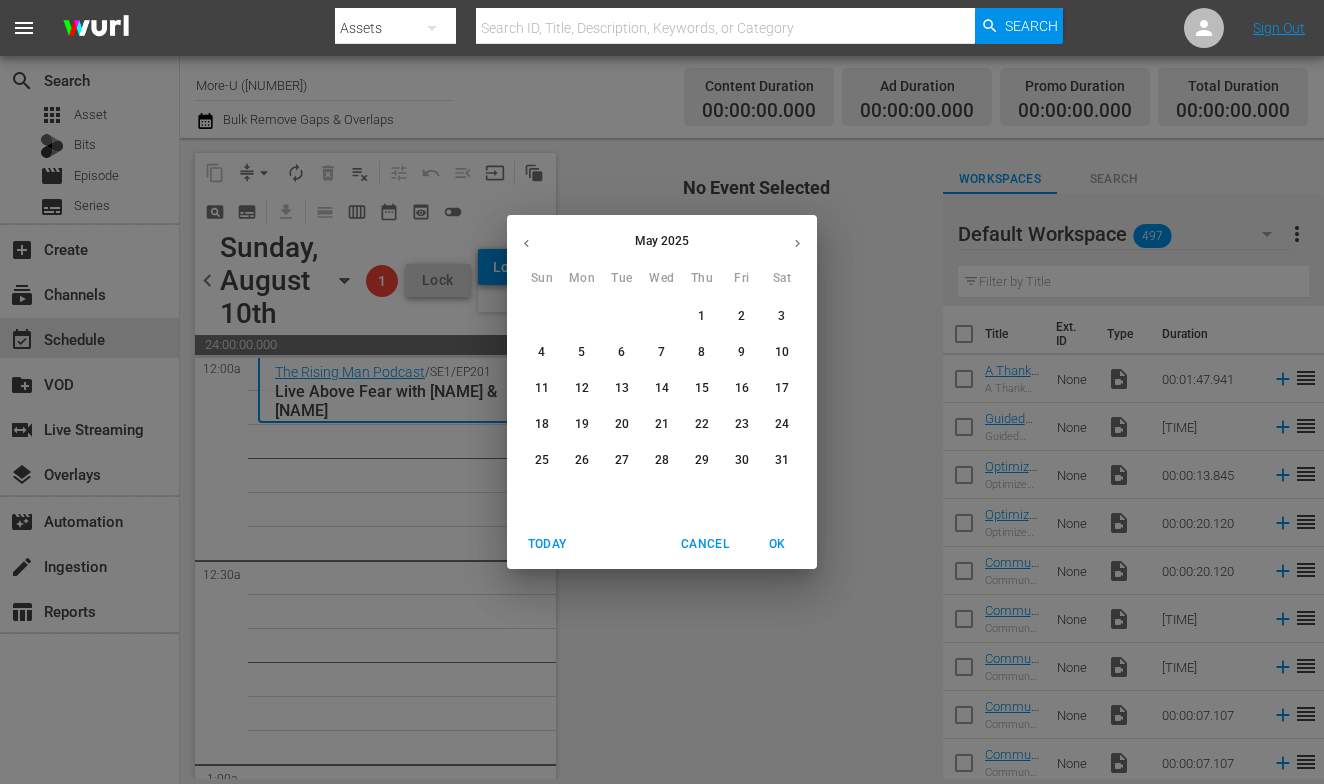 click on "11" at bounding box center [542, 388] 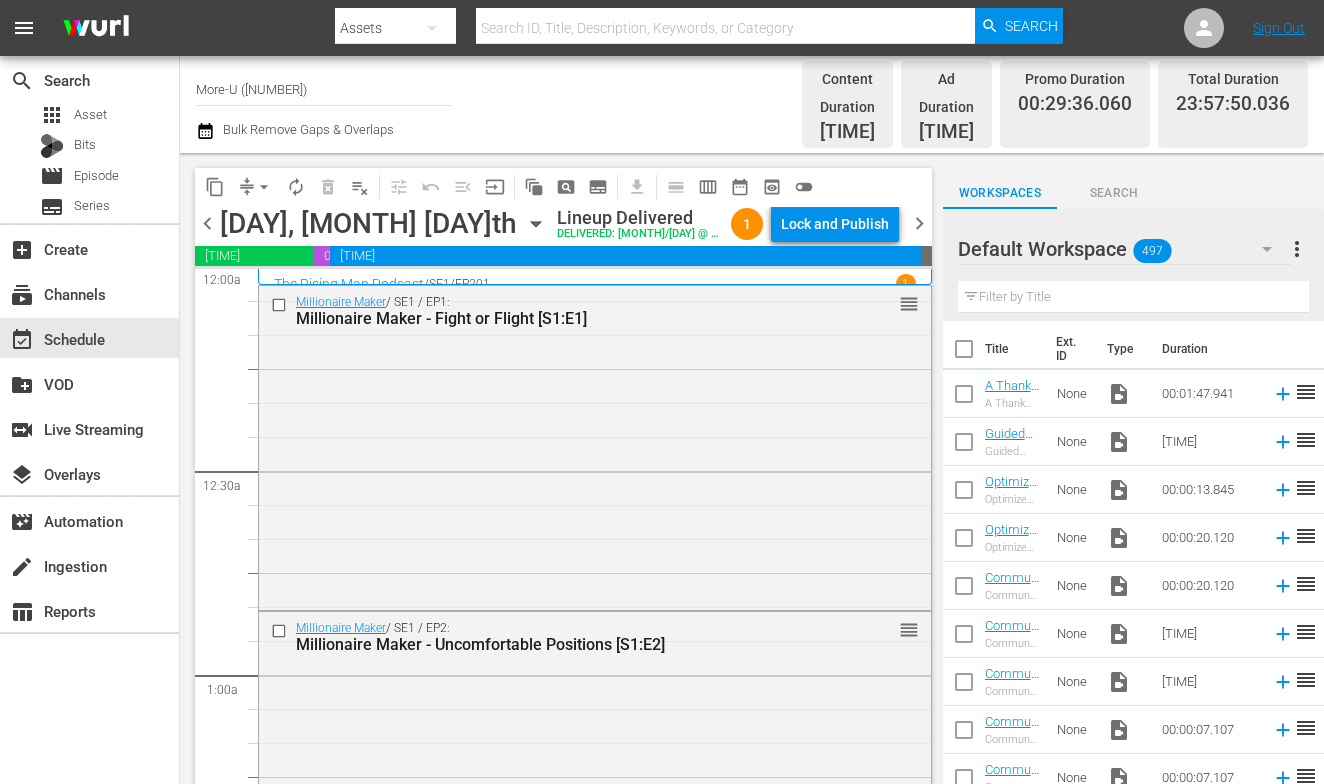 click on "The Rising Man Podcast   /    SE1  /    EP201 1 Live Above Fear with [FIRST] [LAST] & [FIRST] [LAST]" at bounding box center (595, 275) 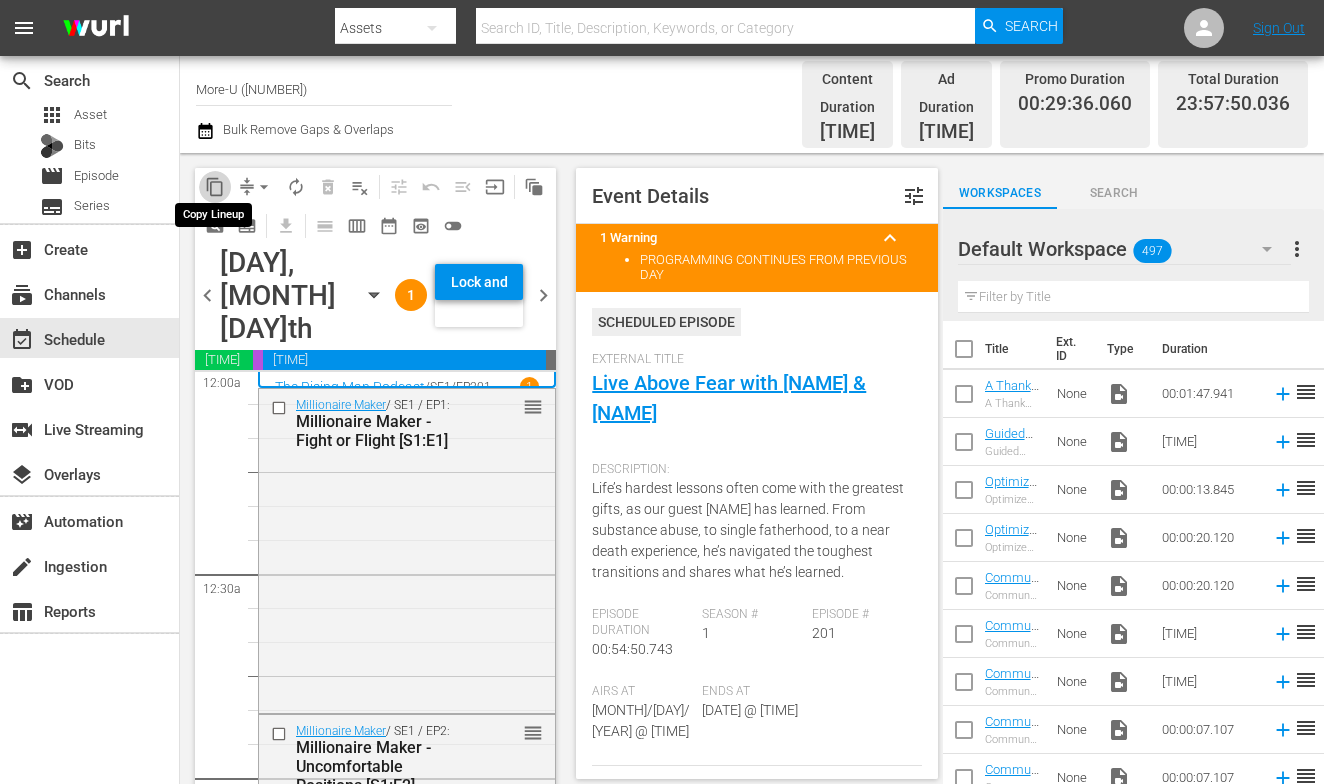 click on "content_copy" at bounding box center [215, 187] 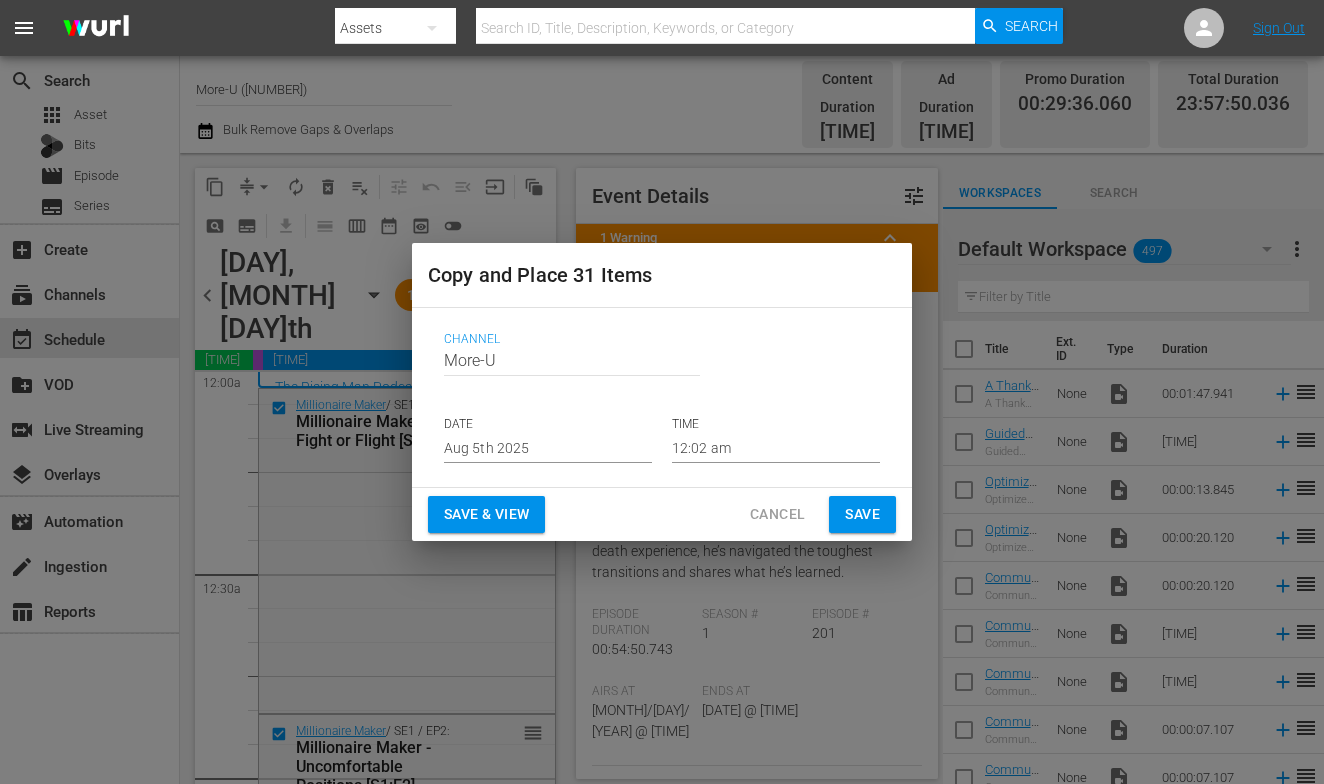 click on "Aug 5th 2025" at bounding box center (548, 448) 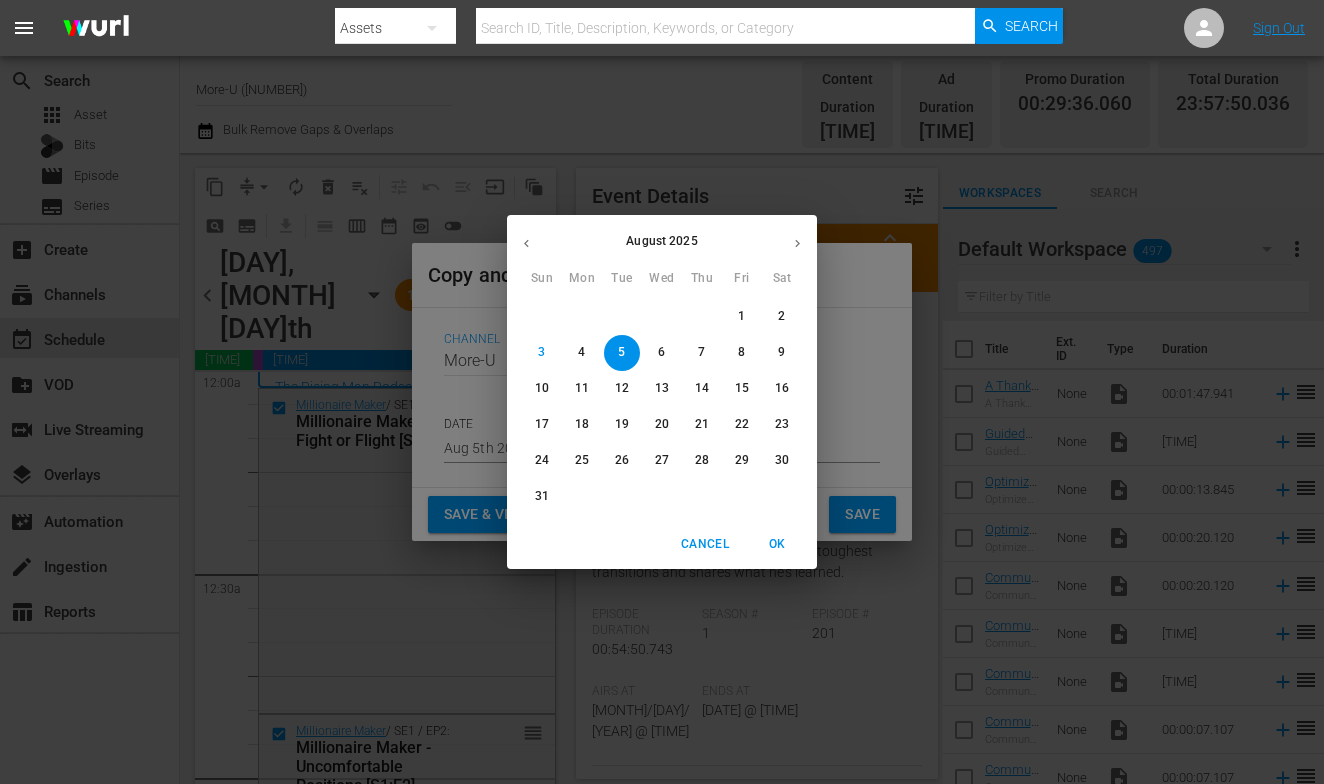 click on "10" at bounding box center [542, 388] 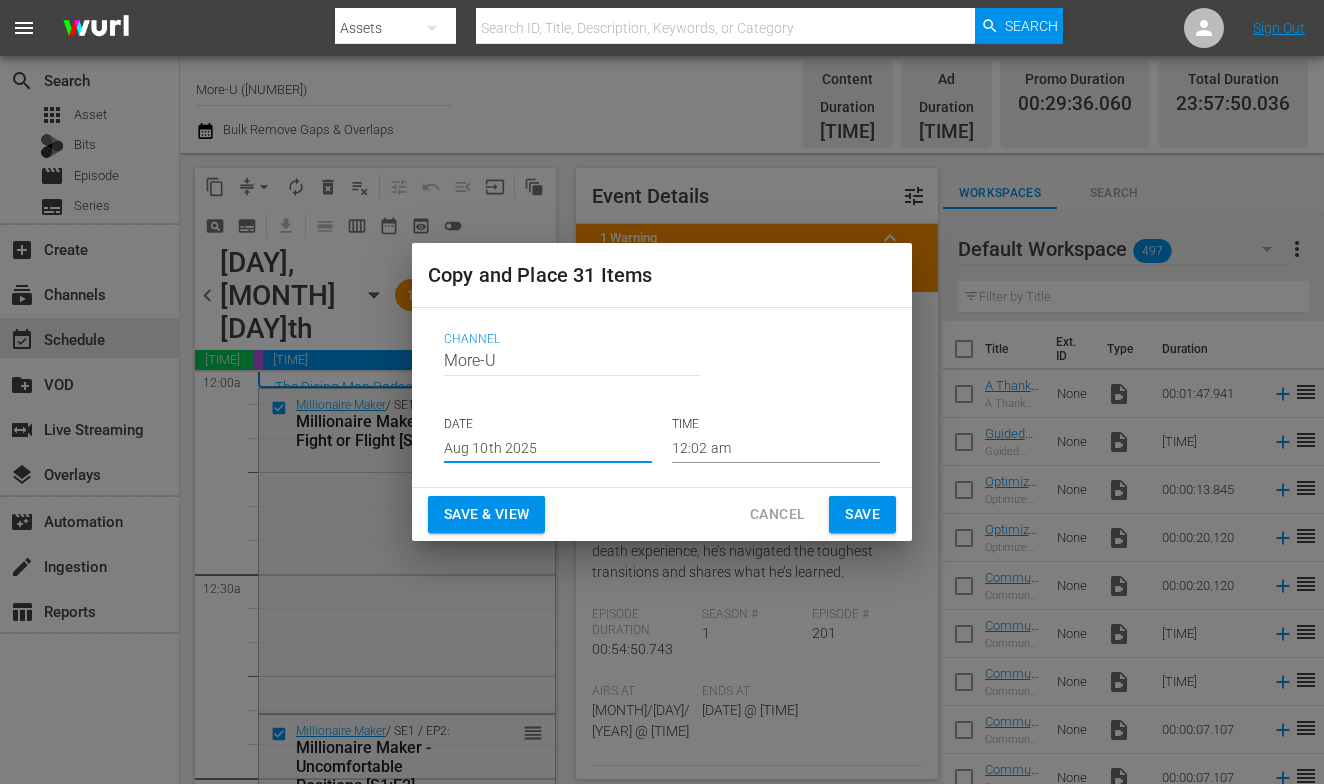 click on "Save & View" at bounding box center [486, 514] 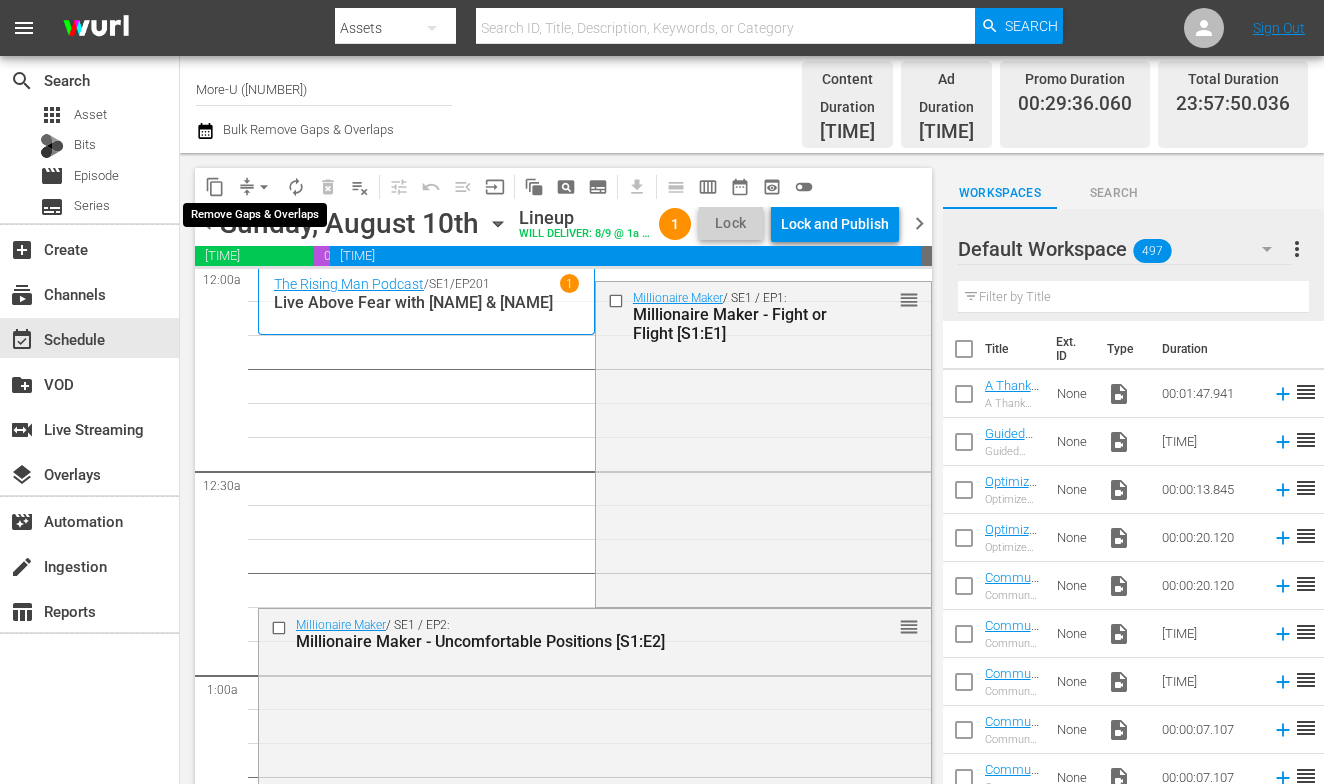 click on "arrow_drop_down" at bounding box center [264, 187] 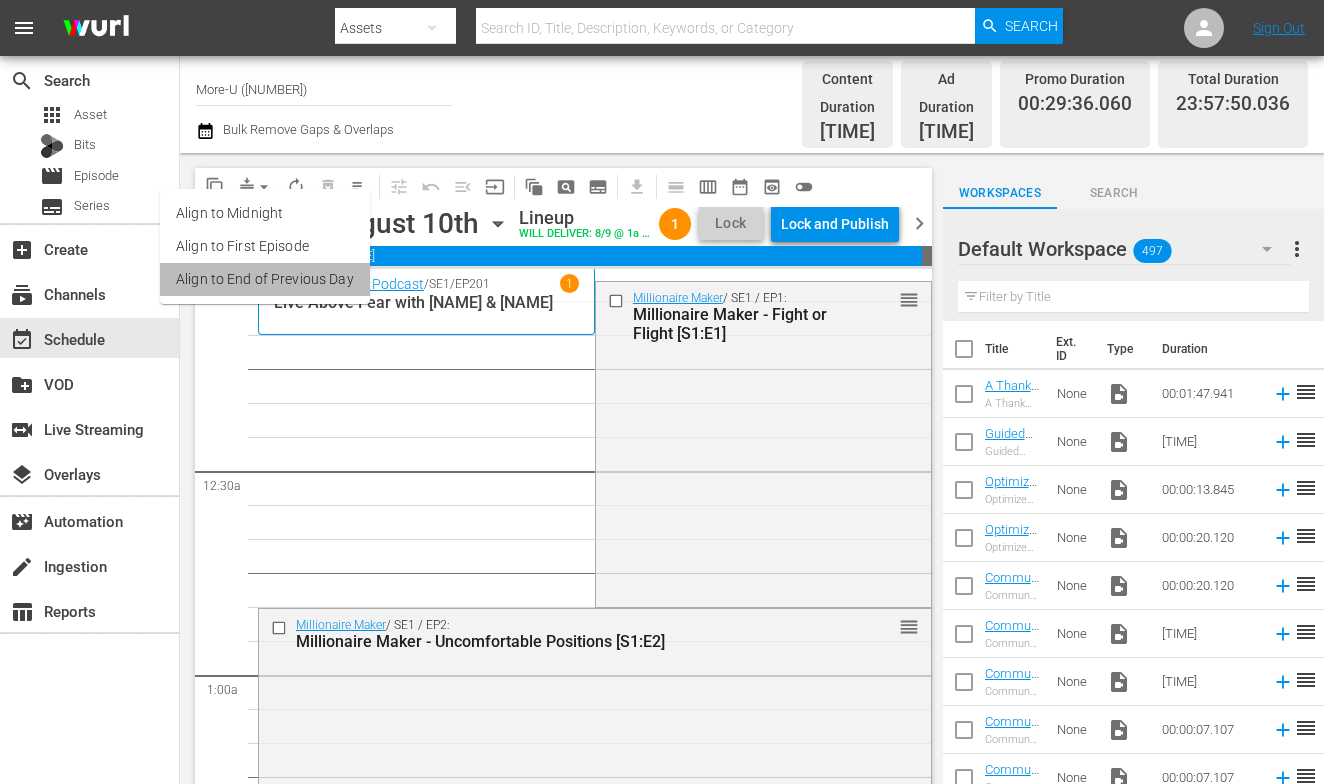 click on "Align to End of Previous Day" at bounding box center (265, 279) 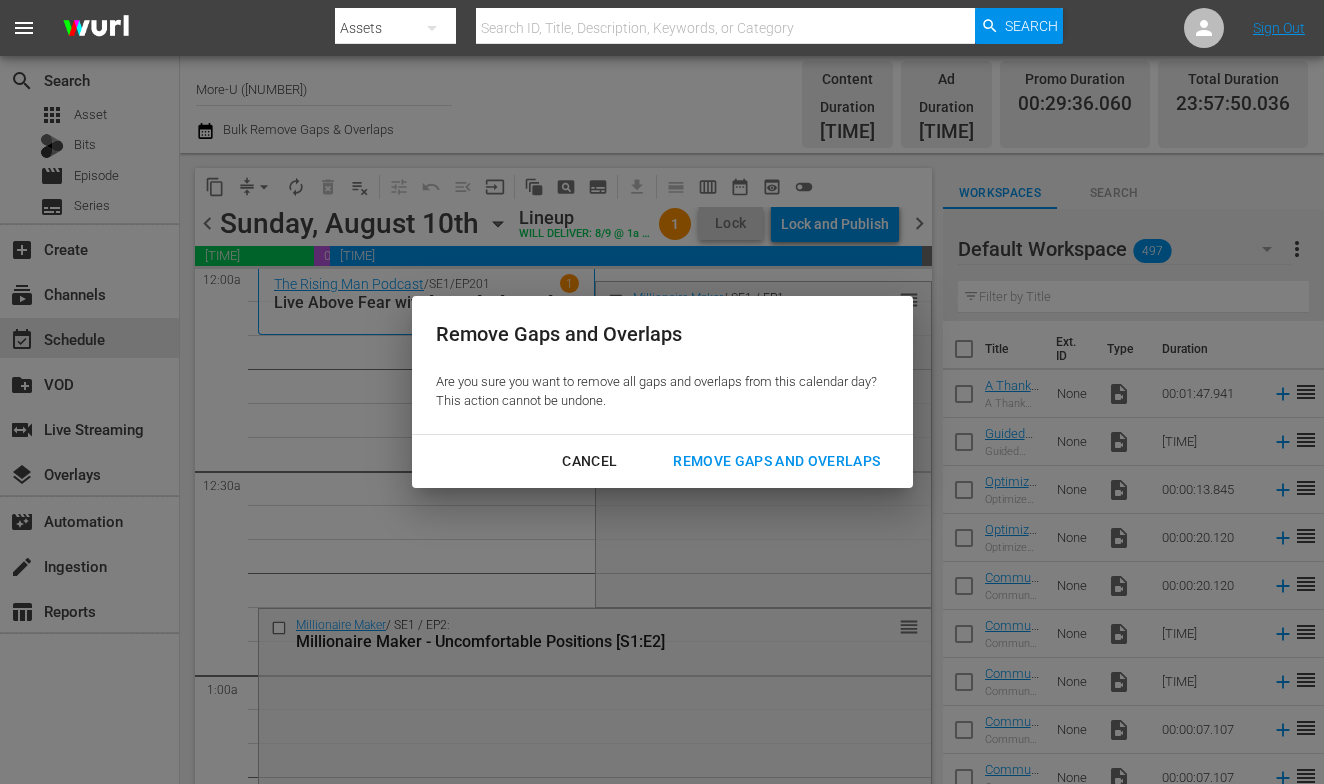 click on "Remove Gaps and Overlaps" at bounding box center [776, 461] 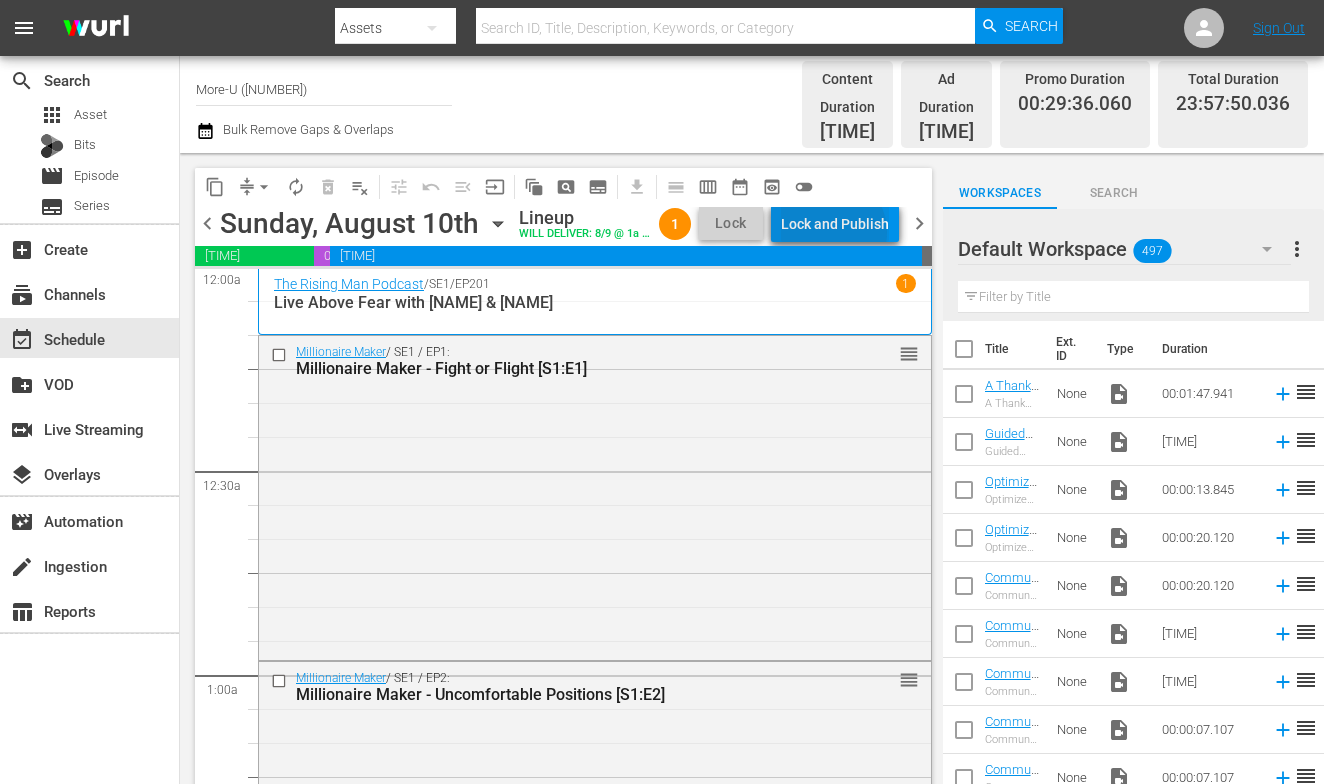 click on "Lock and Publish" at bounding box center (835, 224) 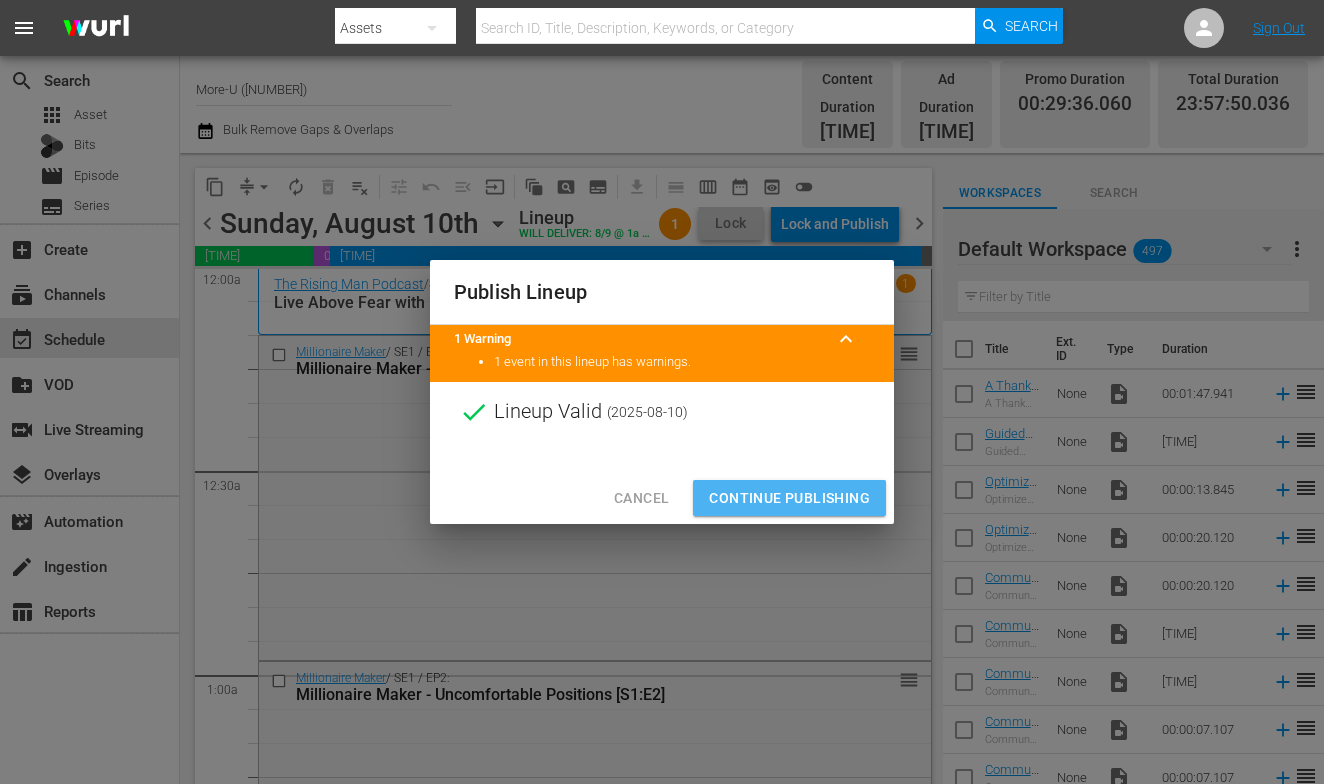 click on "Continue Publishing" at bounding box center [789, 498] 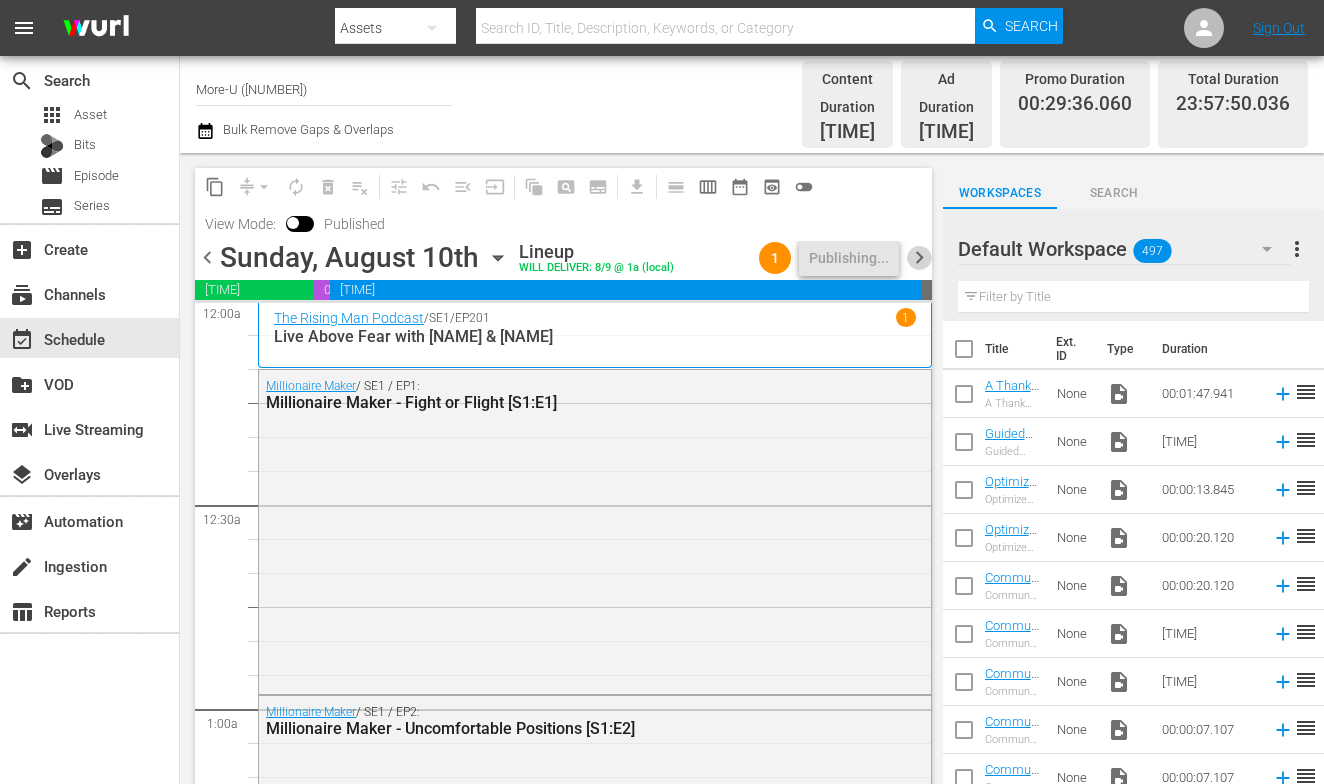 click on "chevron_right" at bounding box center [919, 257] 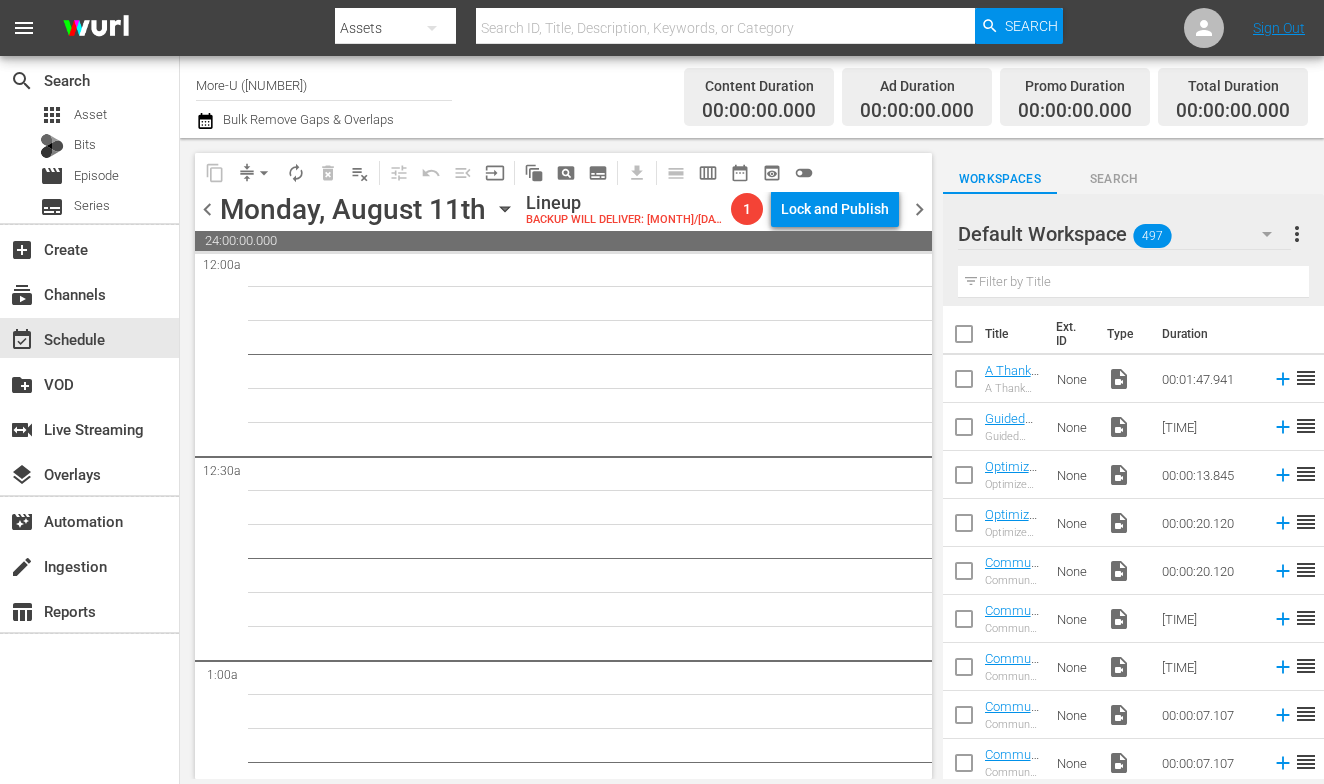 click on "[DAY], [MONTH] [DAY] [MONTH] [DAY]" at bounding box center [370, 209] 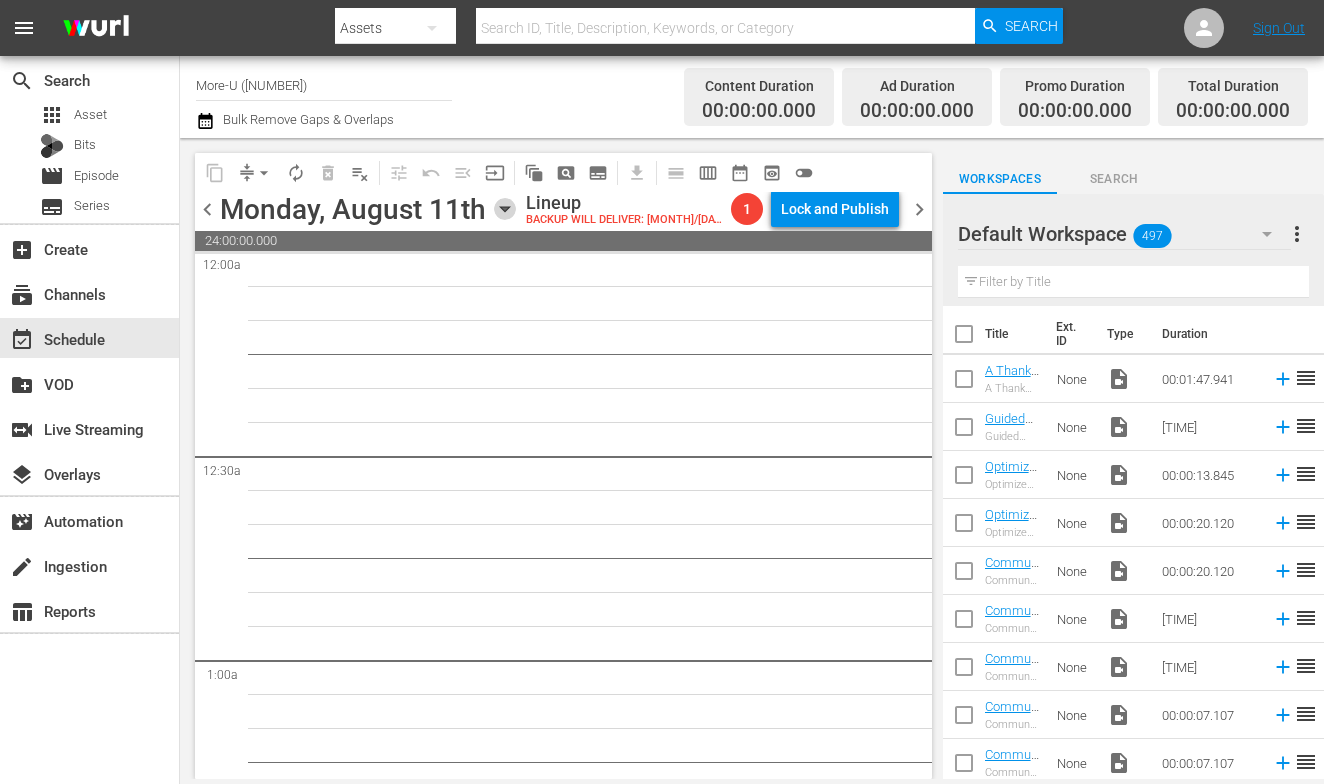 click 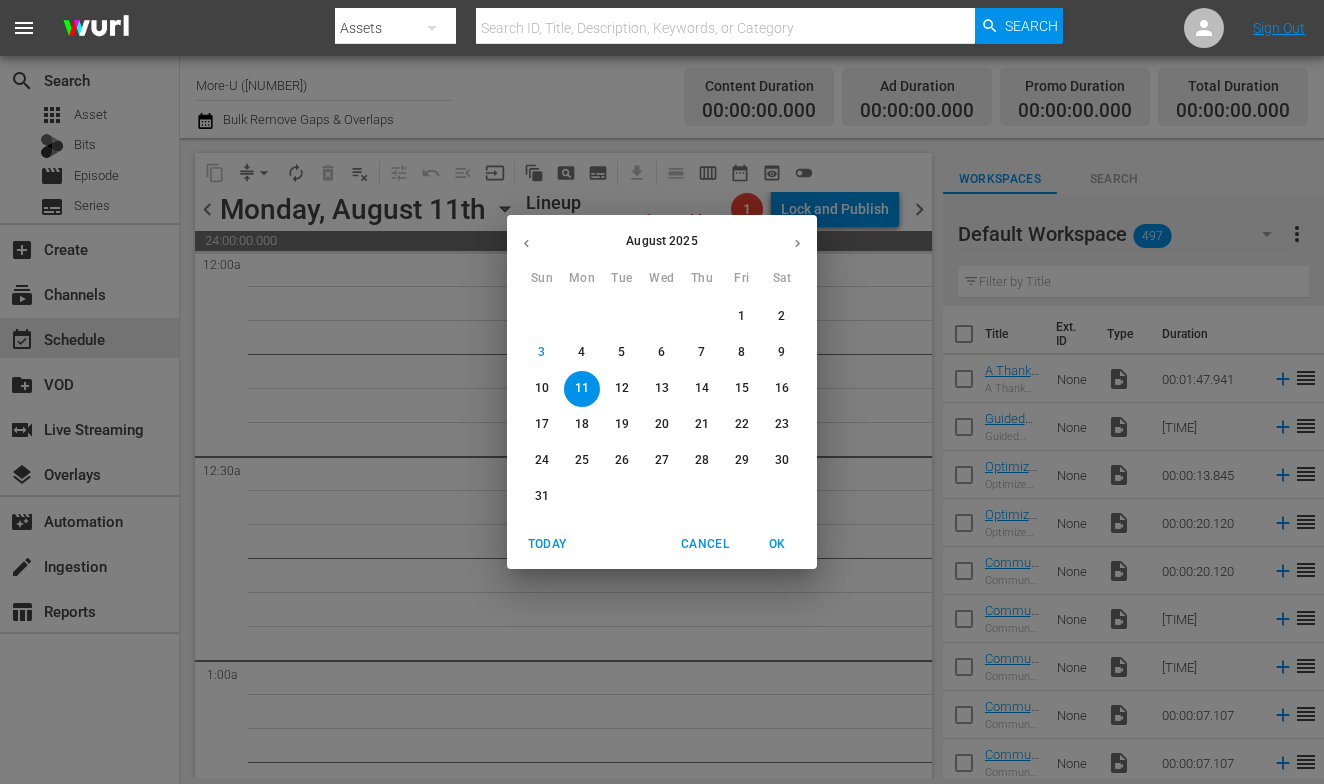 click 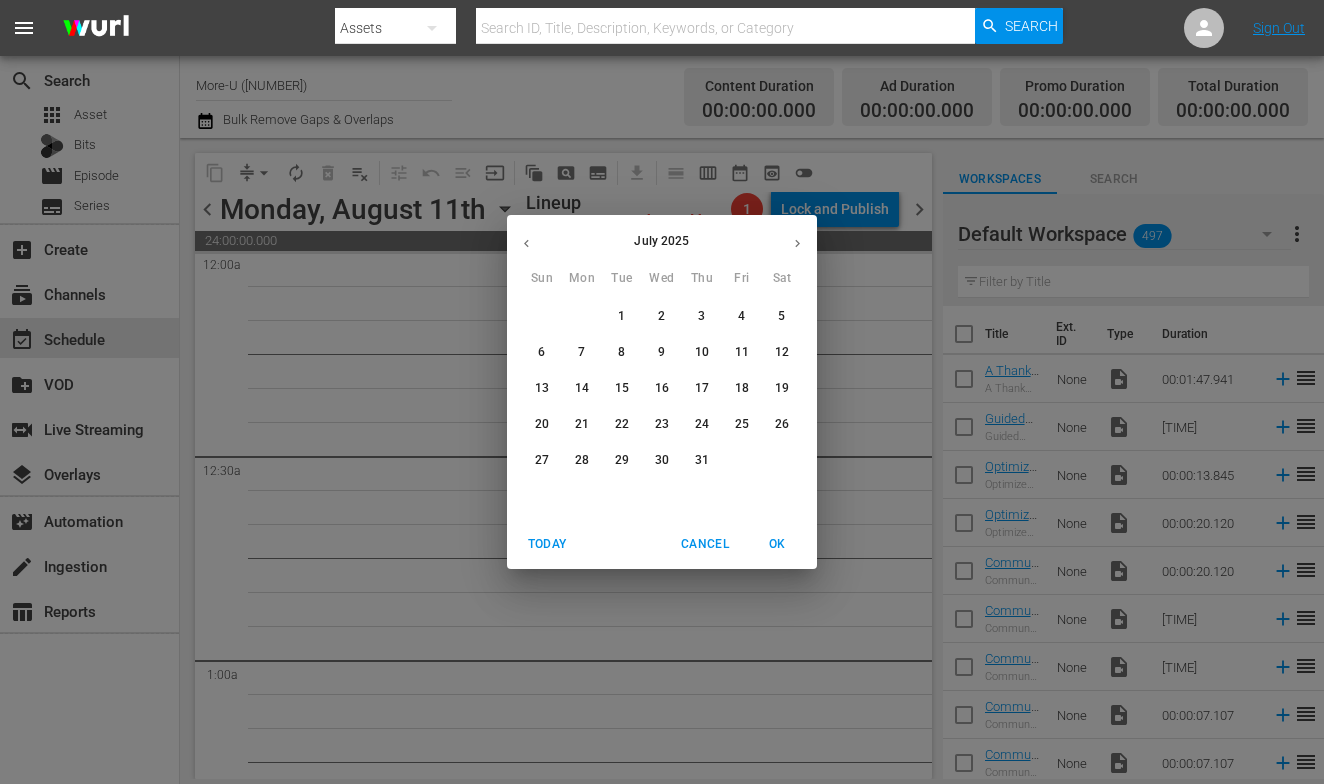 click 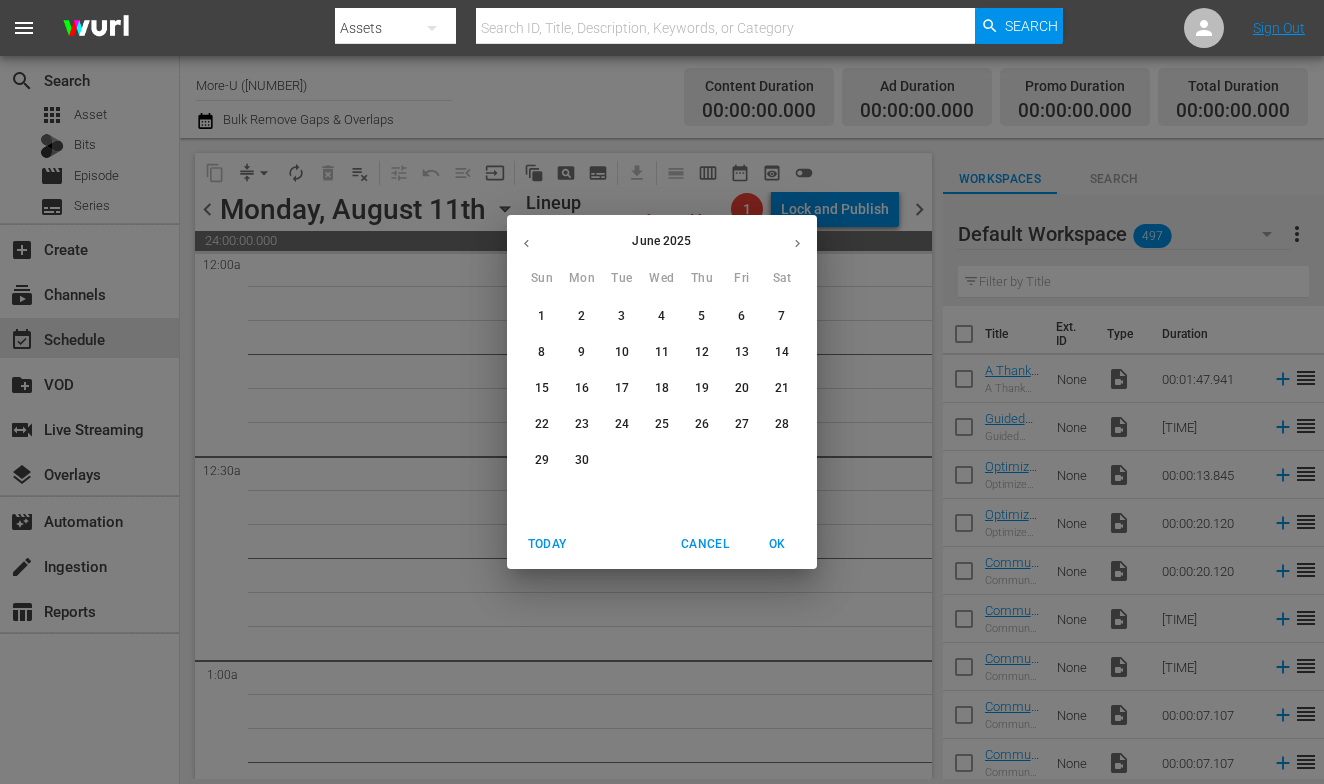 click 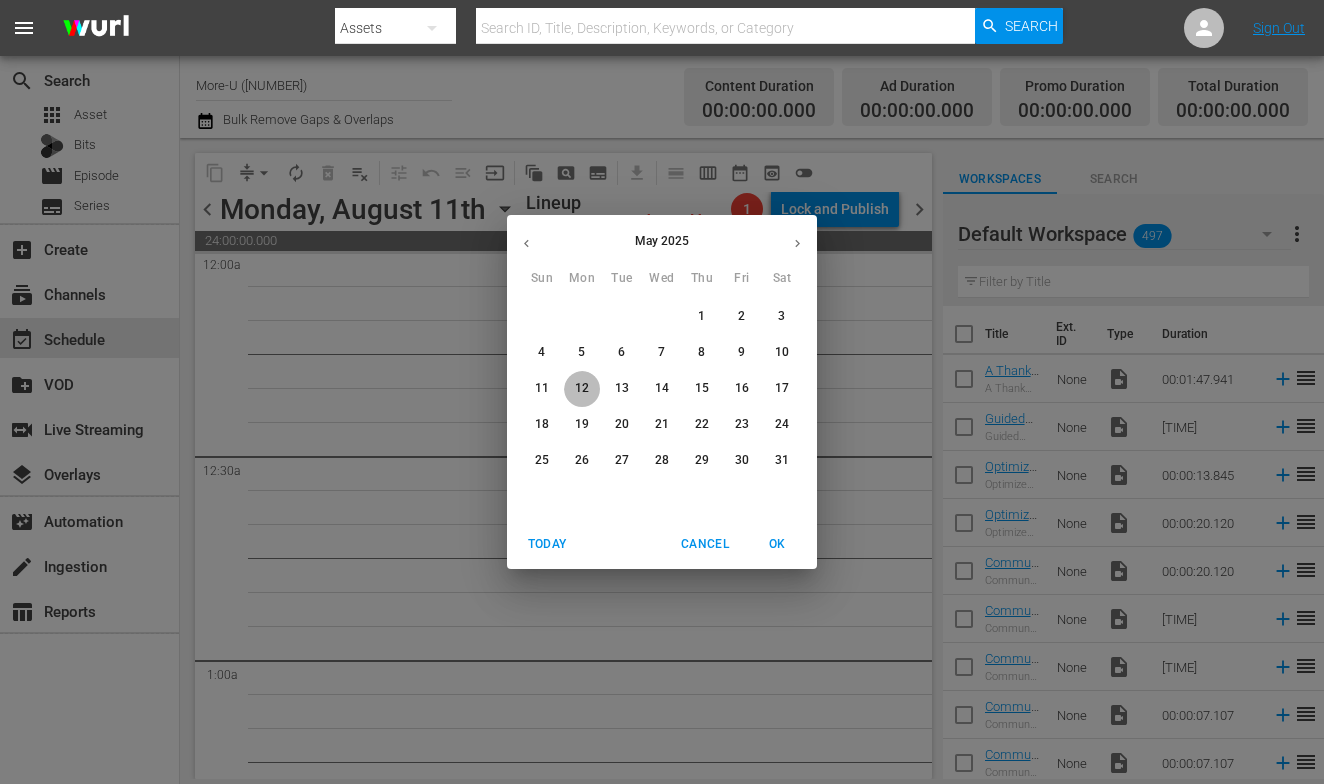 click on "12" at bounding box center (582, 388) 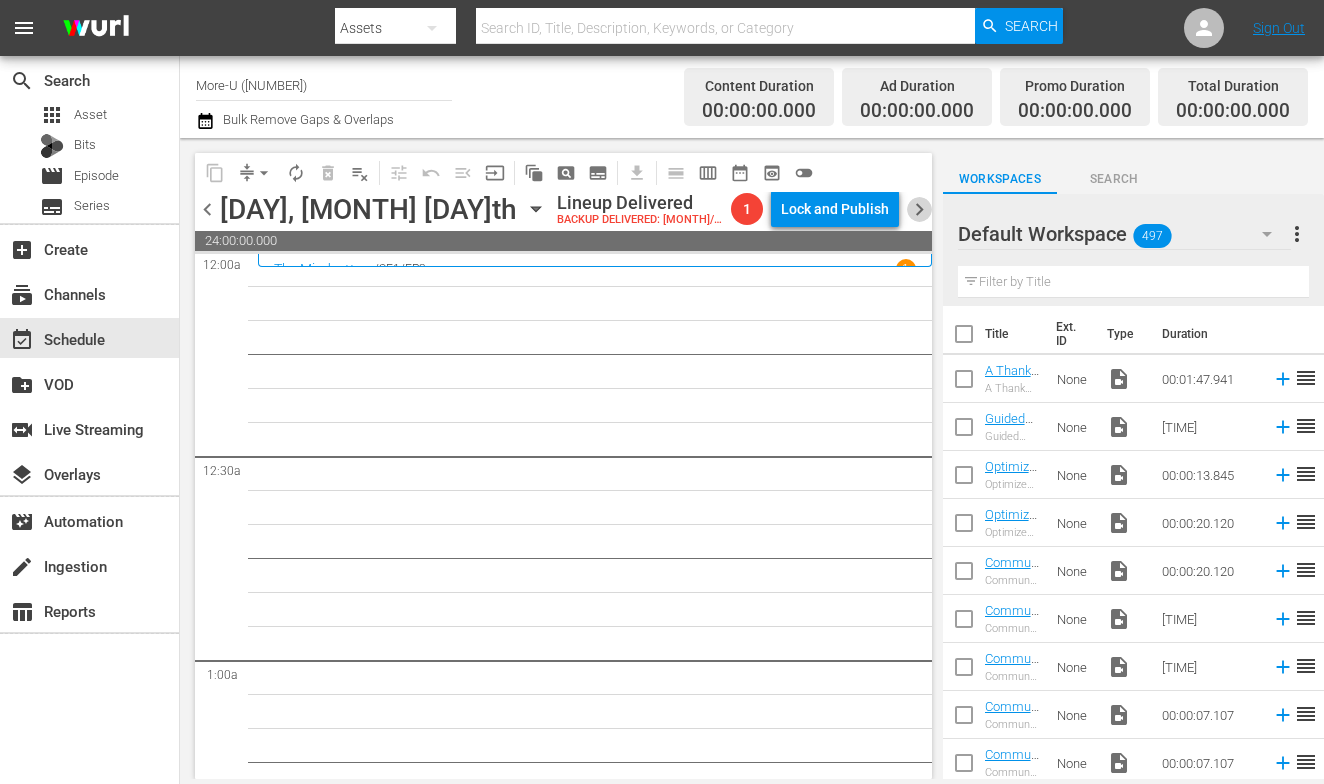 click on "chevron_right" at bounding box center (919, 209) 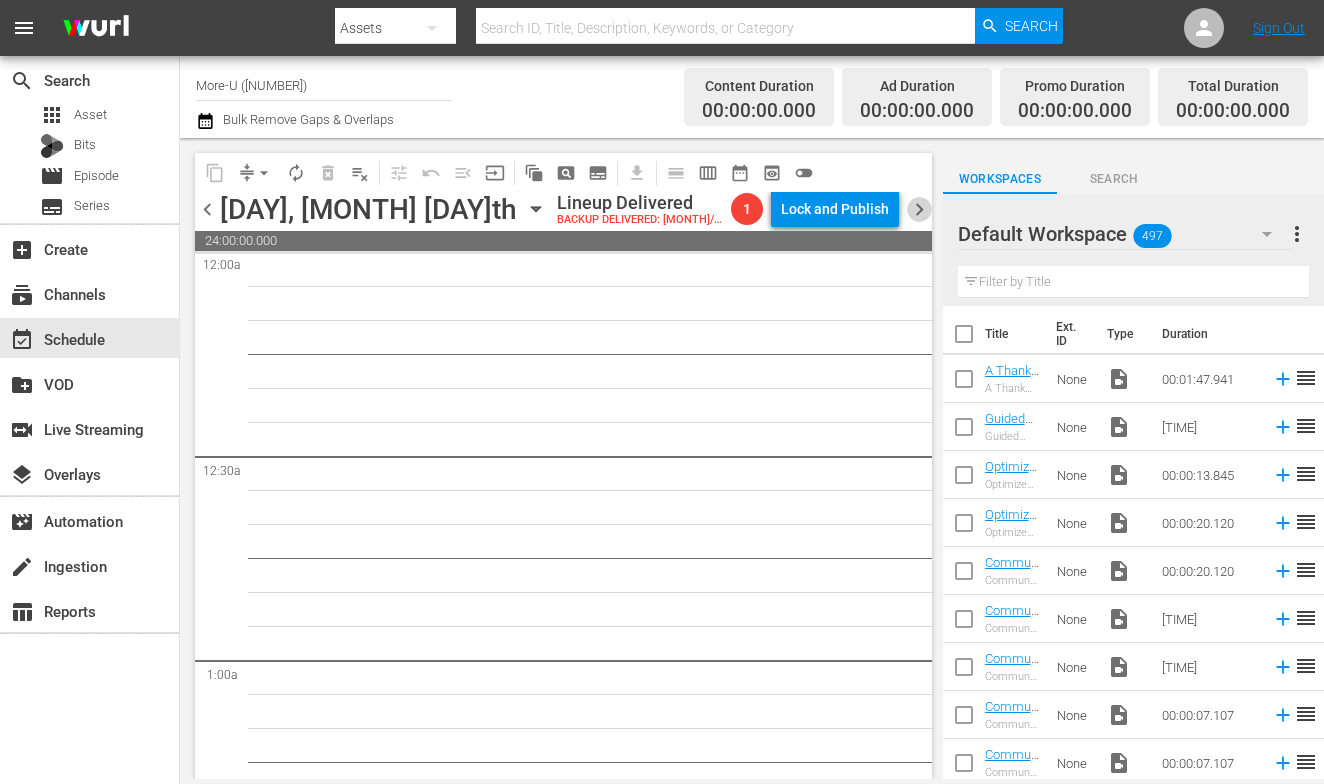 click on "chevron_right" at bounding box center (919, 209) 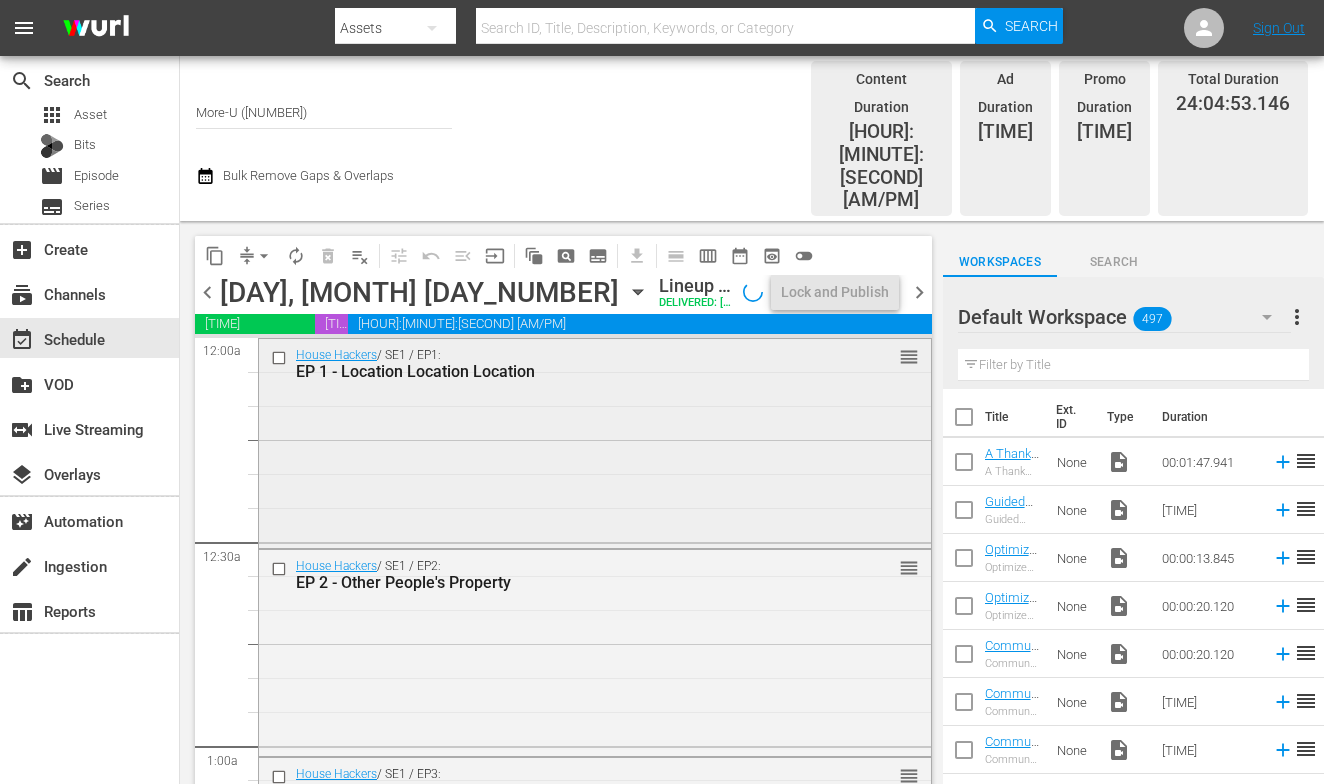 scroll, scrollTop: 0, scrollLeft: 0, axis: both 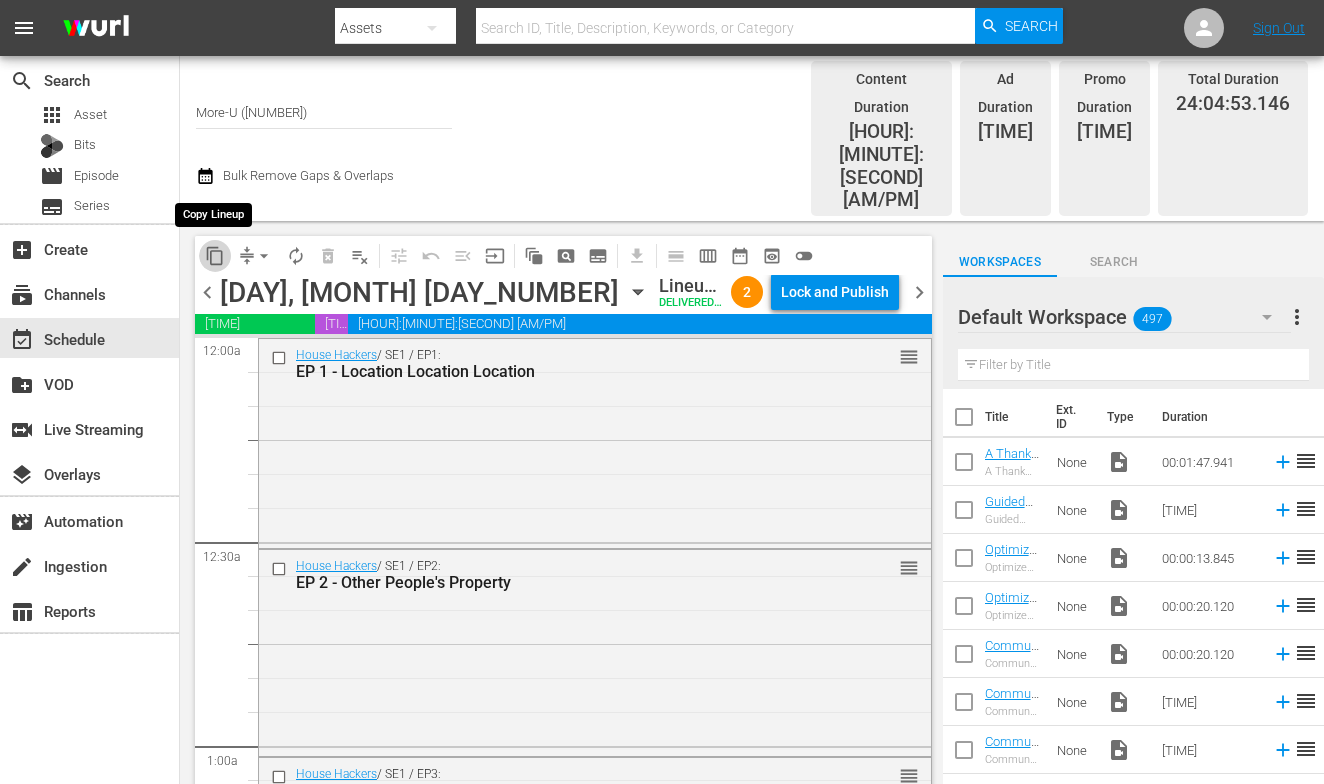 click on "content_copy" at bounding box center [215, 256] 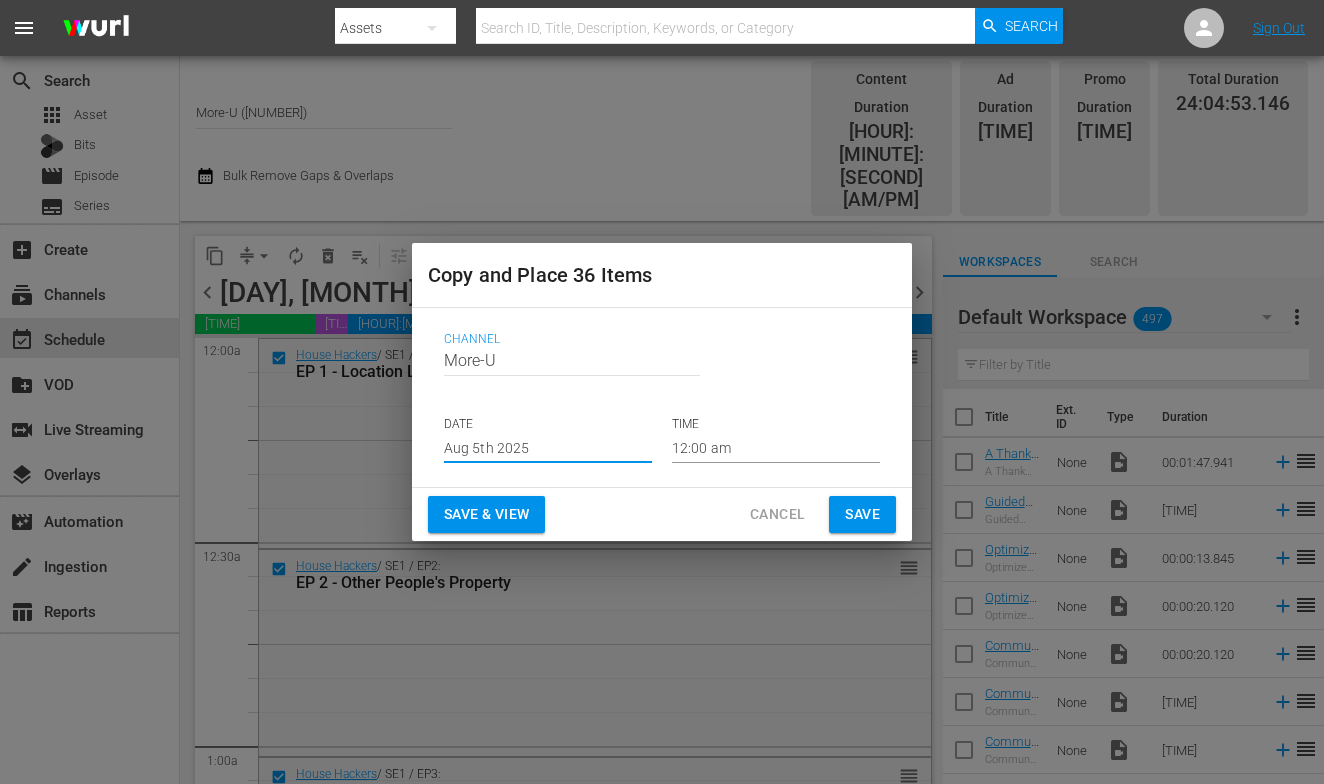 click on "Aug 5th 2025" at bounding box center (548, 448) 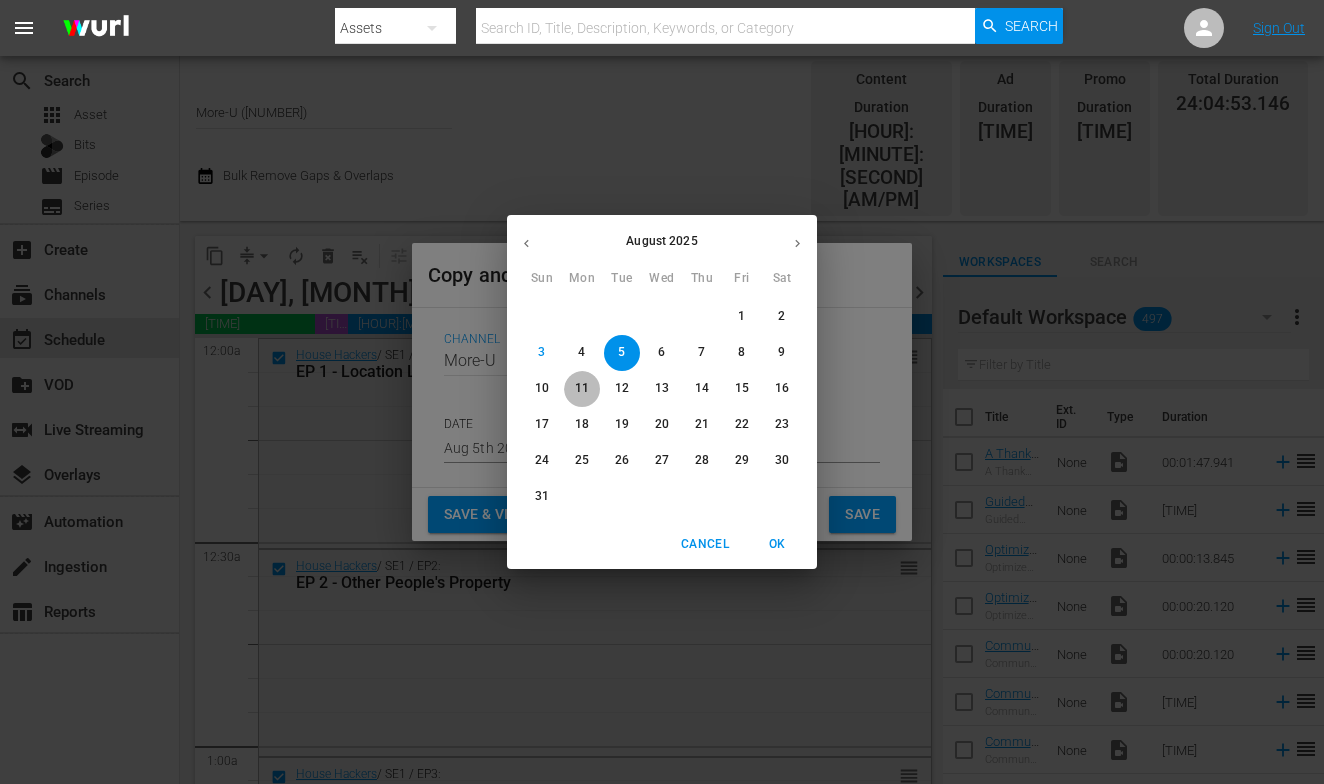click on "11" at bounding box center [582, 388] 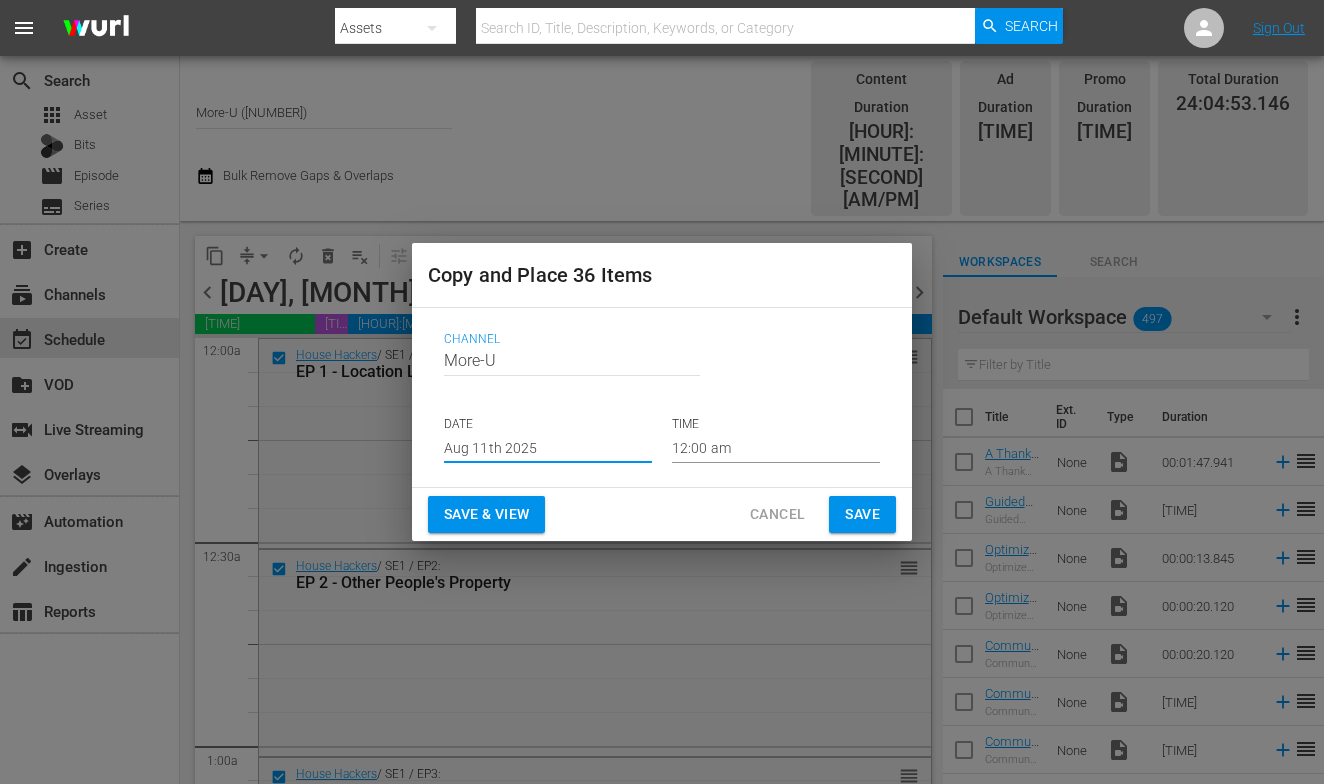 click on "Save & View" at bounding box center (486, 514) 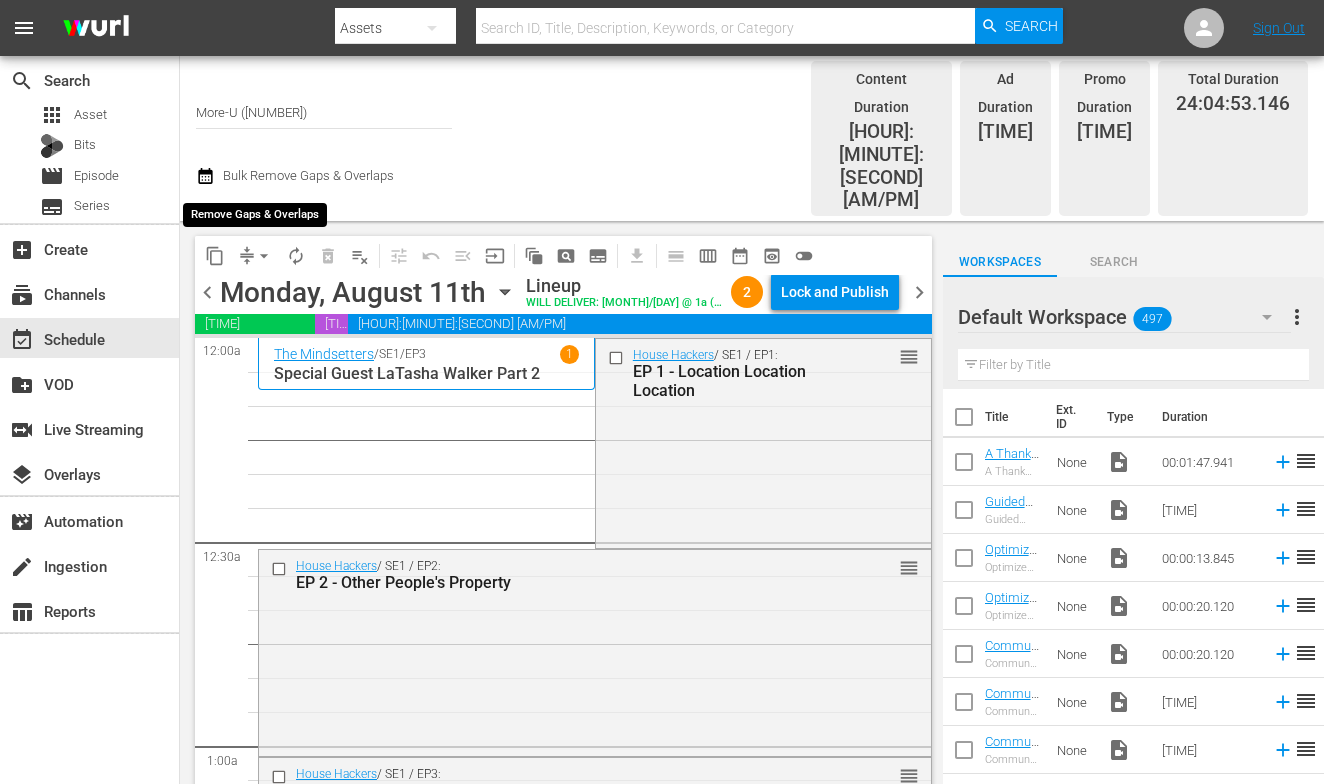 click on "arrow_drop_down" at bounding box center (264, 256) 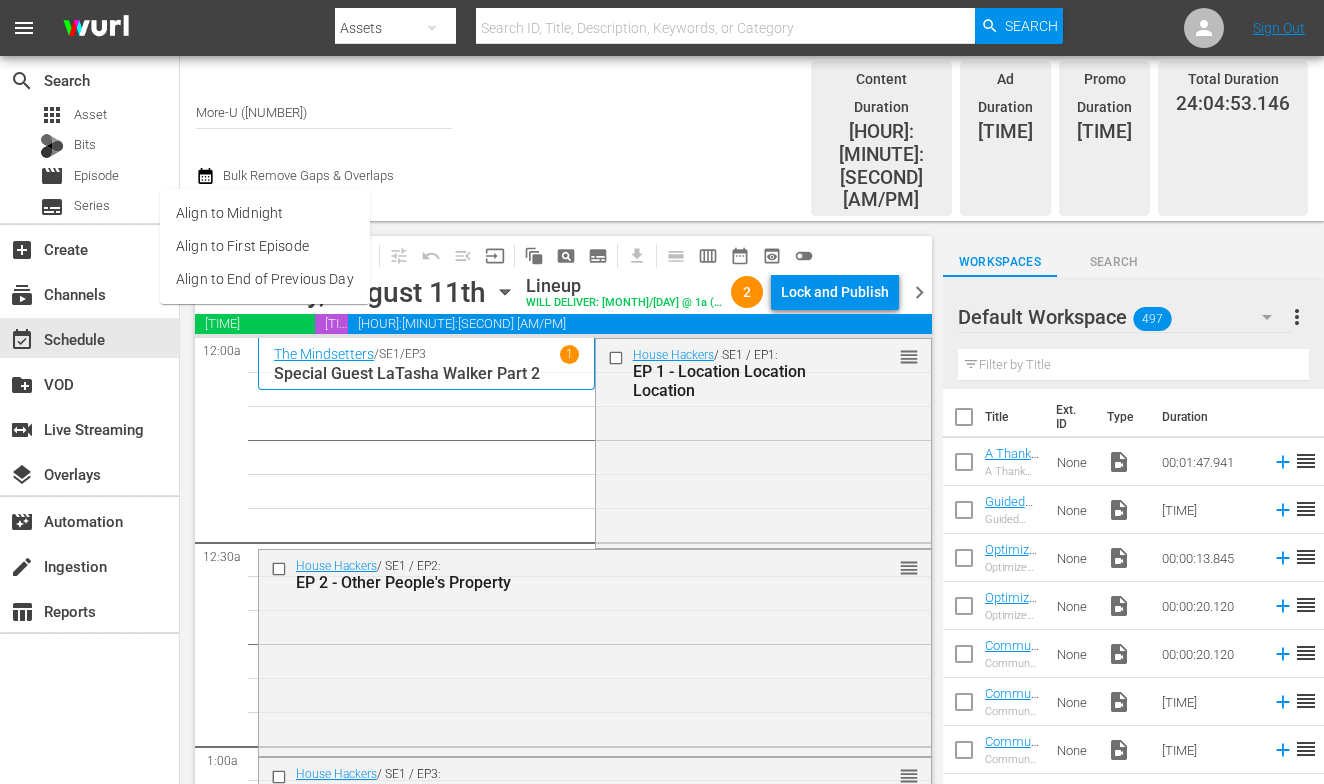 click on "Align to End of Previous Day" at bounding box center [265, 279] 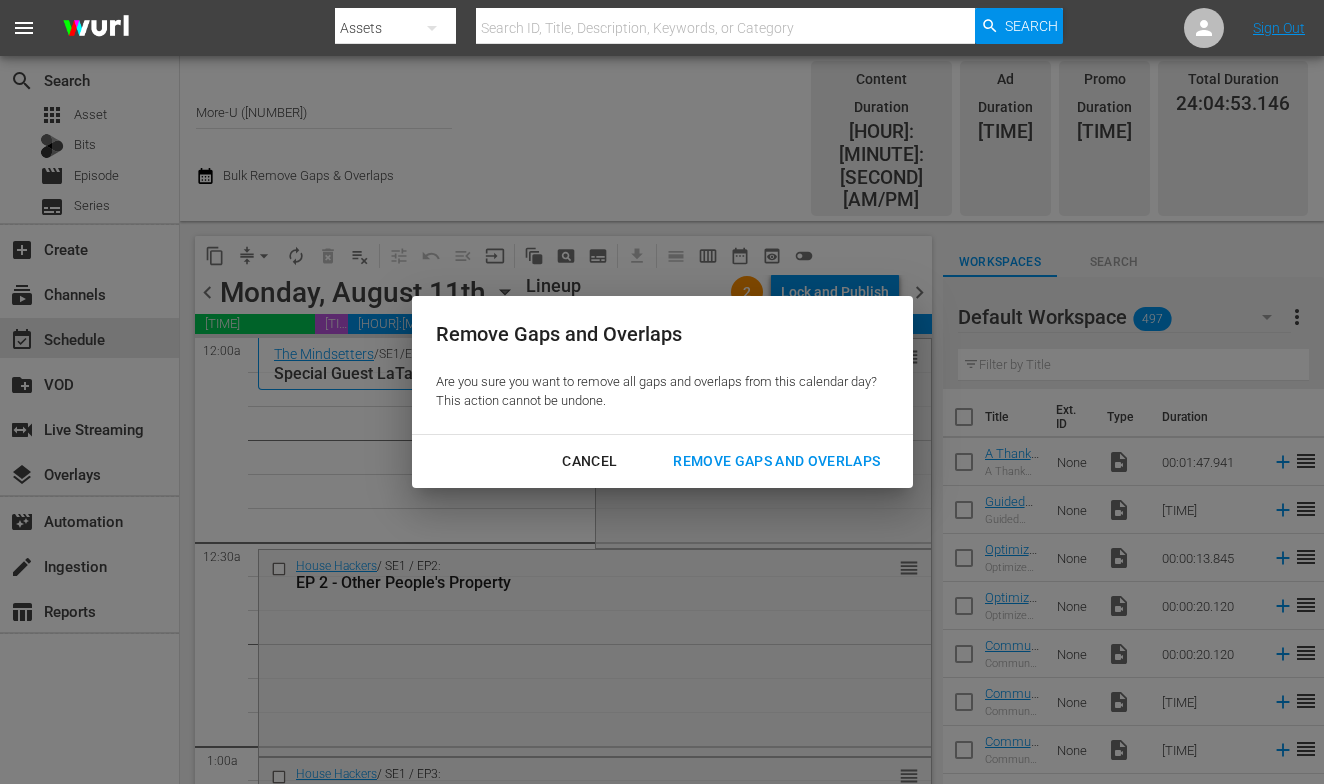 click on "Remove Gaps and Overlaps" at bounding box center [776, 461] 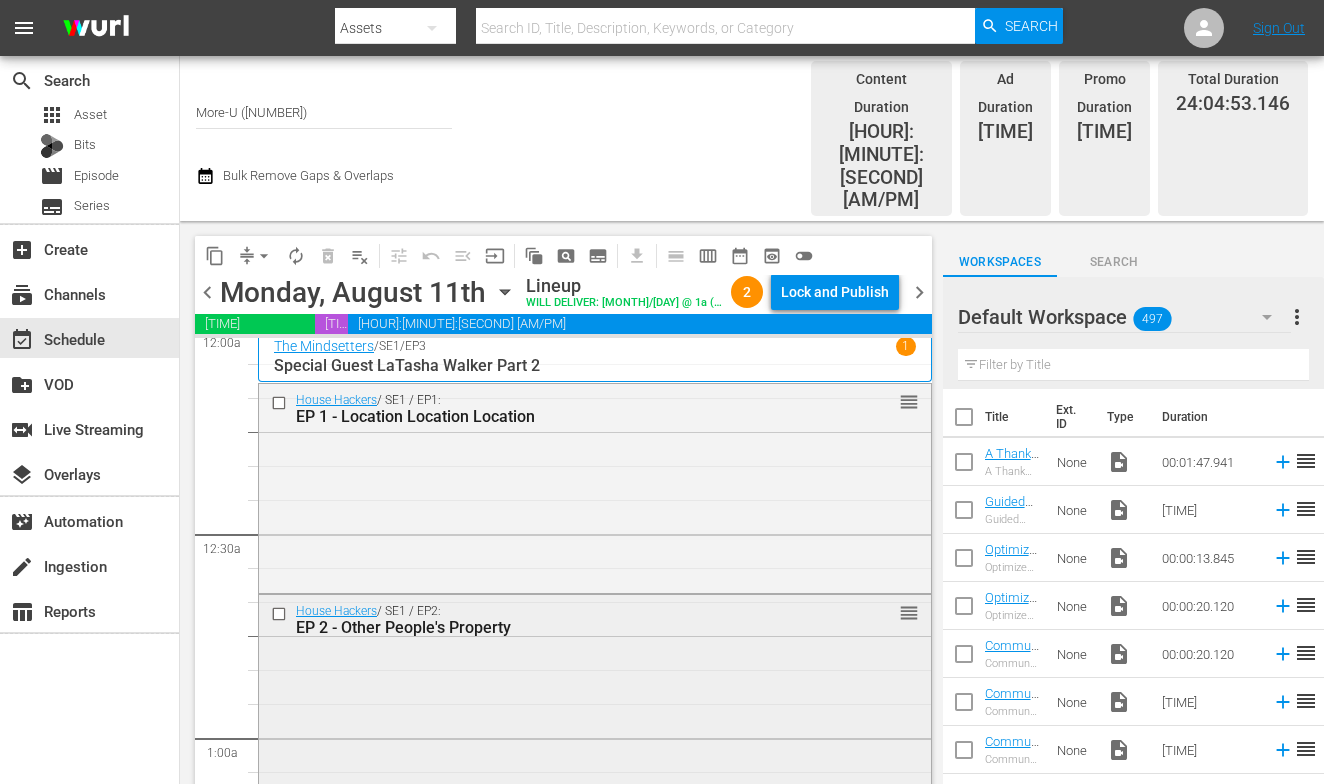 scroll, scrollTop: 0, scrollLeft: 0, axis: both 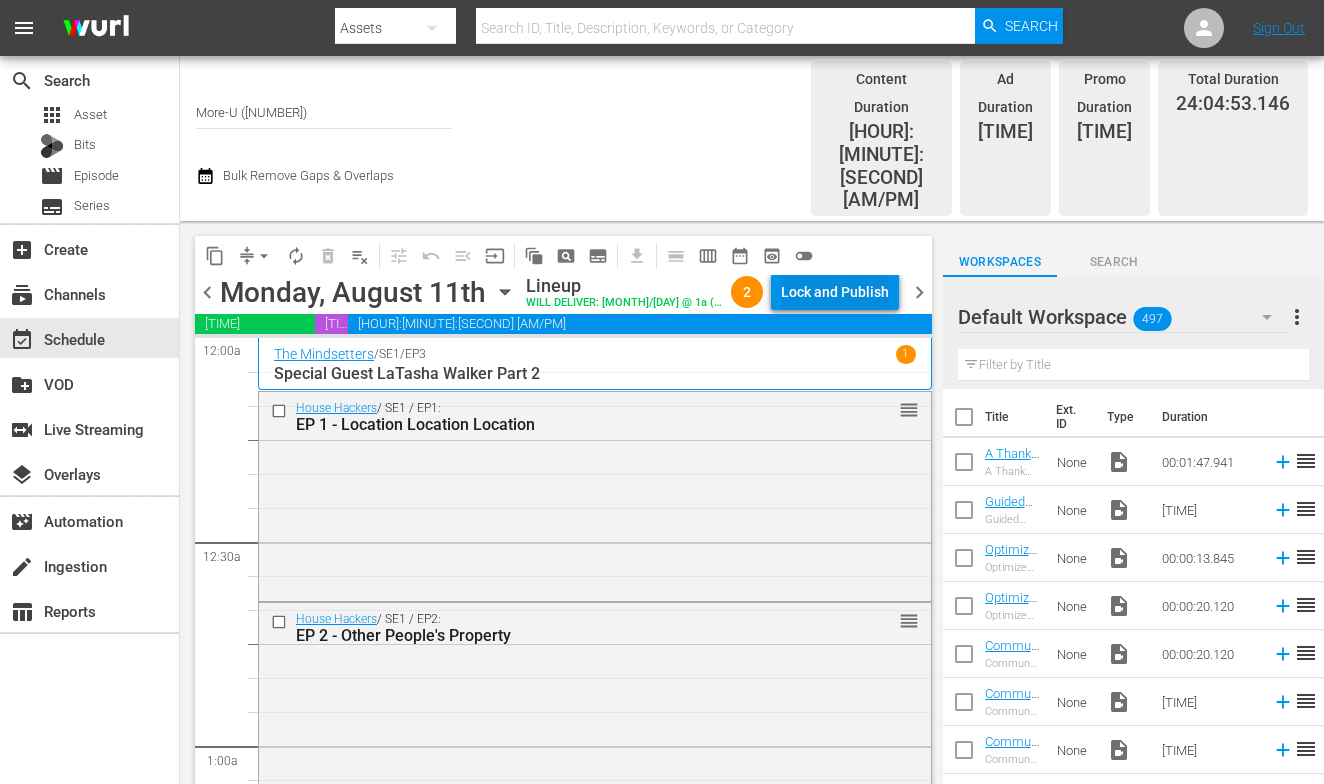 click on "Lock and Publish" at bounding box center [835, 292] 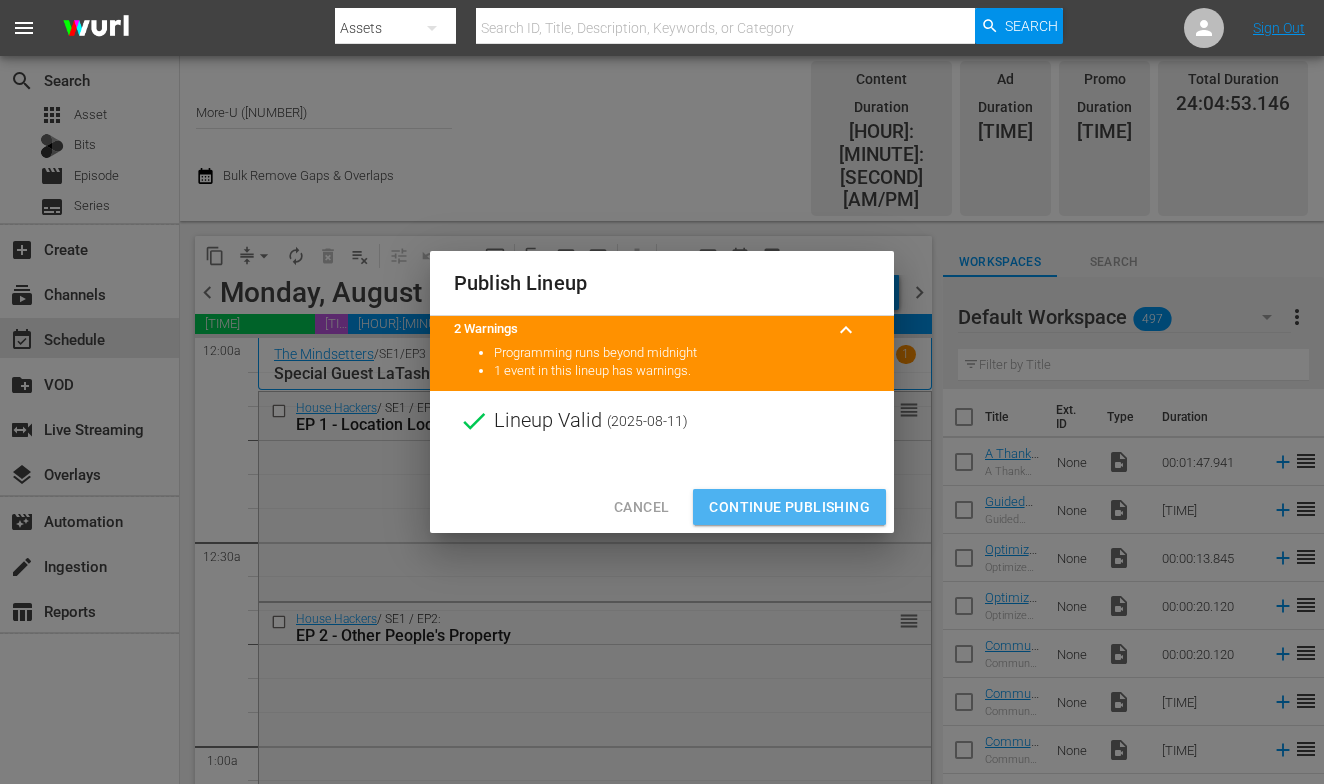 click on "Continue Publishing" at bounding box center (789, 507) 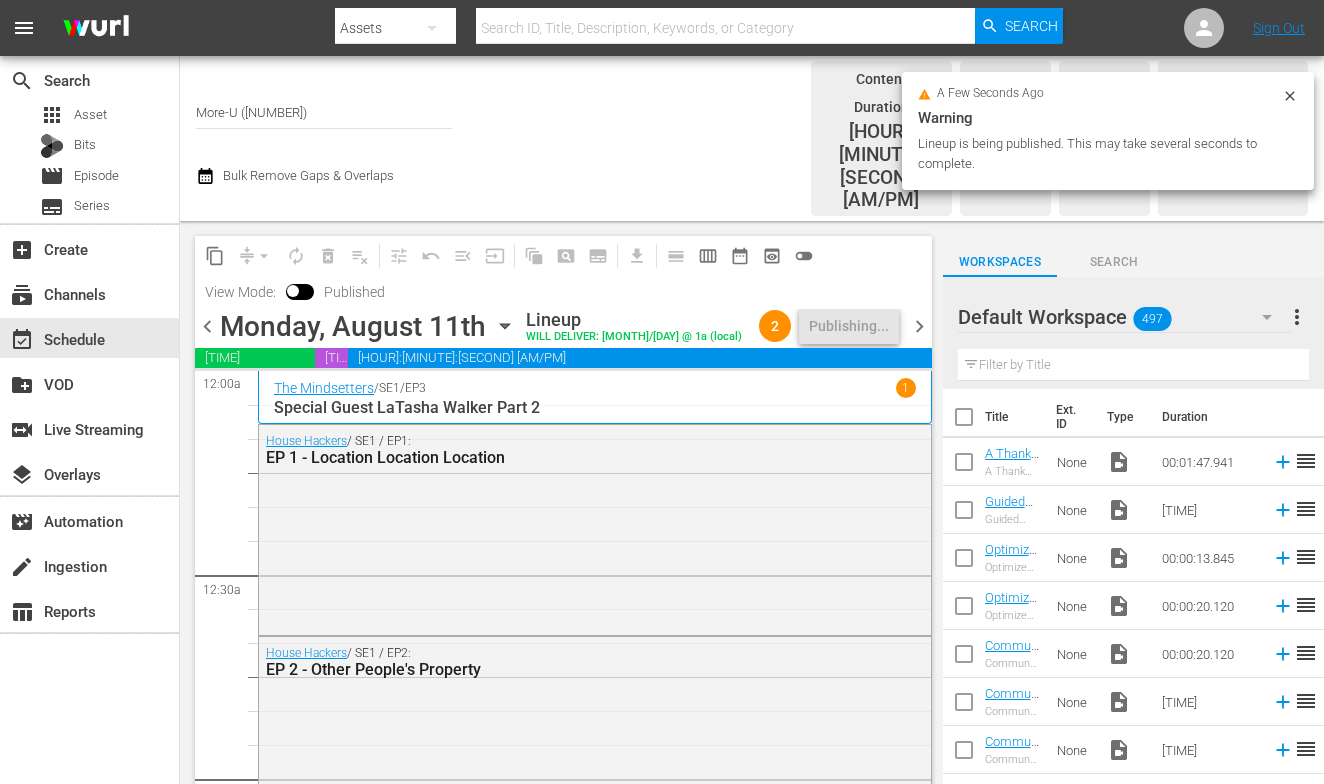 click on "chevron_right" at bounding box center (919, 326) 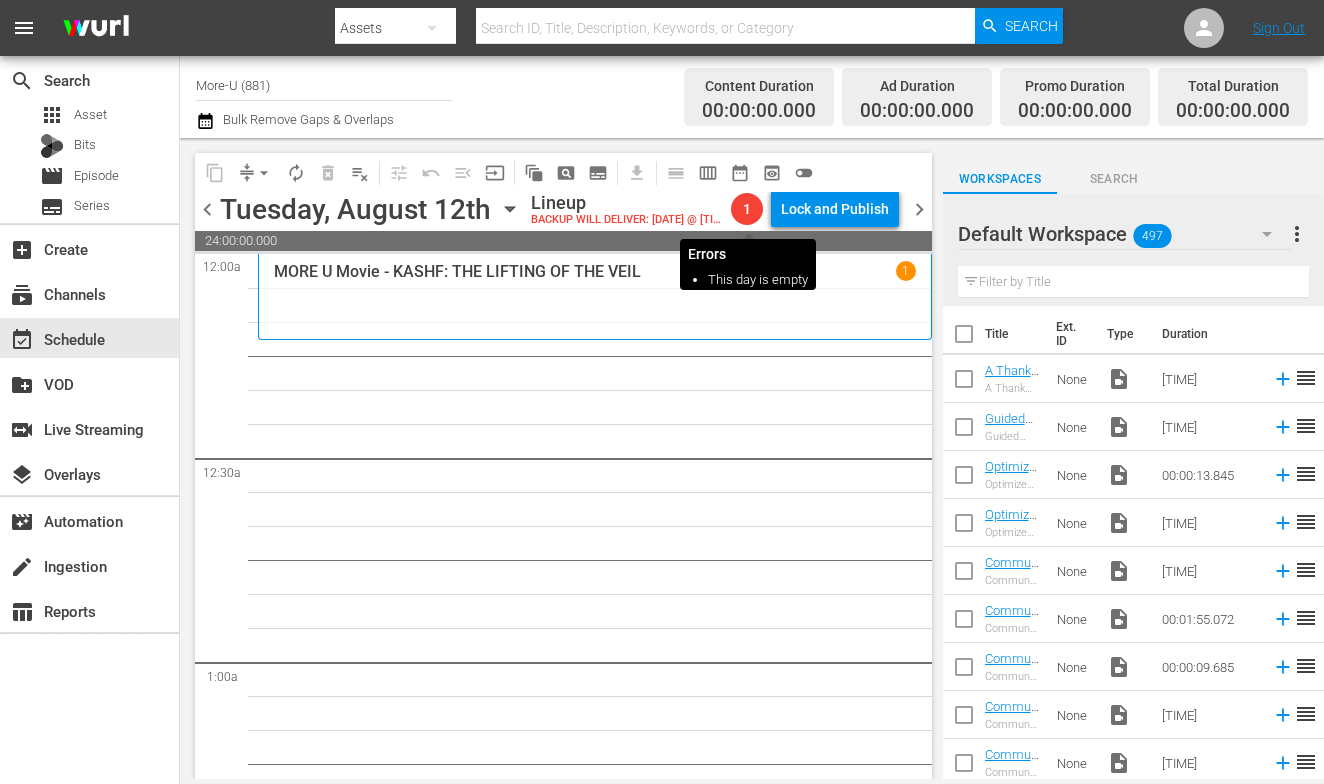 scroll, scrollTop: 0, scrollLeft: 0, axis: both 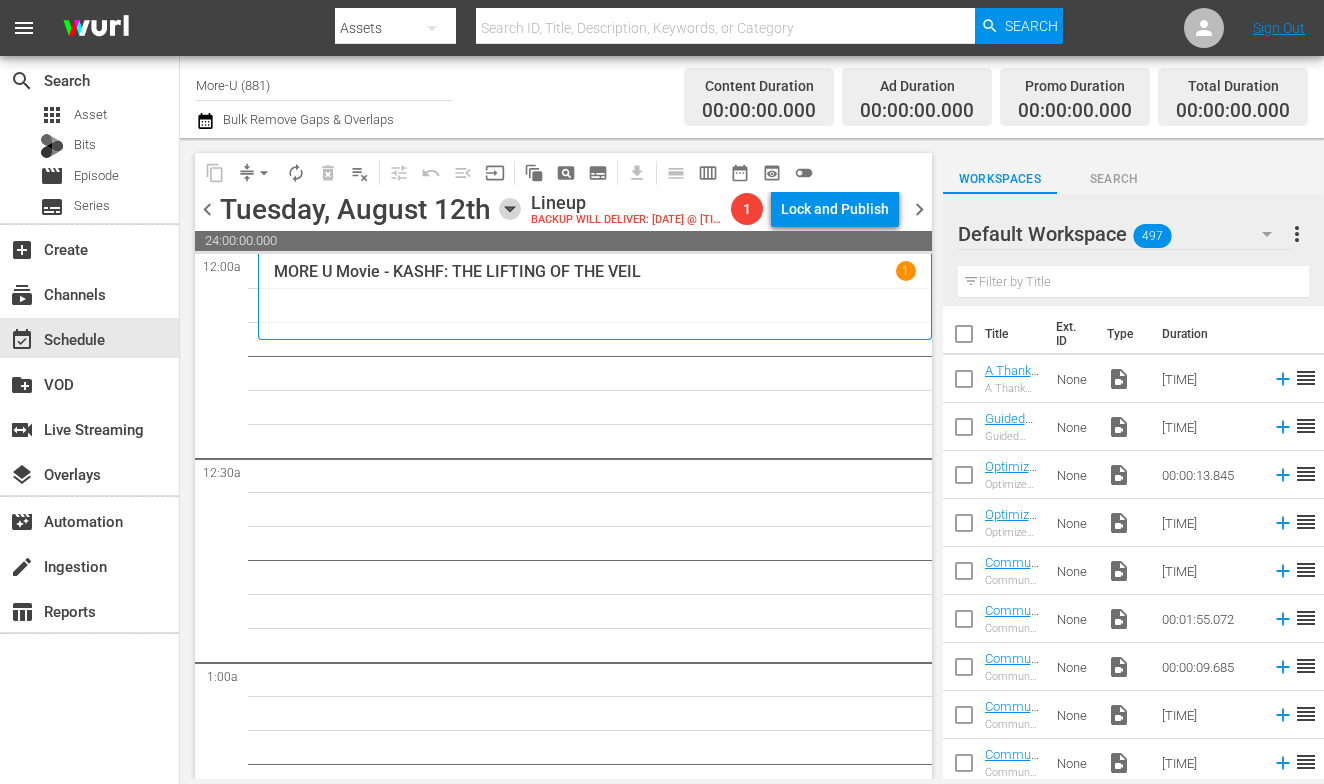click 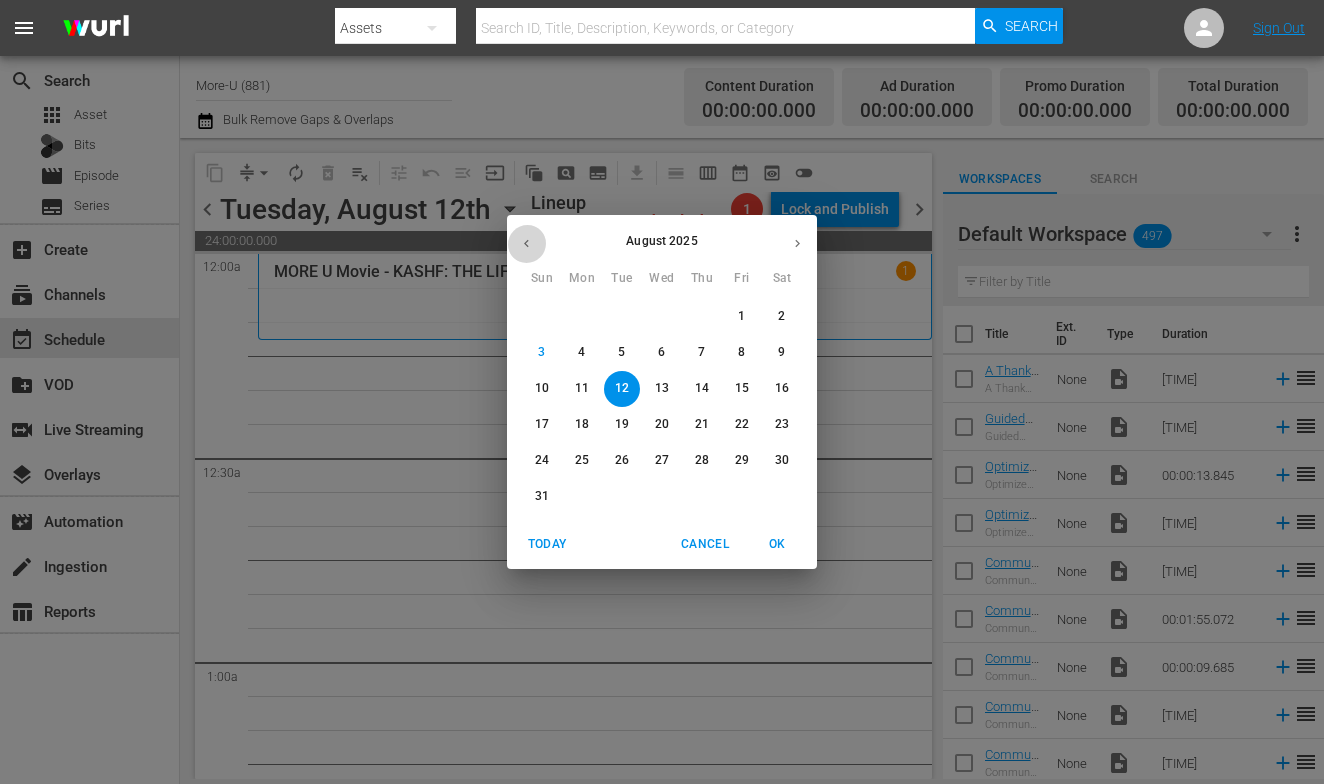 click 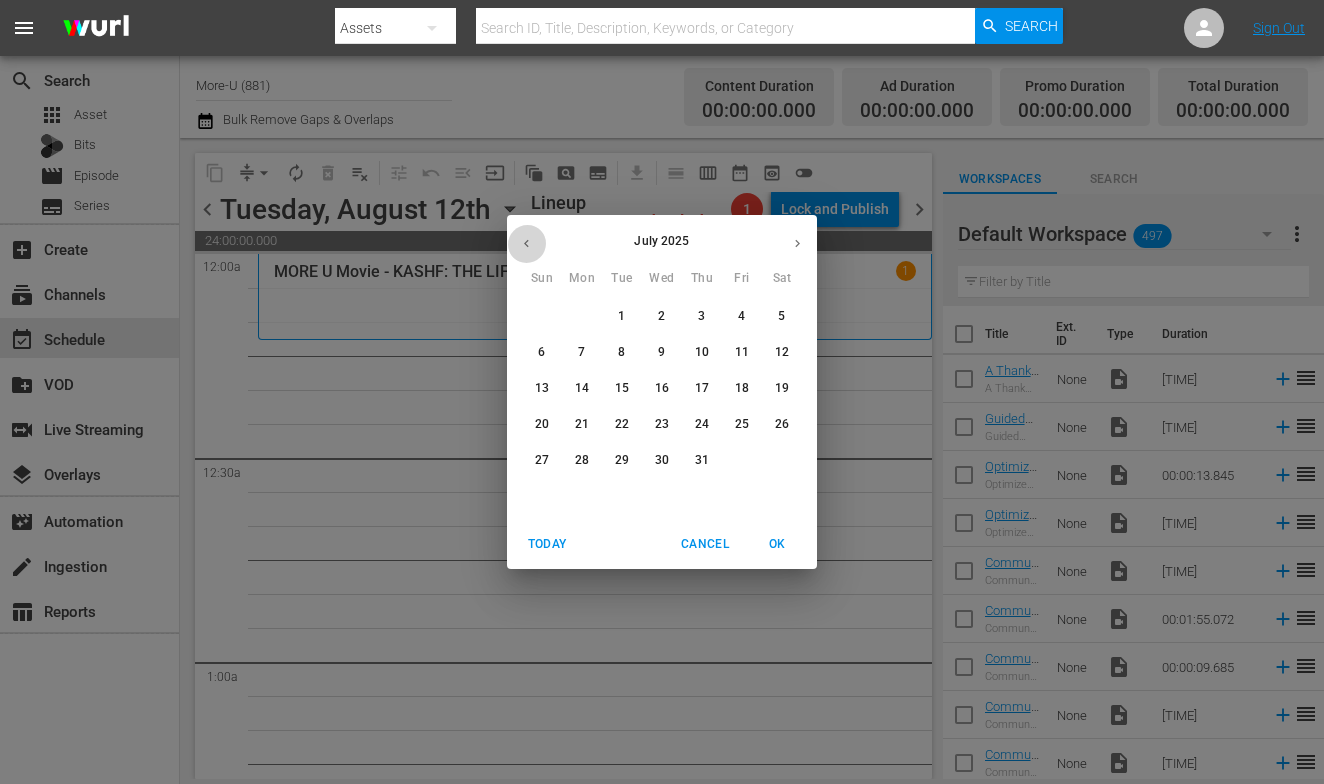 click 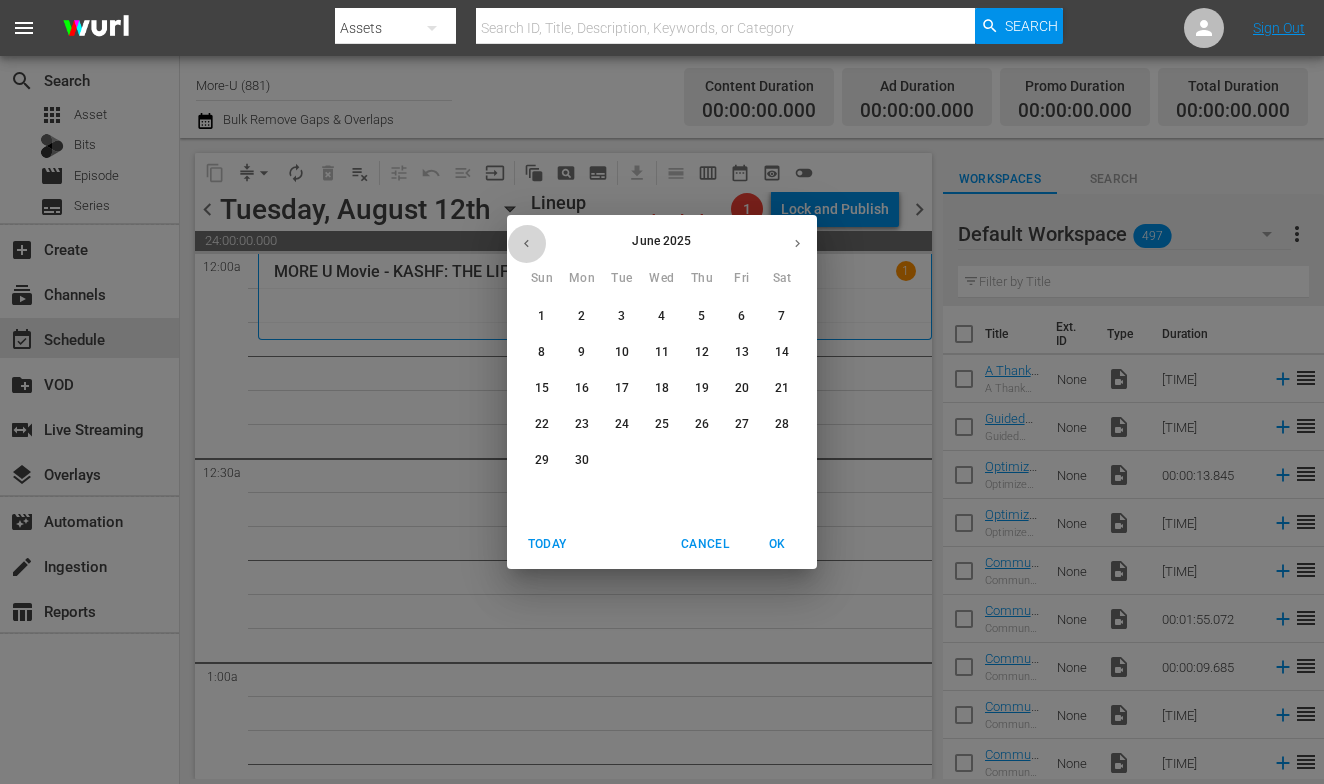 click 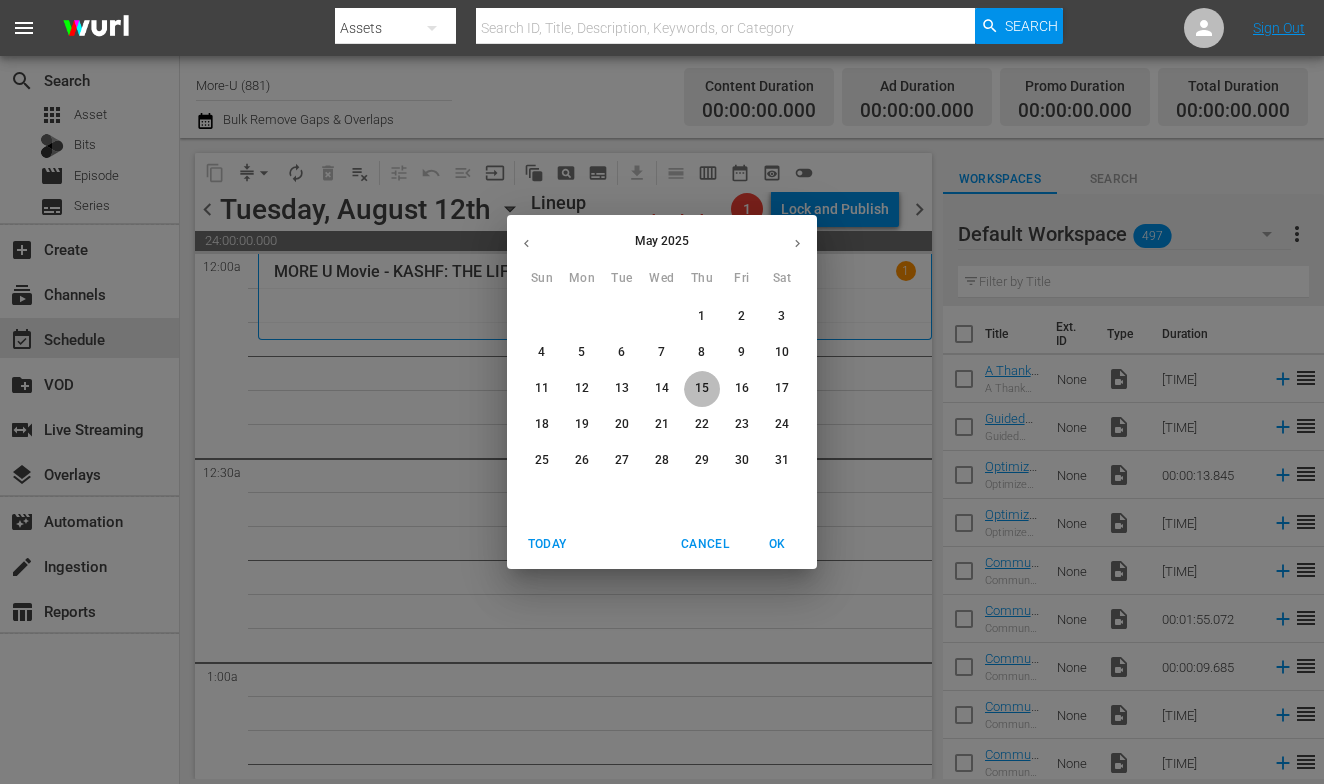 click on "15" at bounding box center (702, 388) 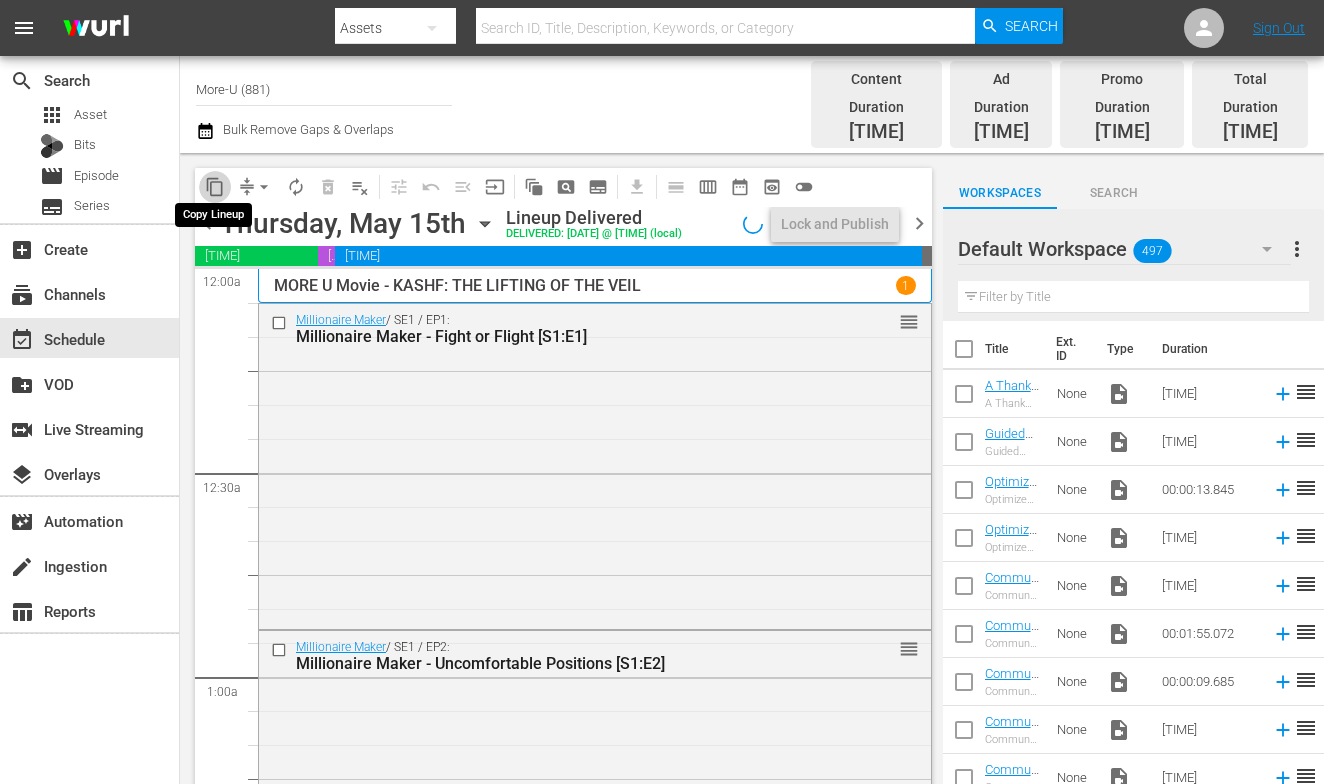 click on "content_copy" at bounding box center (215, 187) 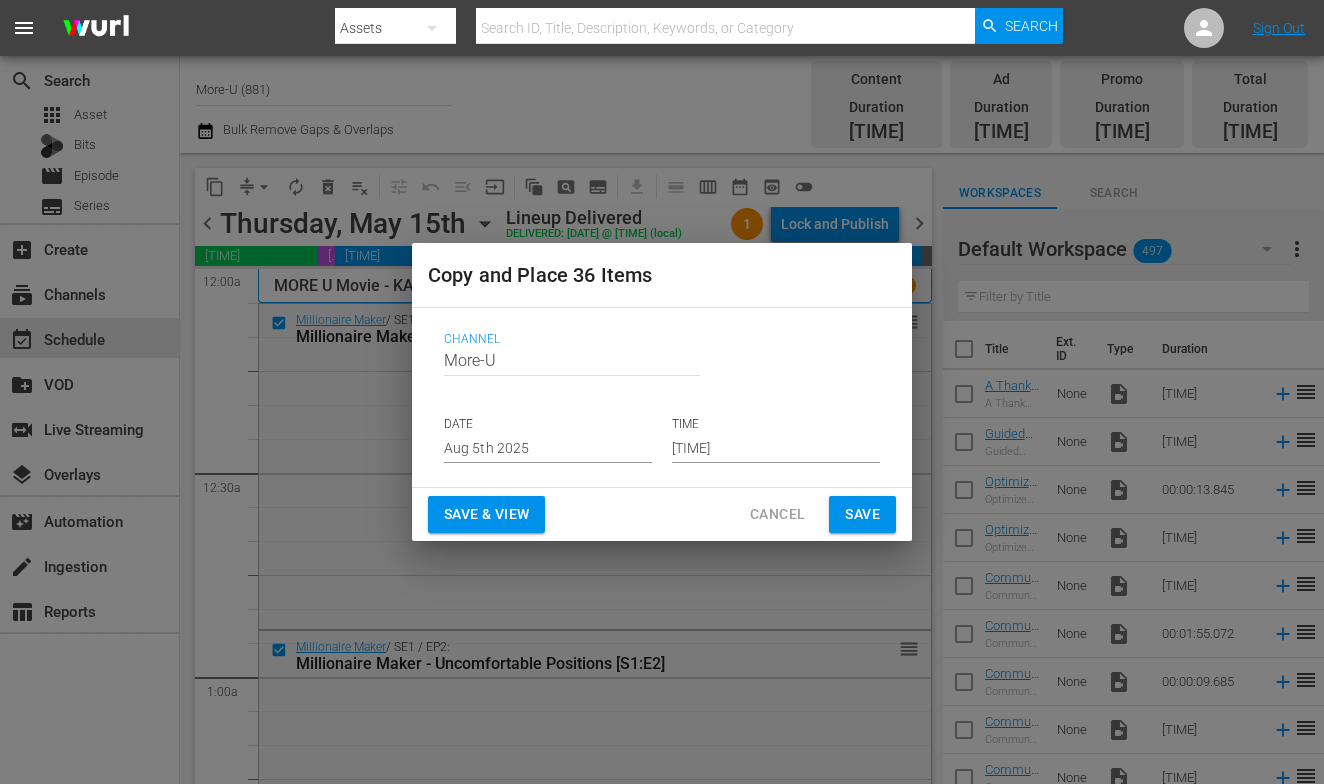 click on "Aug 5th 2025" at bounding box center [548, 448] 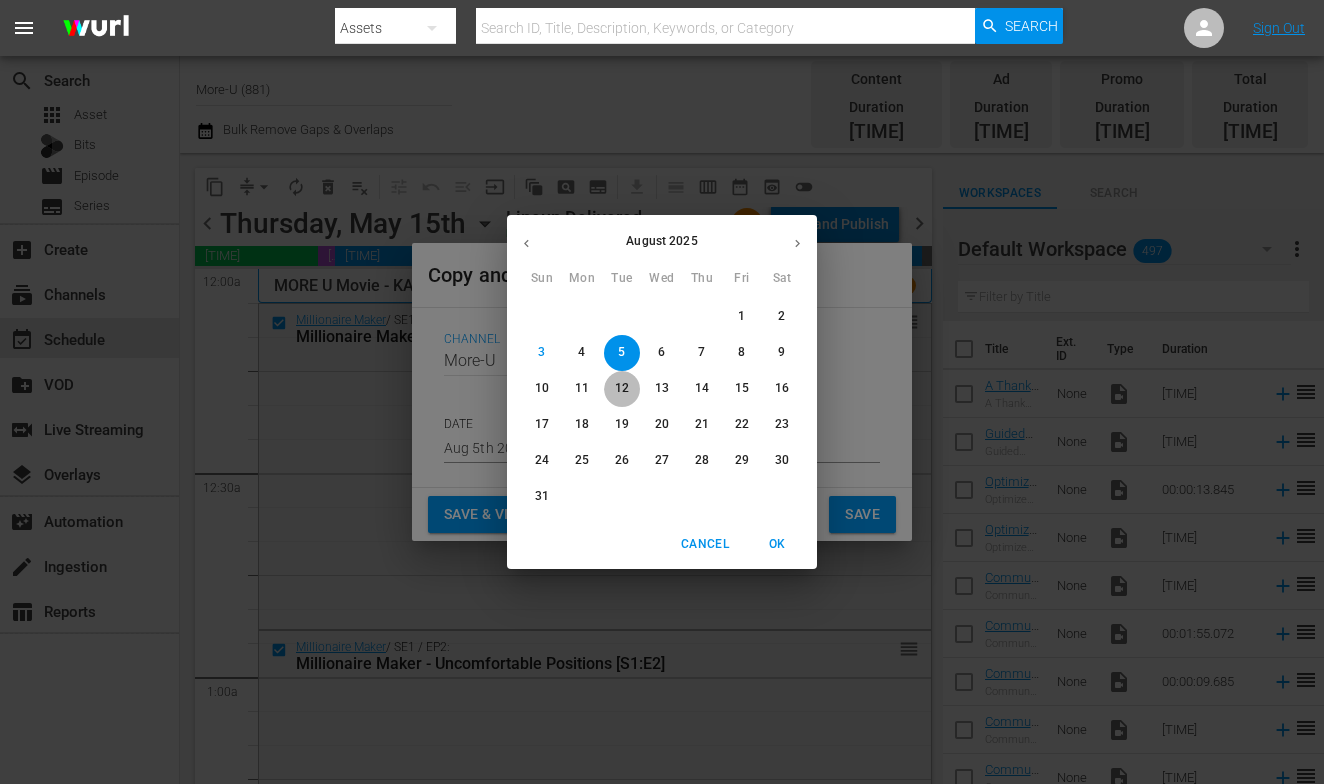 click on "12" at bounding box center [622, 388] 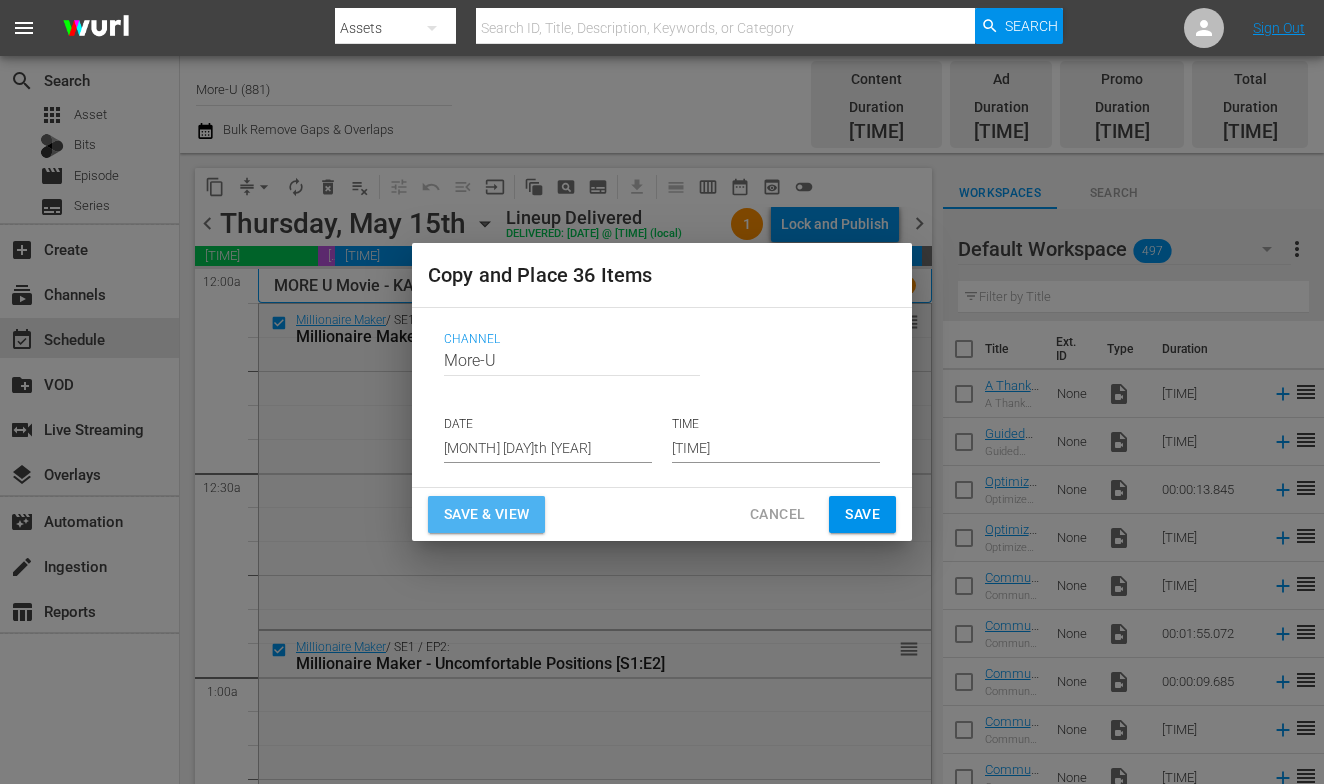 click on "Save & View" at bounding box center [486, 514] 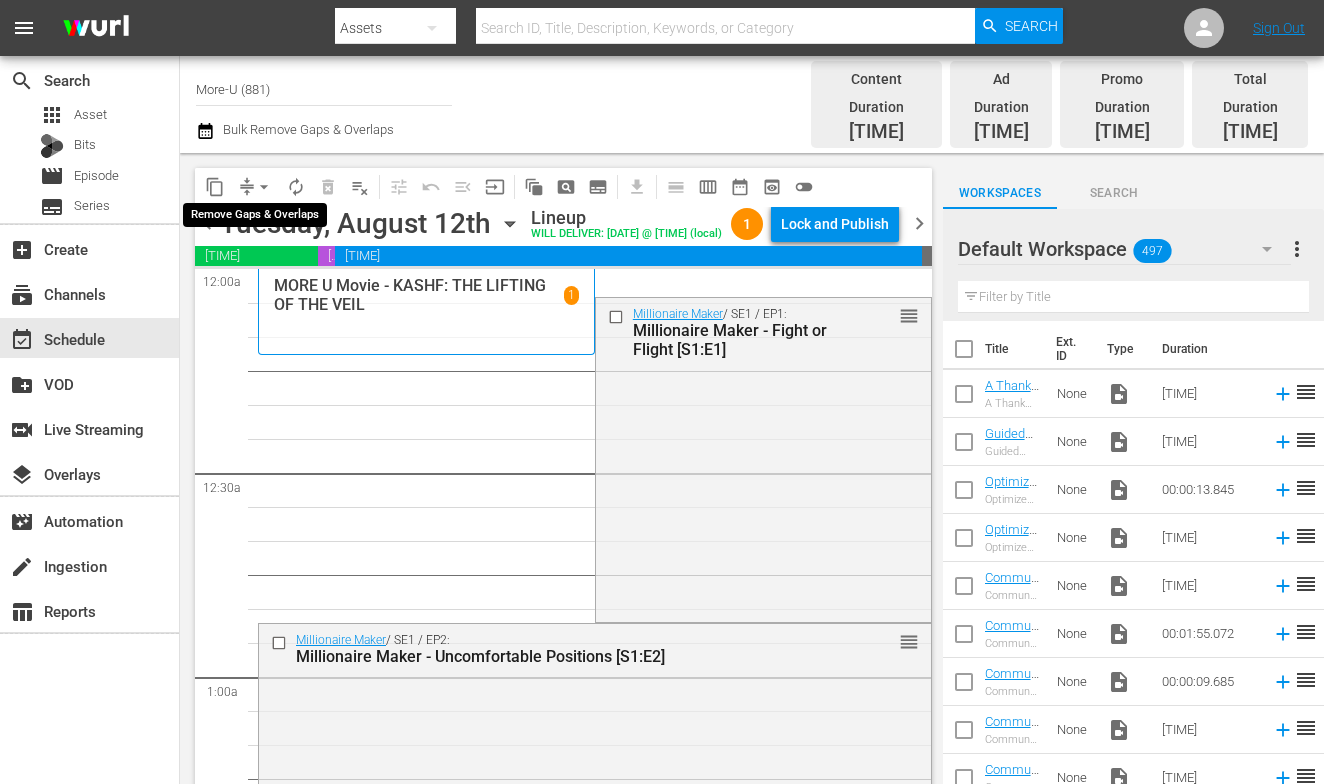 click on "arrow_drop_down" at bounding box center [264, 187] 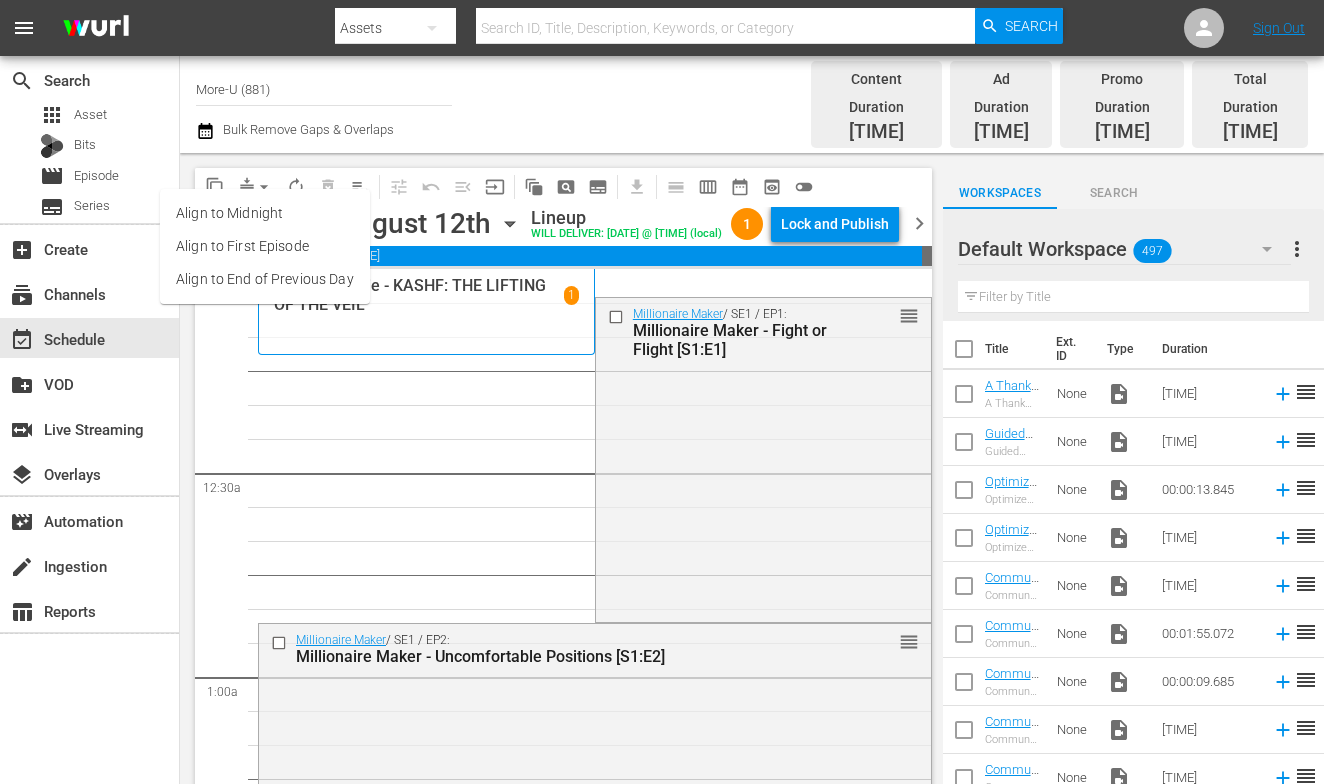 click on "Align to End of Previous Day" at bounding box center [265, 279] 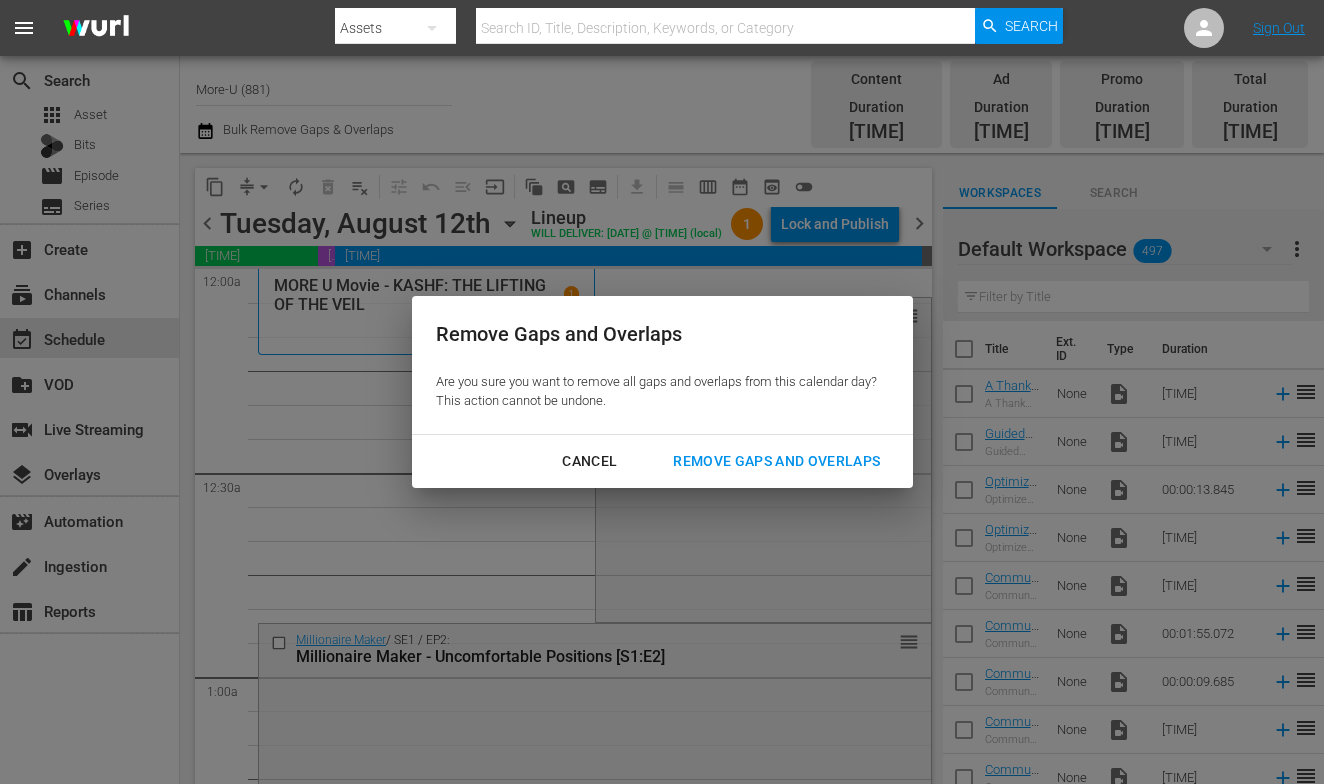 click on "Remove Gaps and Overlaps" at bounding box center [776, 461] 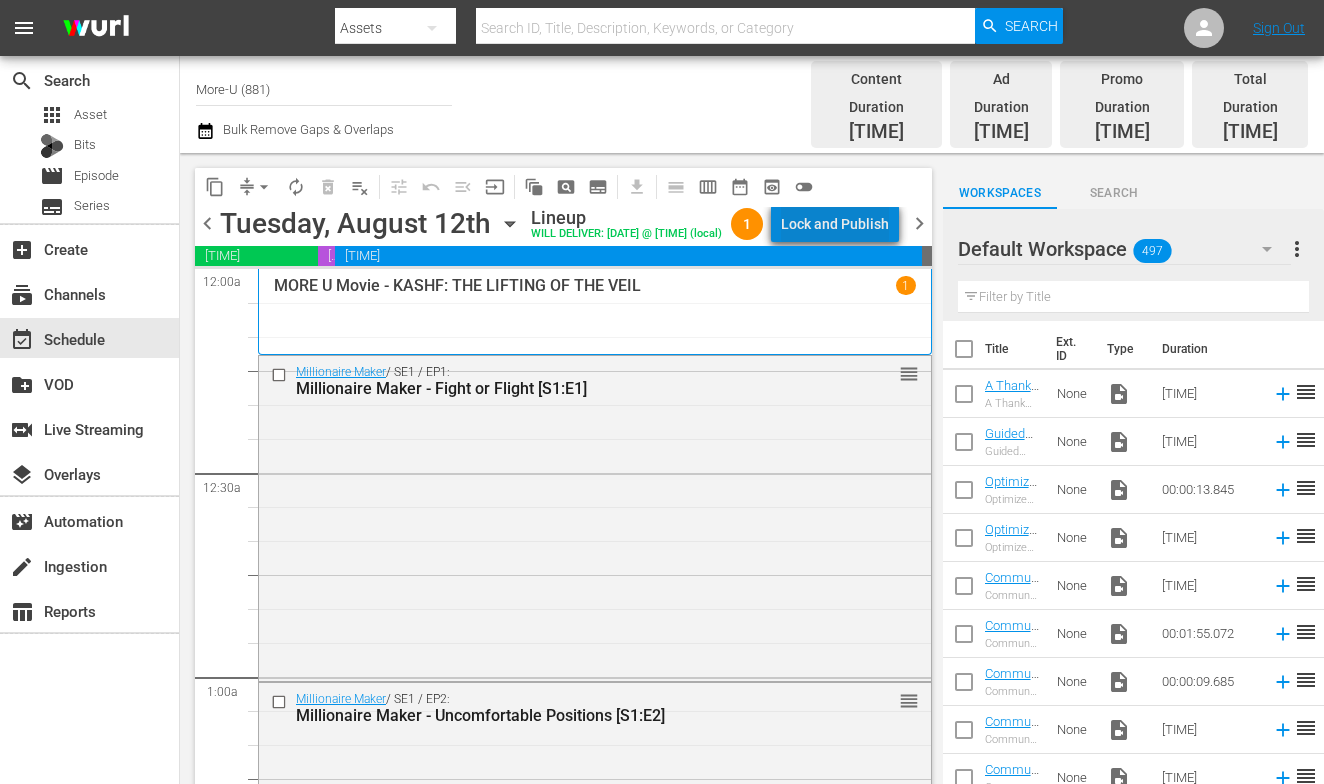 click on "Lock and Publish" at bounding box center (835, 224) 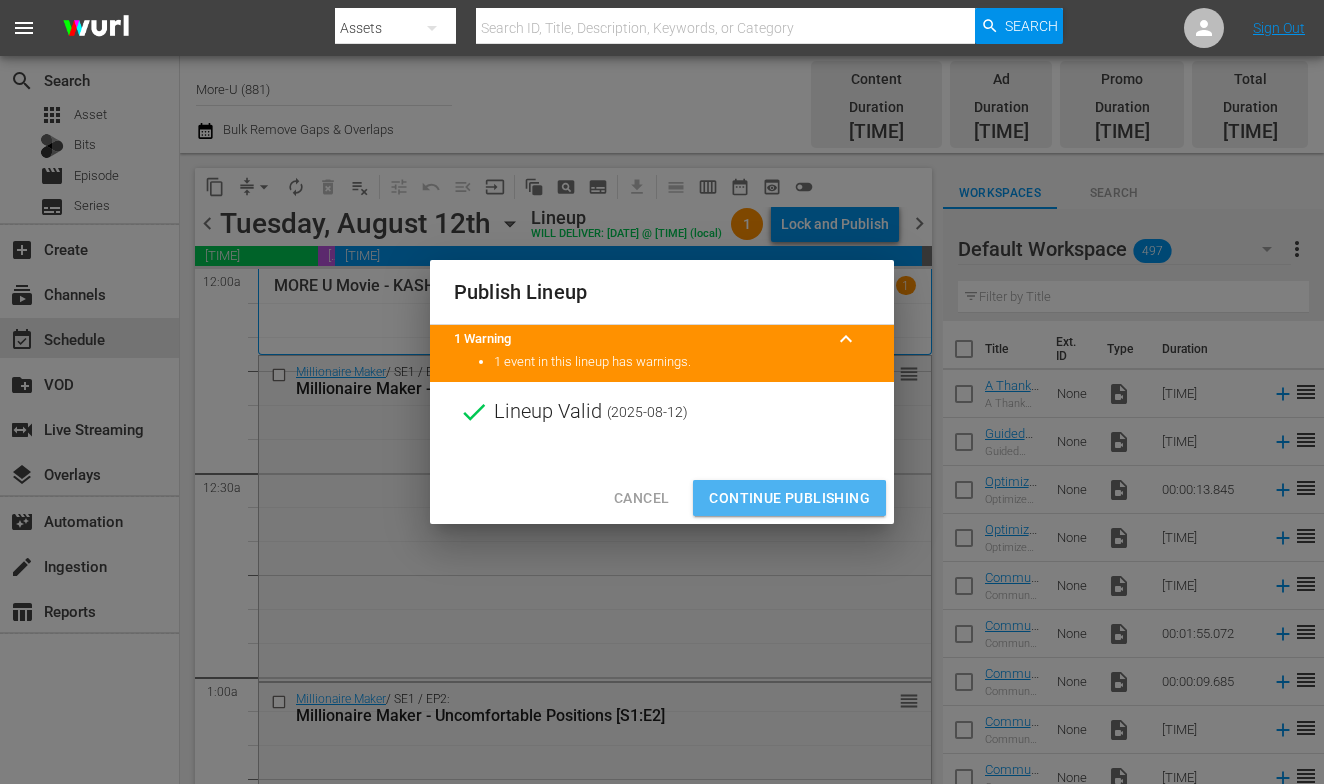 click on "Continue Publishing" at bounding box center (789, 498) 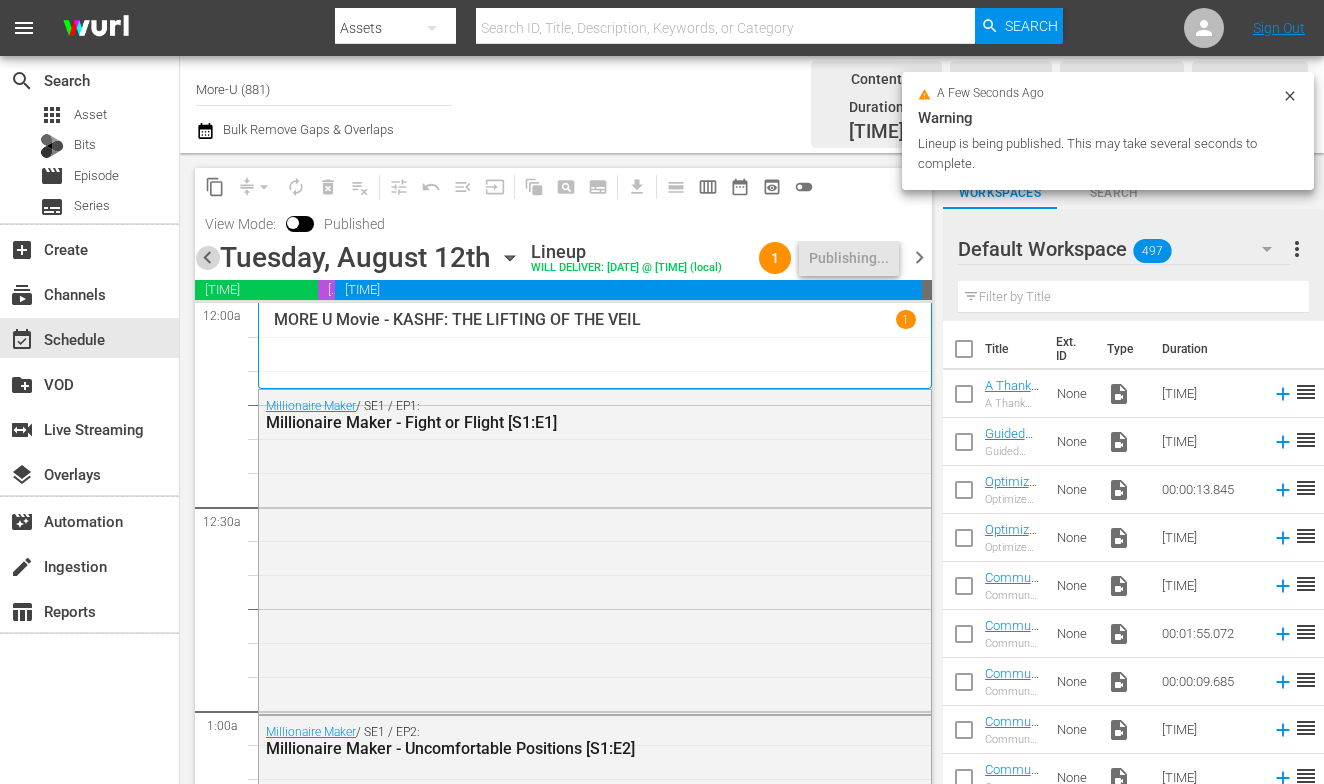 click on "chevron_left" at bounding box center [207, 257] 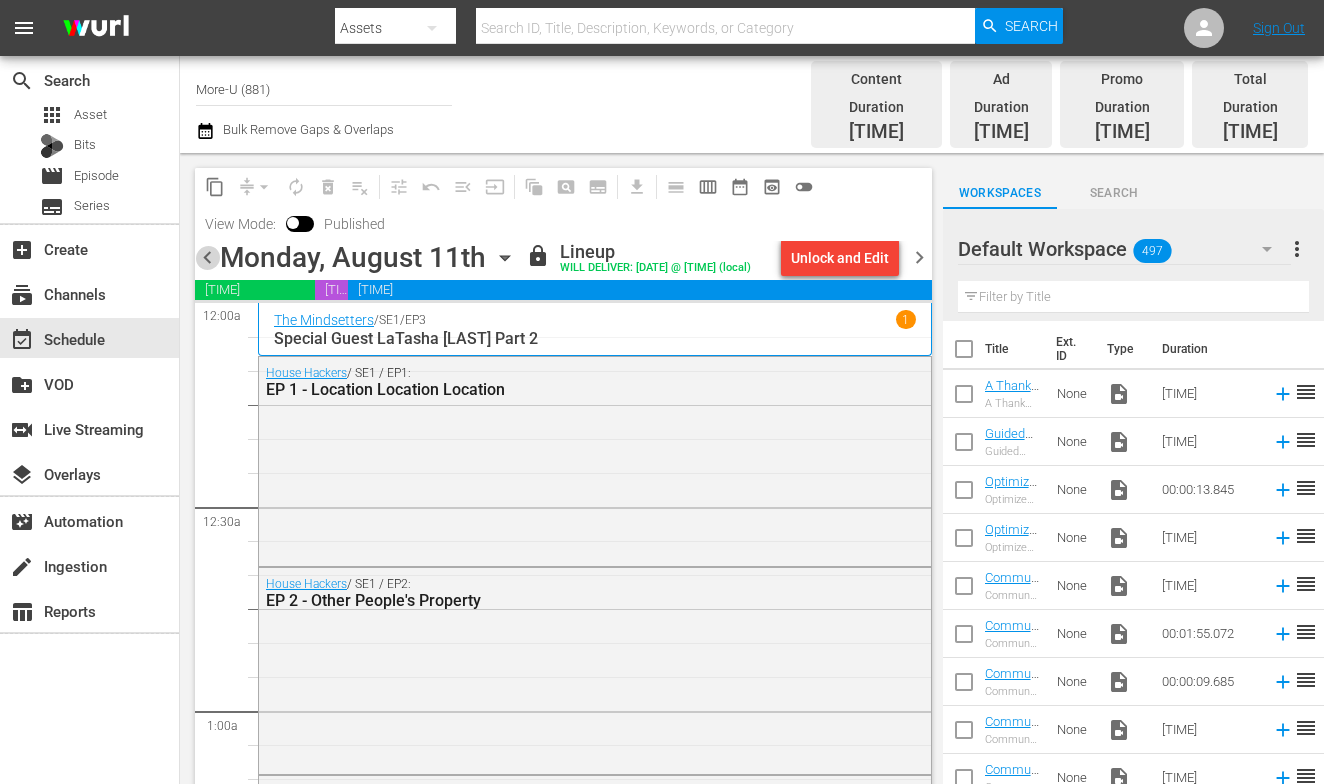 click on "chevron_left" at bounding box center [207, 257] 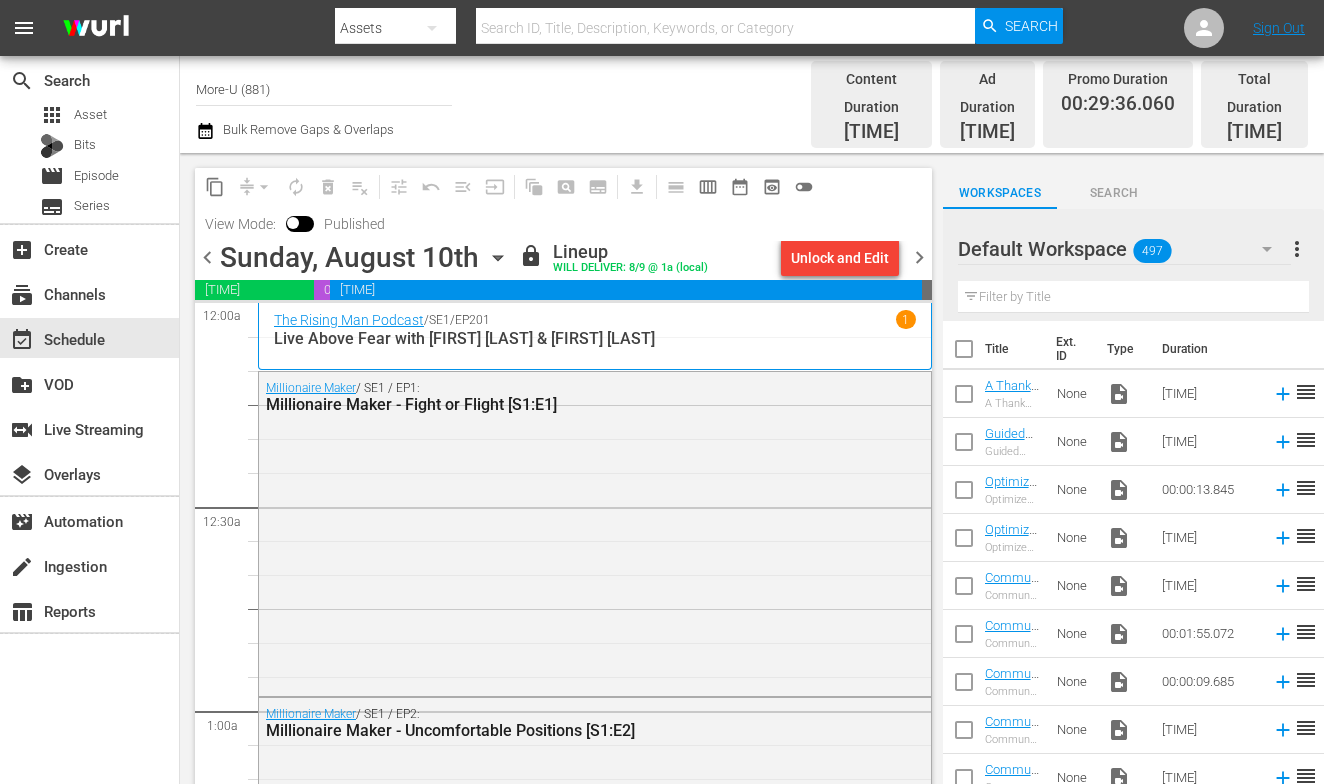 click on "chevron_left" at bounding box center [207, 257] 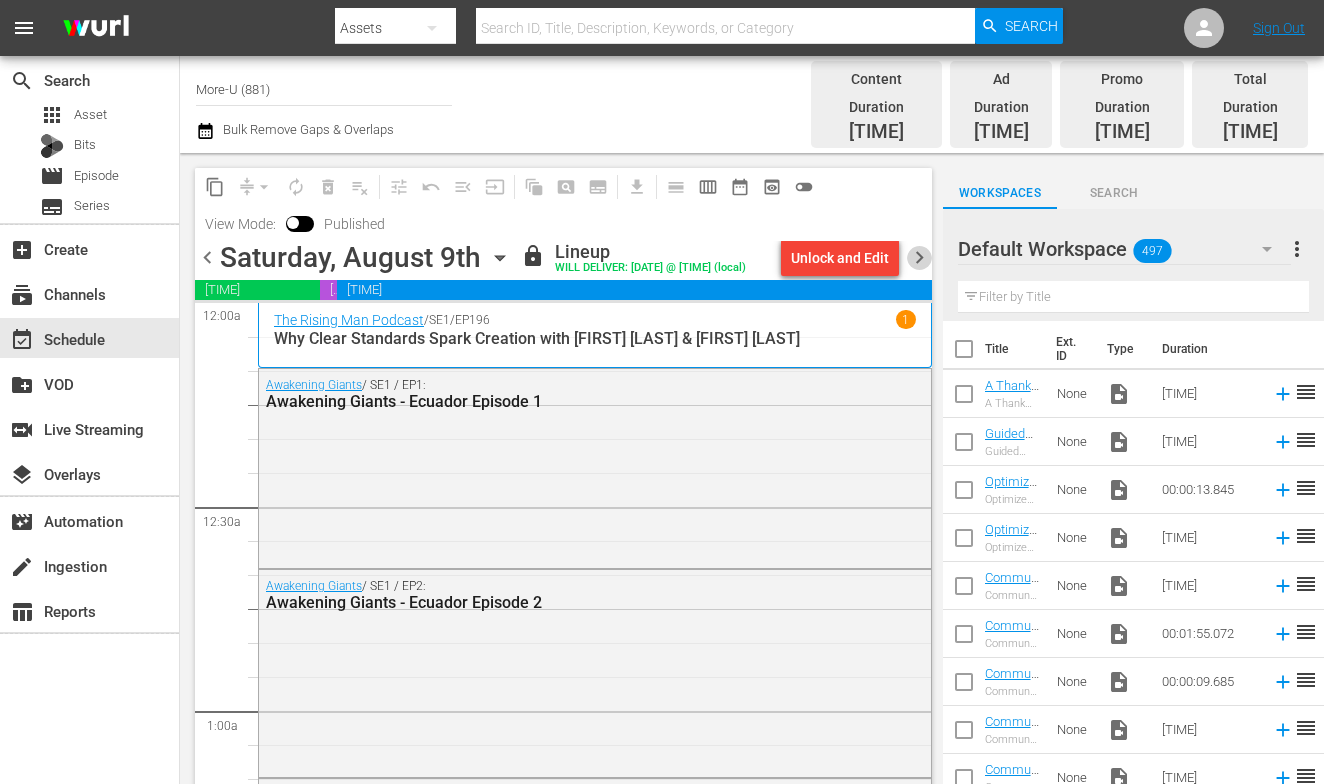 click on "chevron_right" at bounding box center [919, 257] 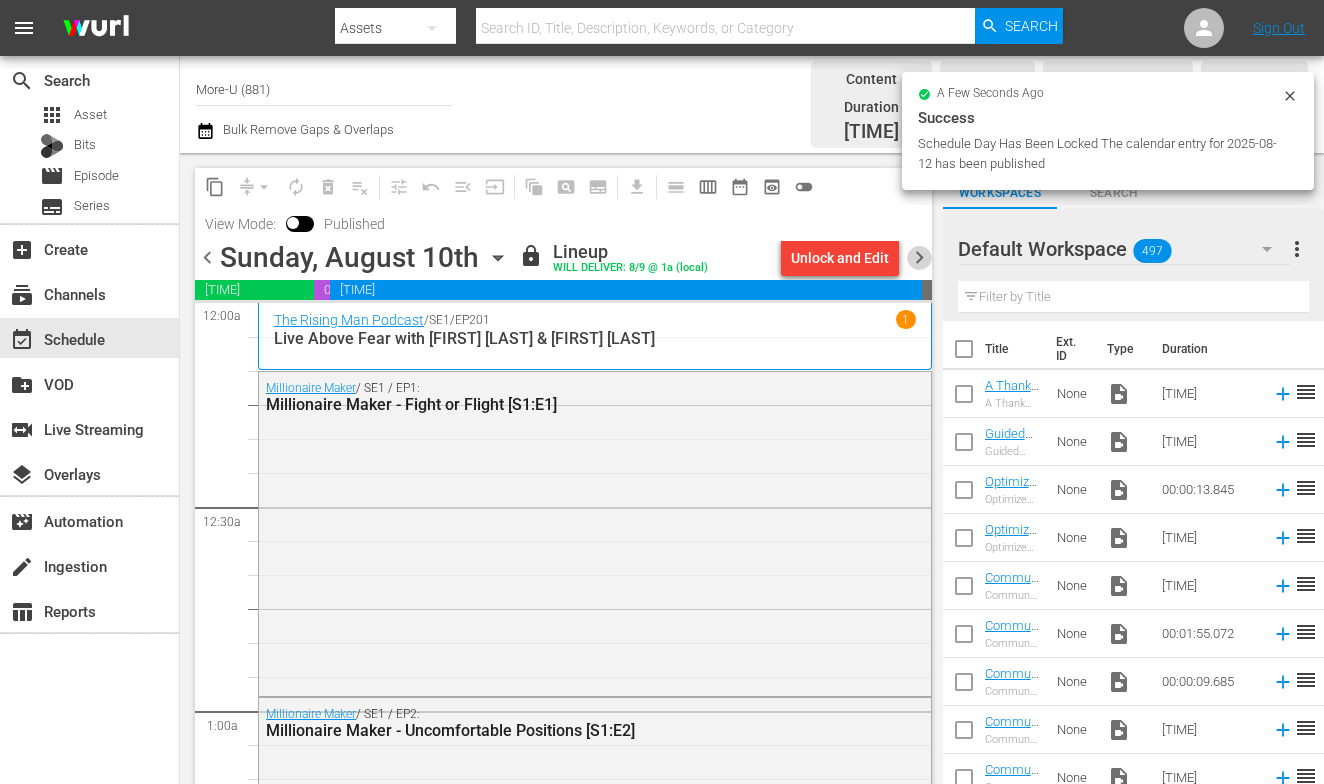 click on "chevron_right" at bounding box center [919, 257] 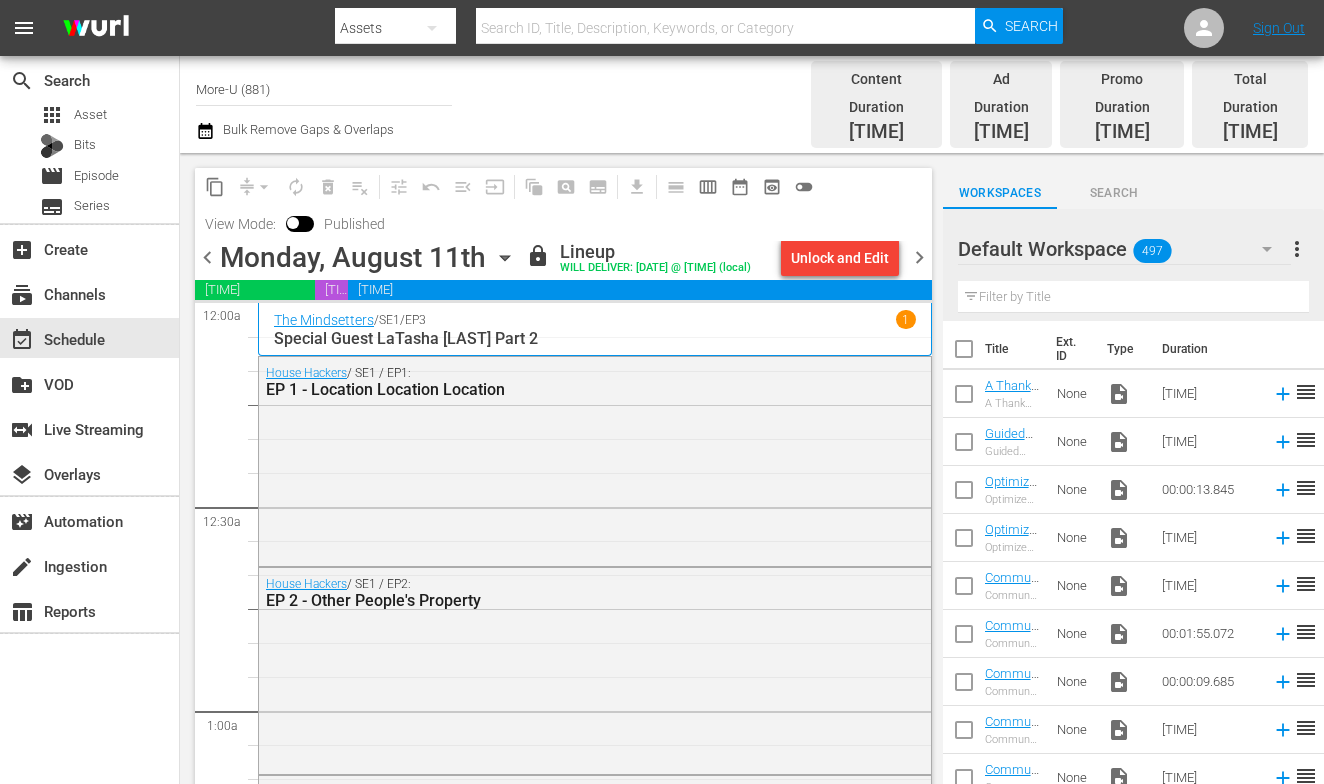 click on "chevron_right" at bounding box center (919, 257) 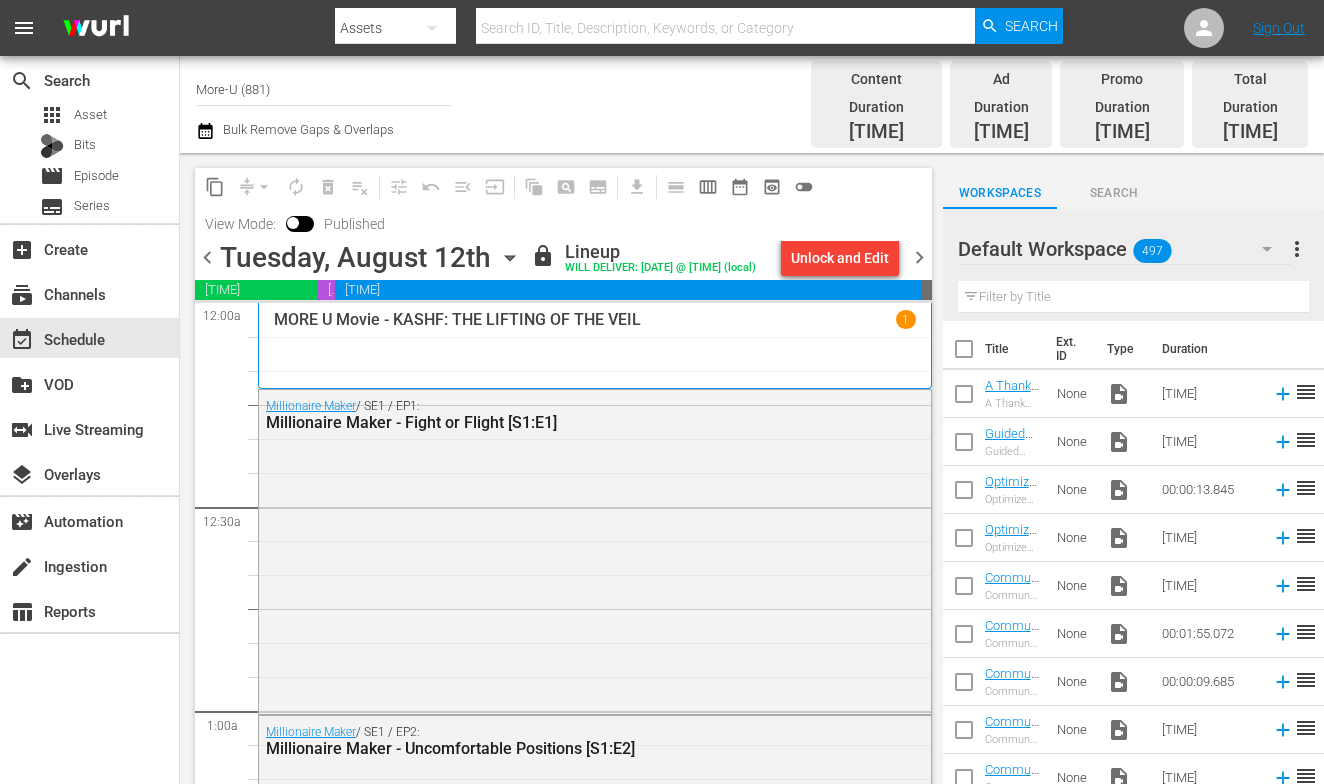 scroll, scrollTop: 0, scrollLeft: 0, axis: both 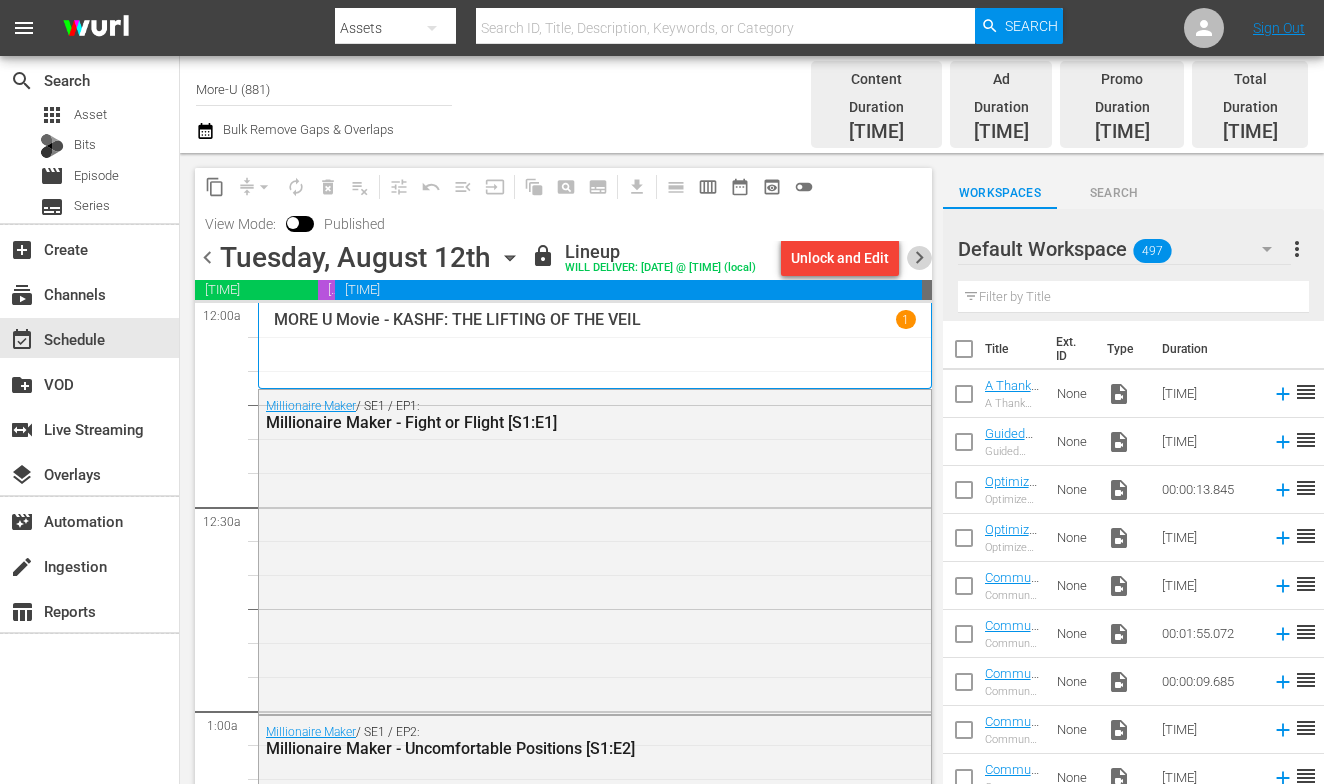 click on "chevron_right" at bounding box center (919, 257) 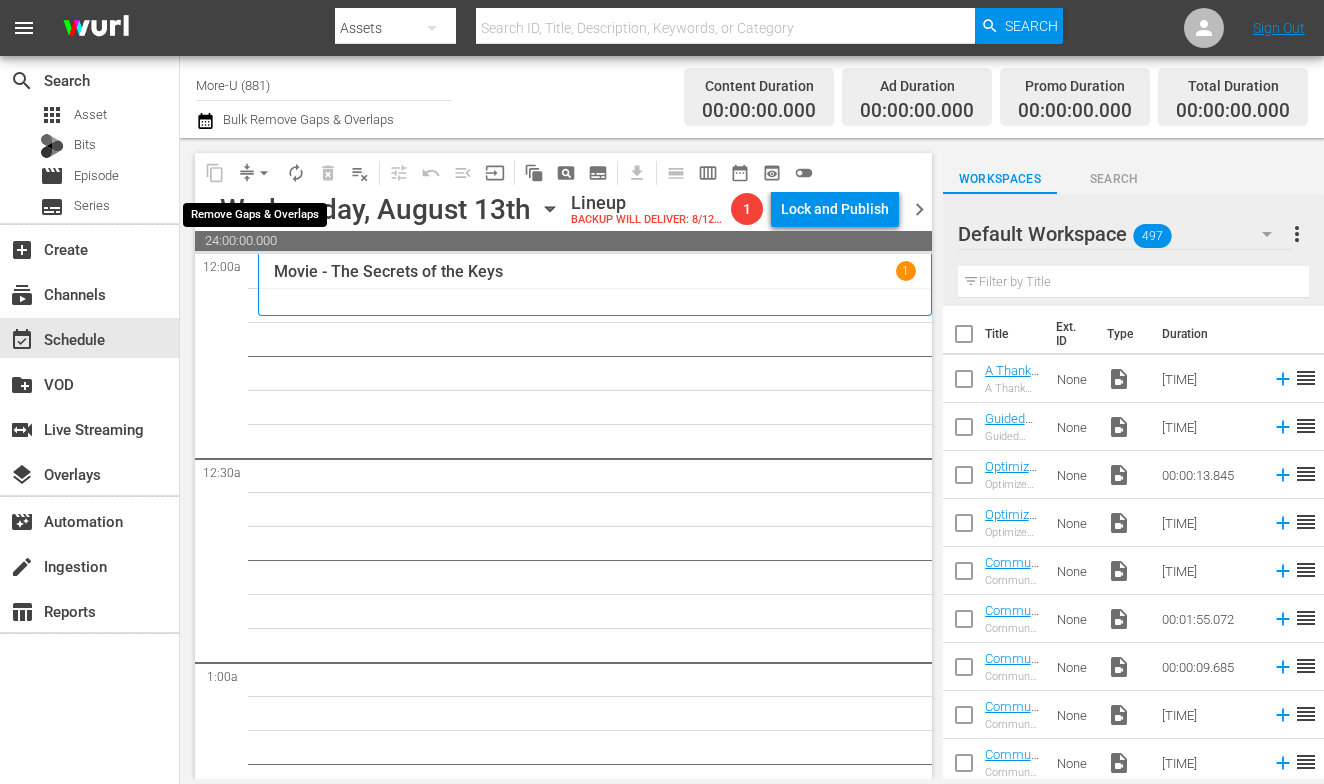 click on "arrow_drop_down" at bounding box center [264, 173] 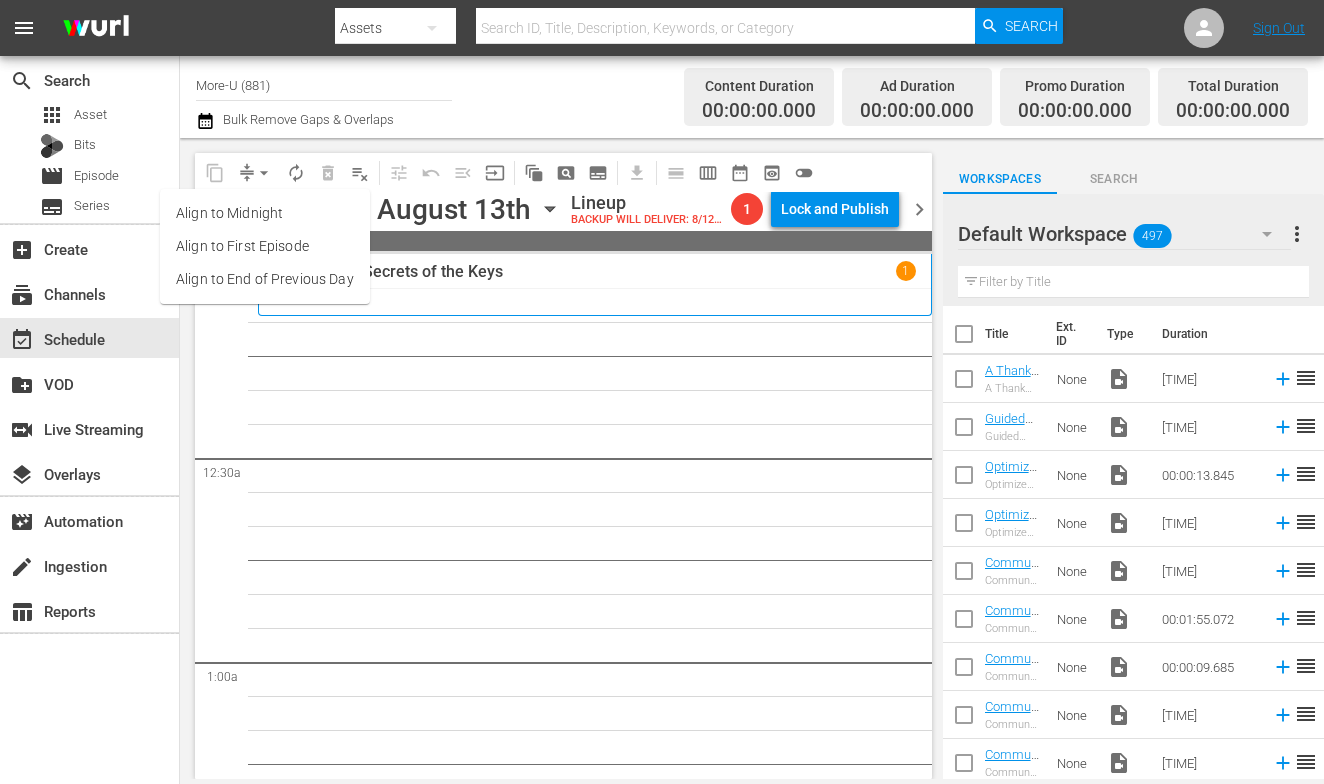 click on "Movie - The Secrets of the Keys 1" at bounding box center (595, 284) 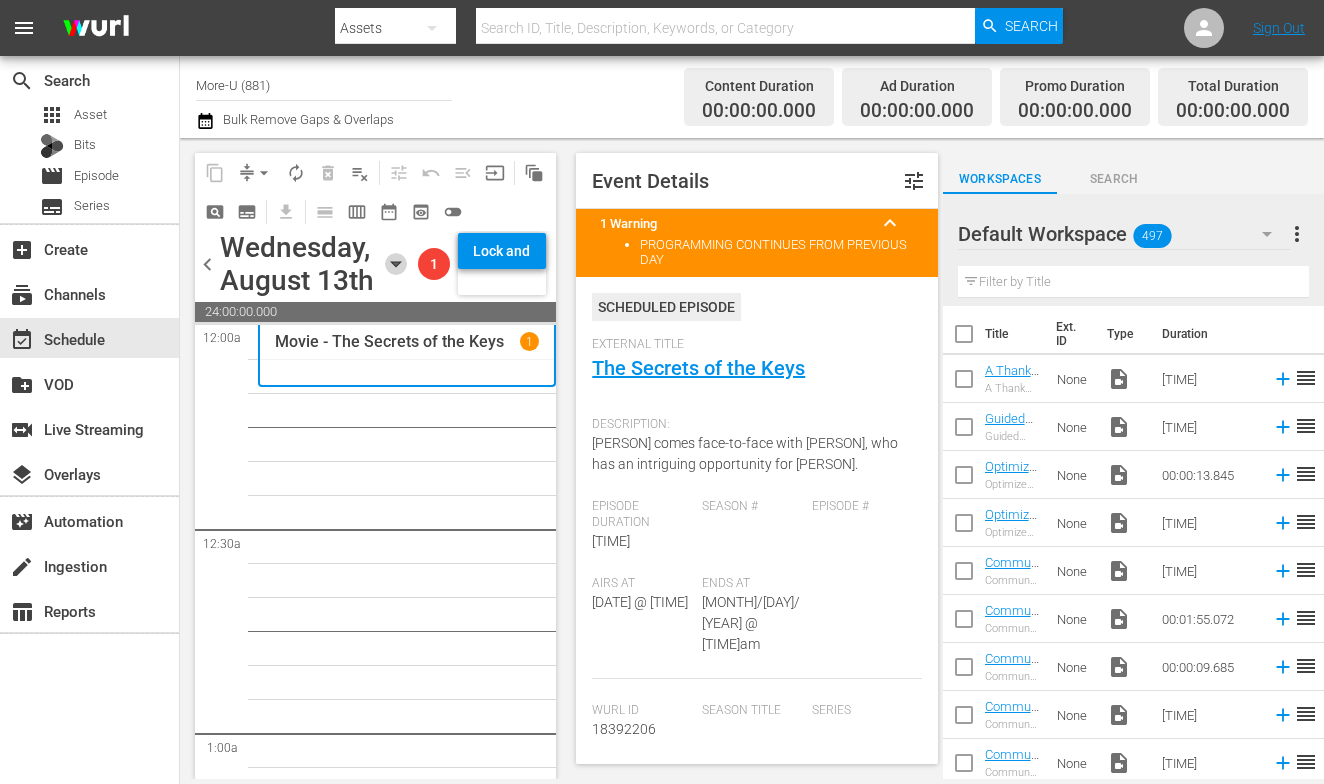 click 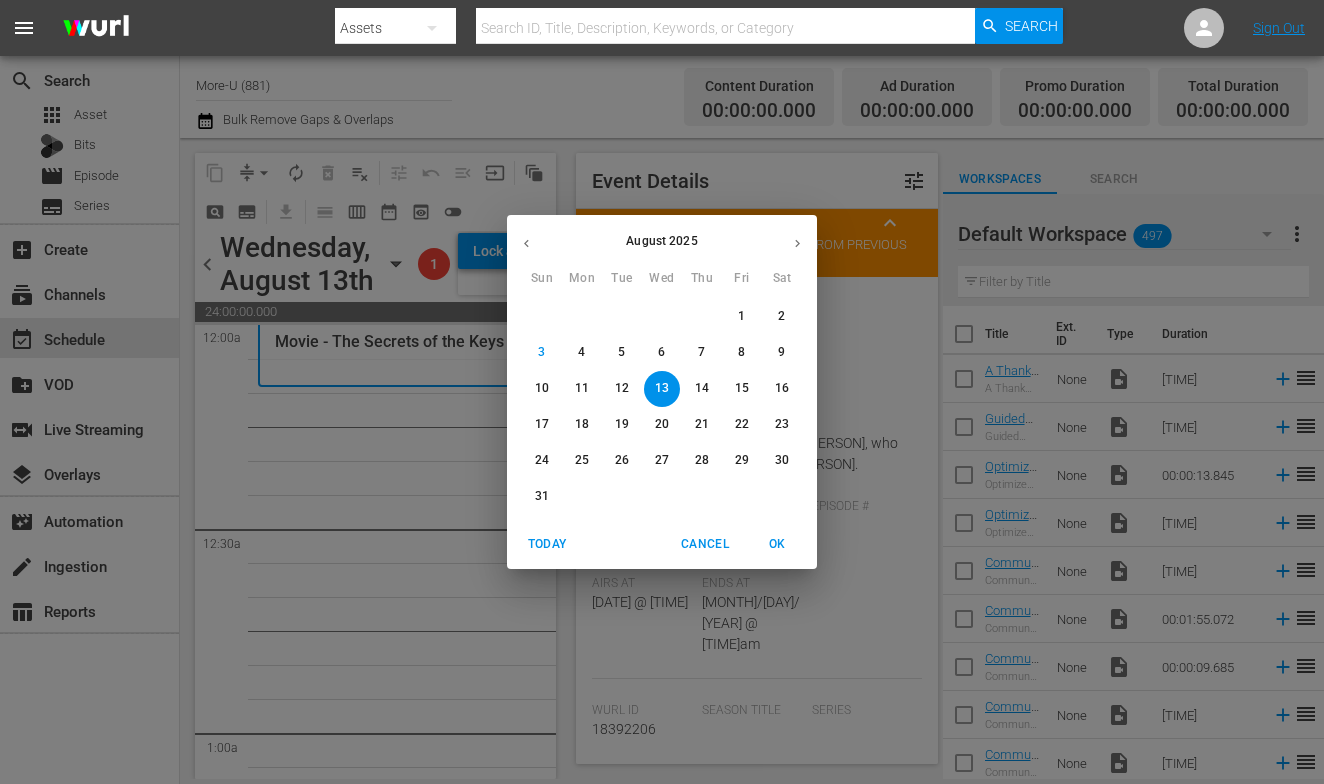 click at bounding box center [526, 243] 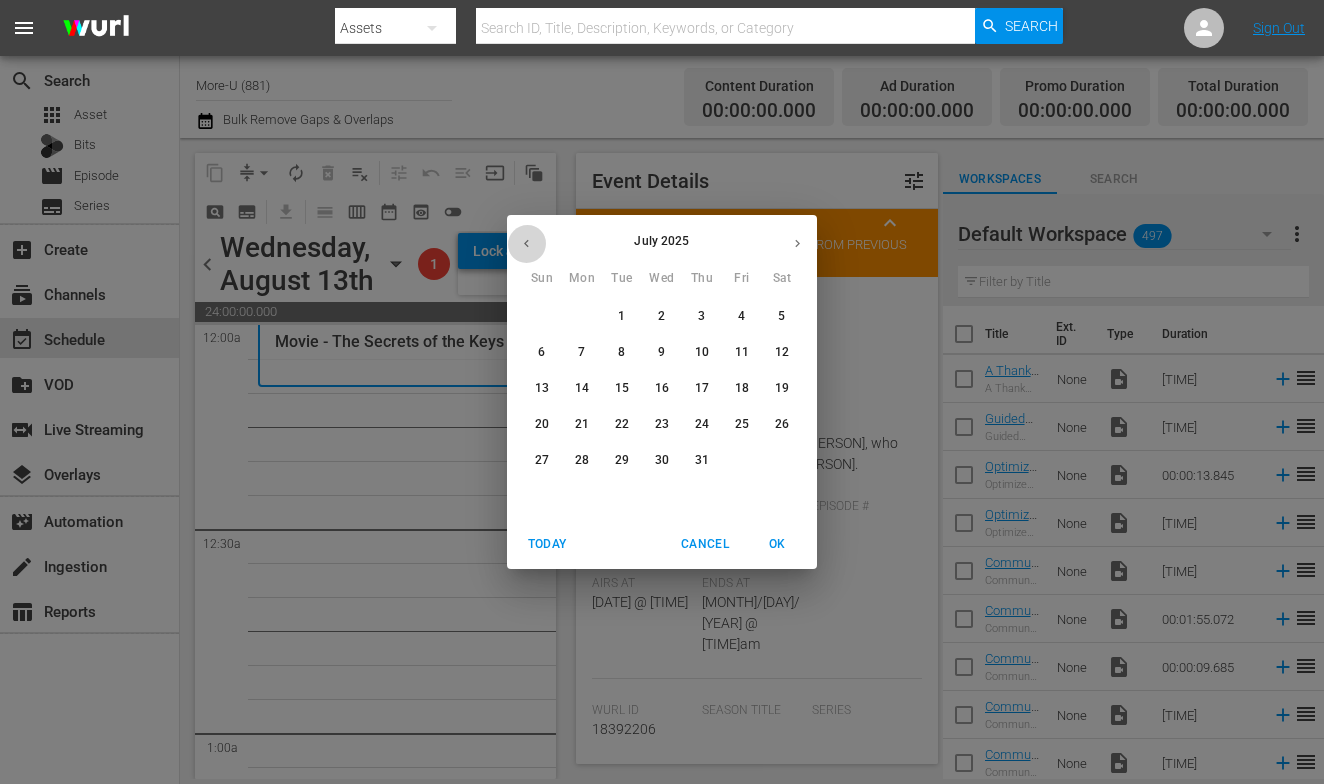 click at bounding box center [526, 243] 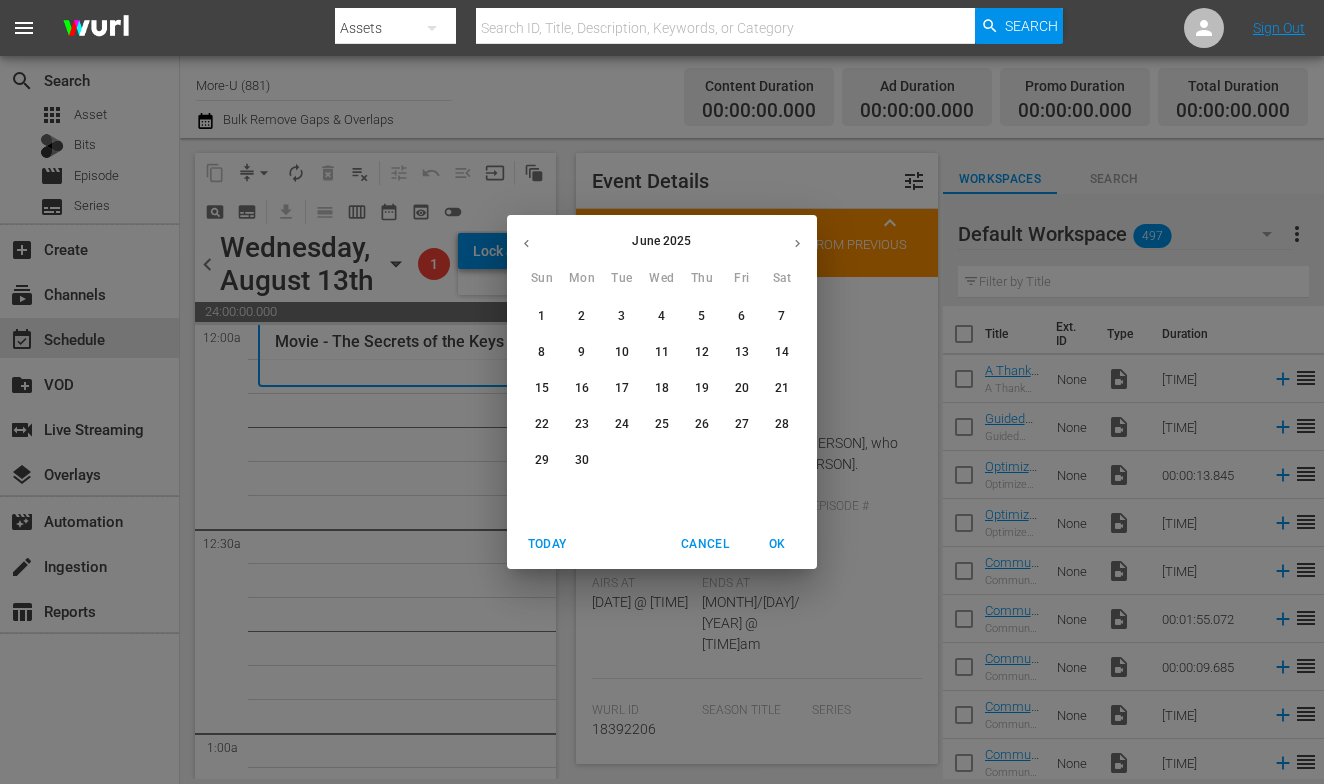 click at bounding box center (526, 243) 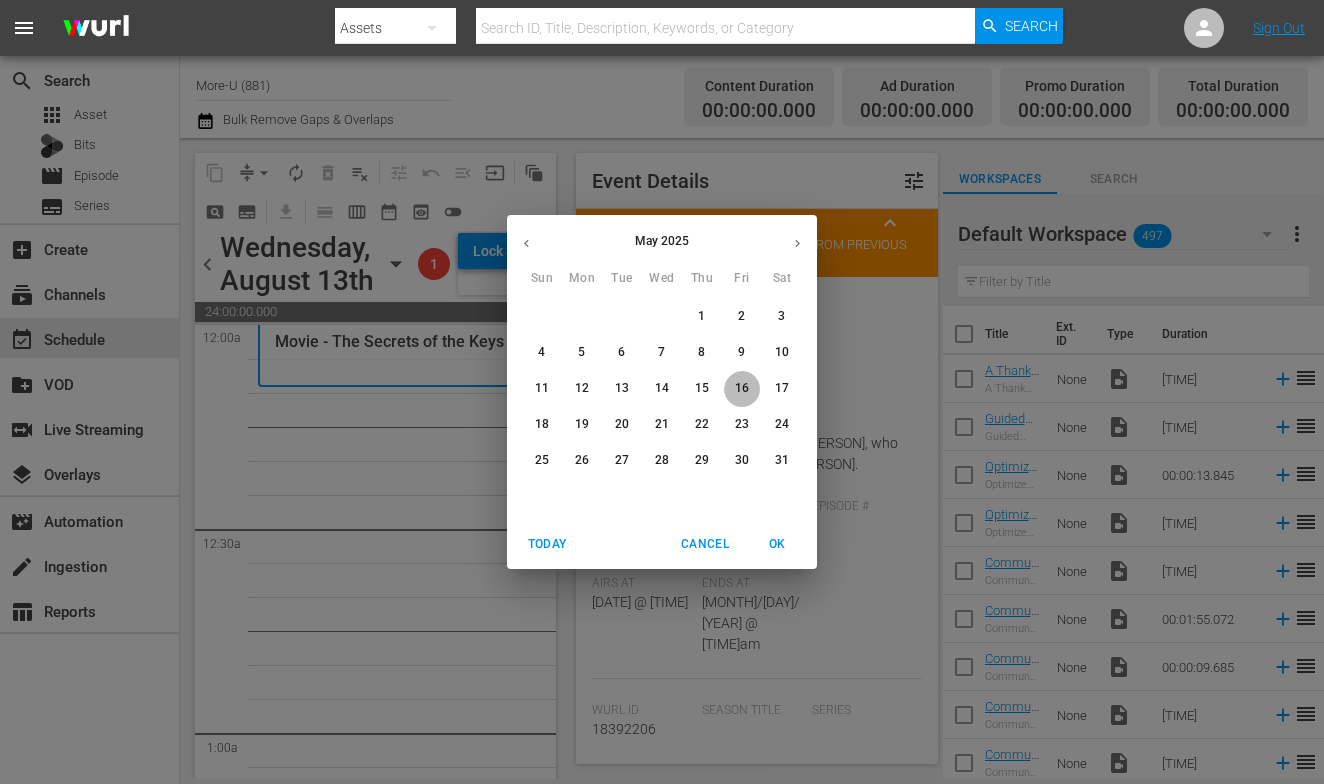 click on "16" at bounding box center [742, 388] 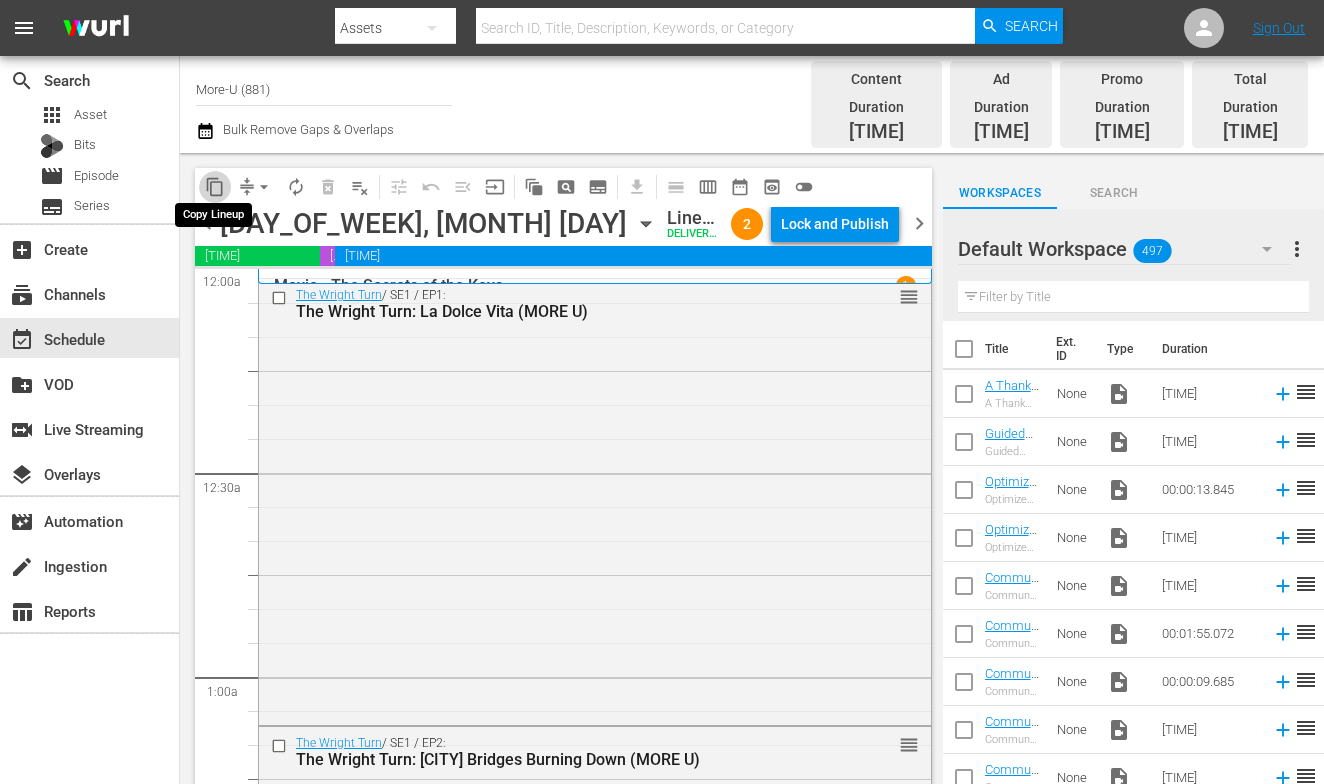 click on "content_copy" at bounding box center (215, 187) 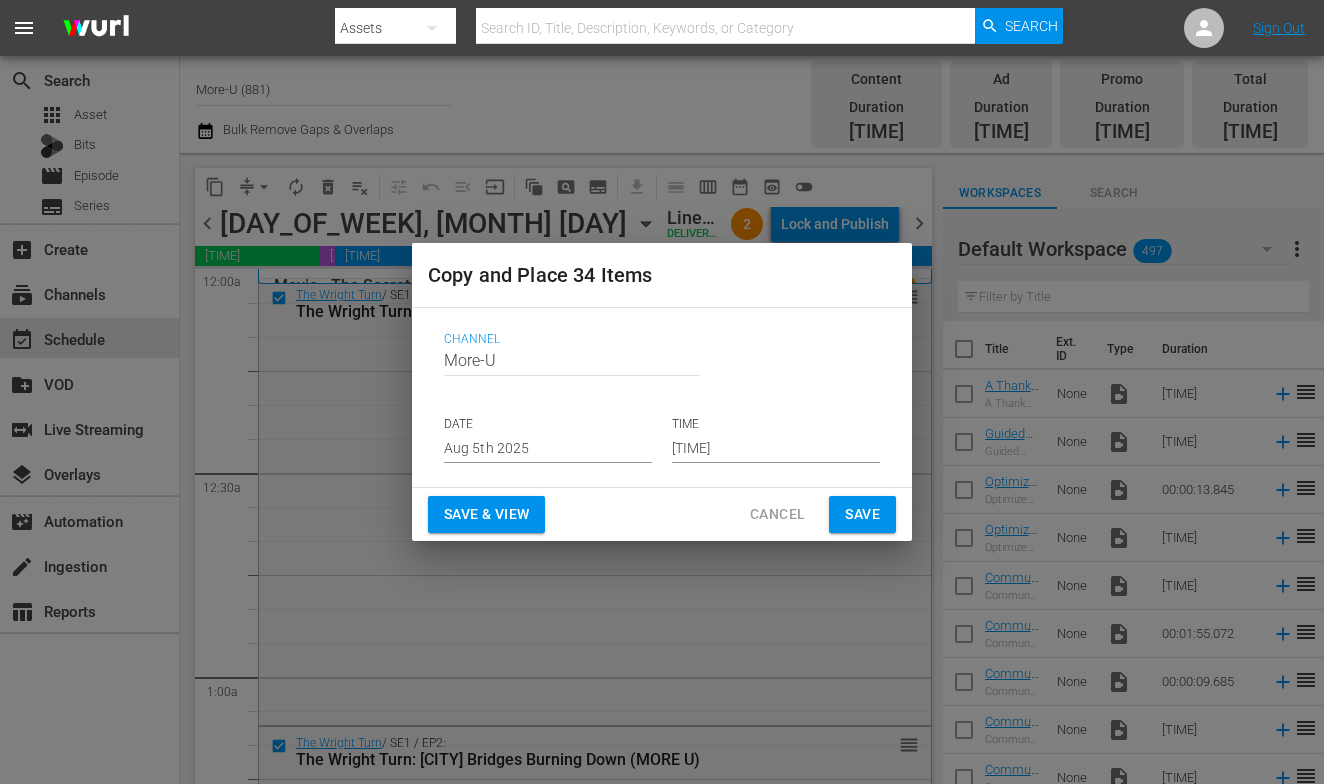 click on "Aug 5th 2025" at bounding box center [548, 448] 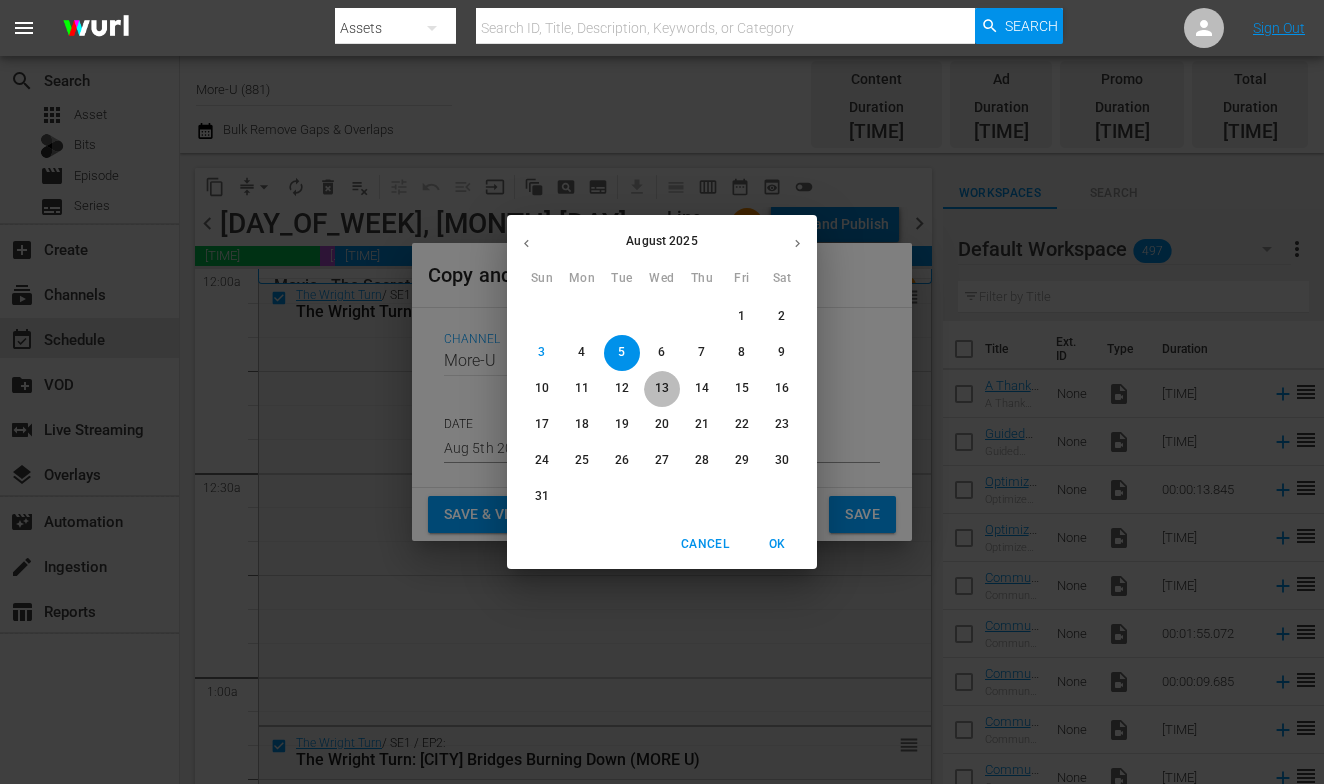 click on "13" at bounding box center (662, 388) 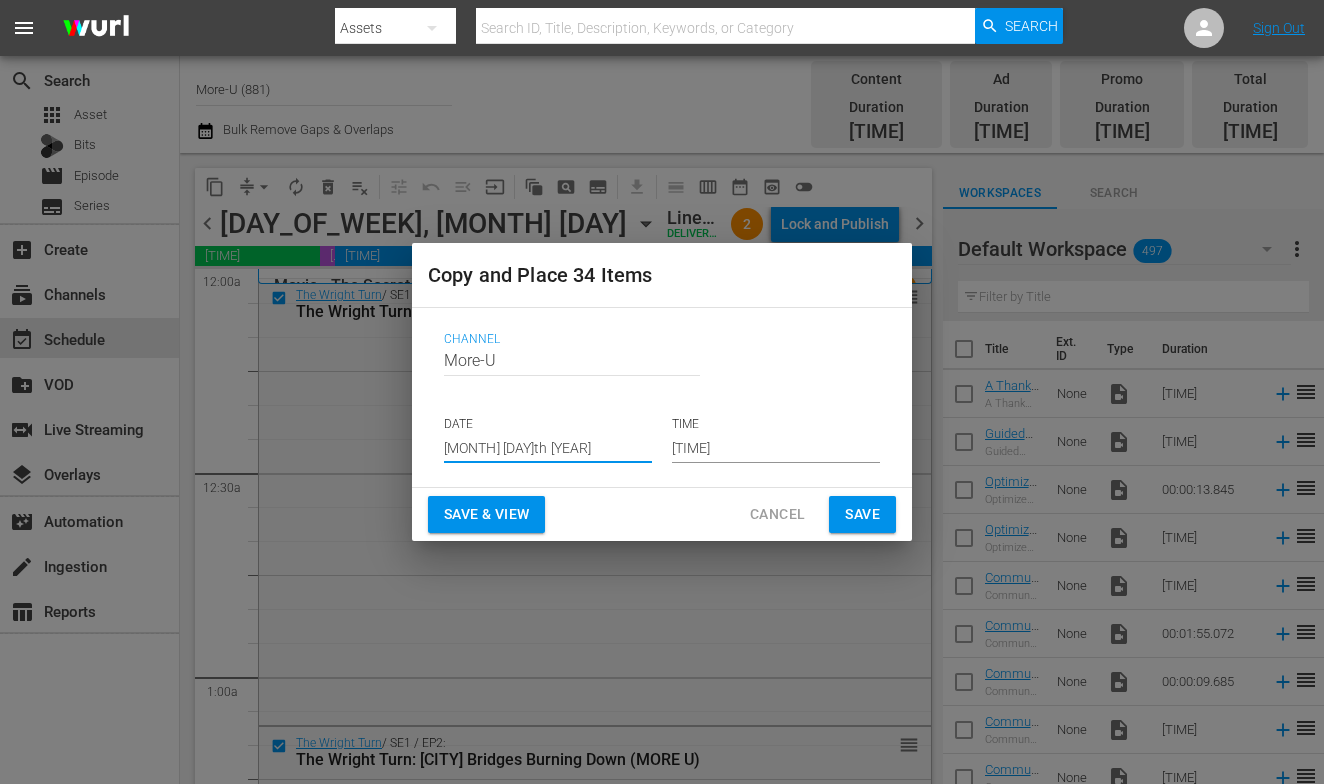 click on "Save & View" at bounding box center [486, 514] 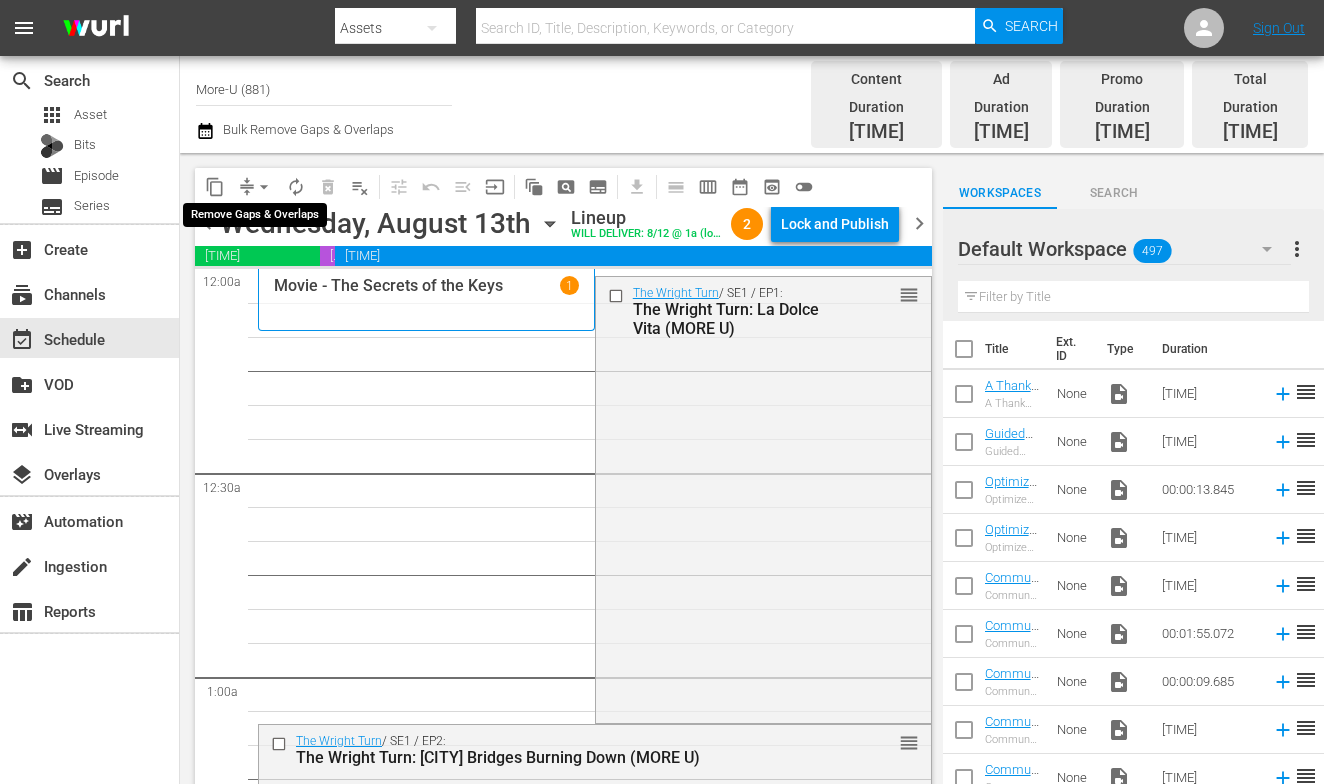 click on "arrow_drop_down" at bounding box center (264, 187) 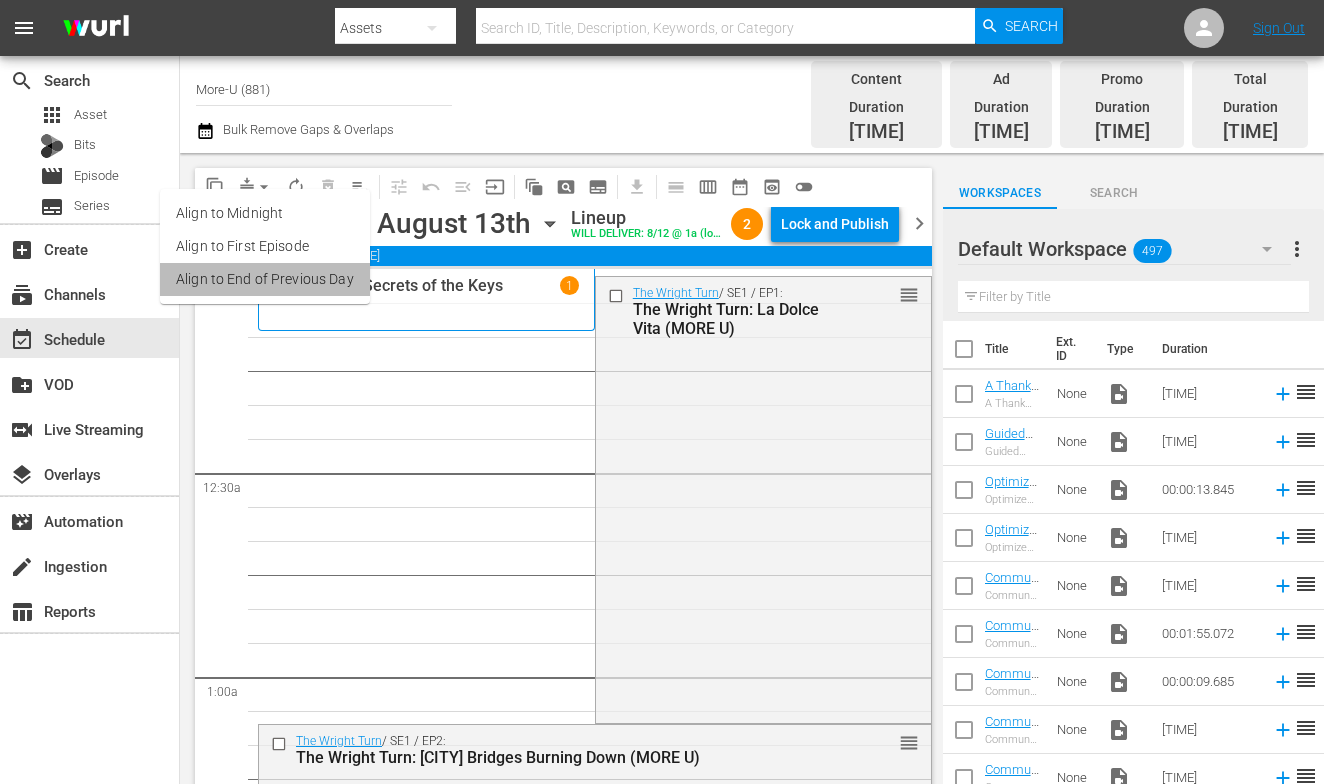 click on "Align to End of Previous Day" at bounding box center (265, 279) 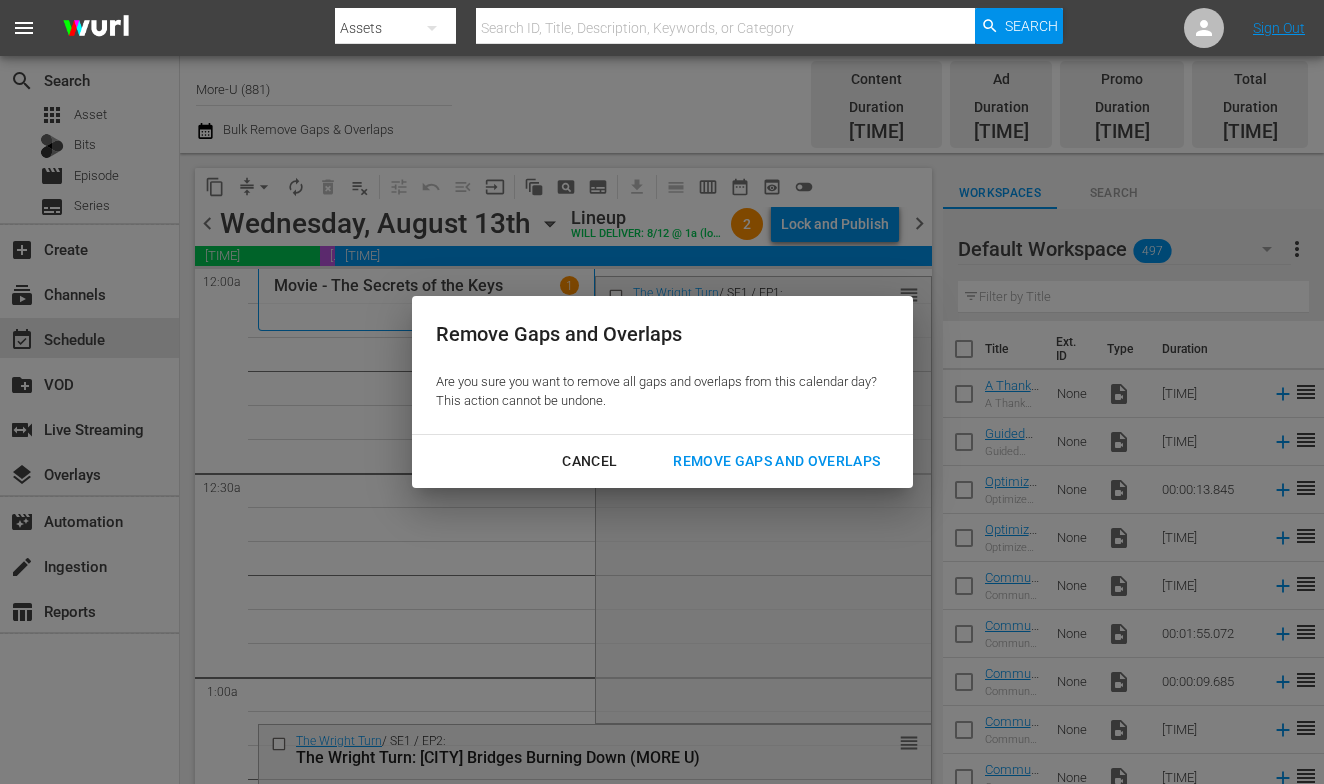 click on "Remove Gaps and Overlaps" at bounding box center (776, 461) 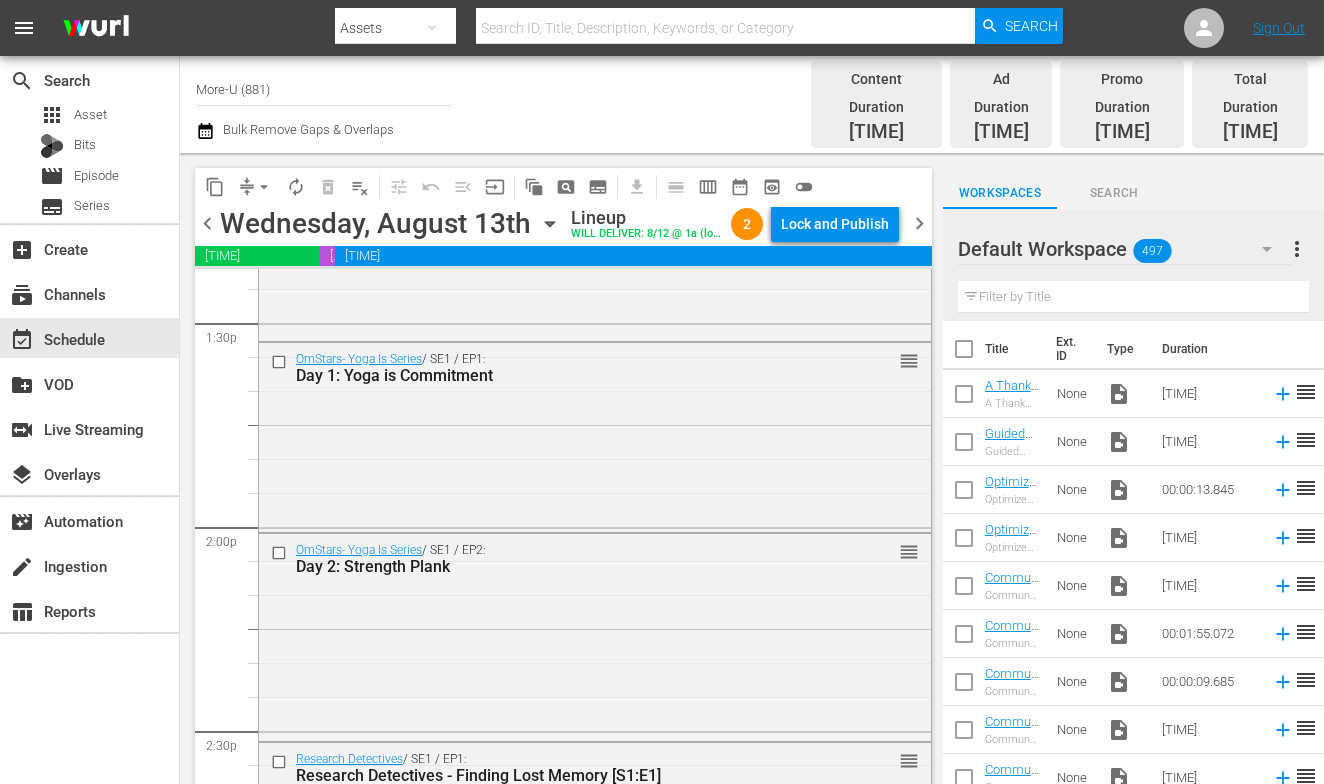 scroll, scrollTop: 5028, scrollLeft: 0, axis: vertical 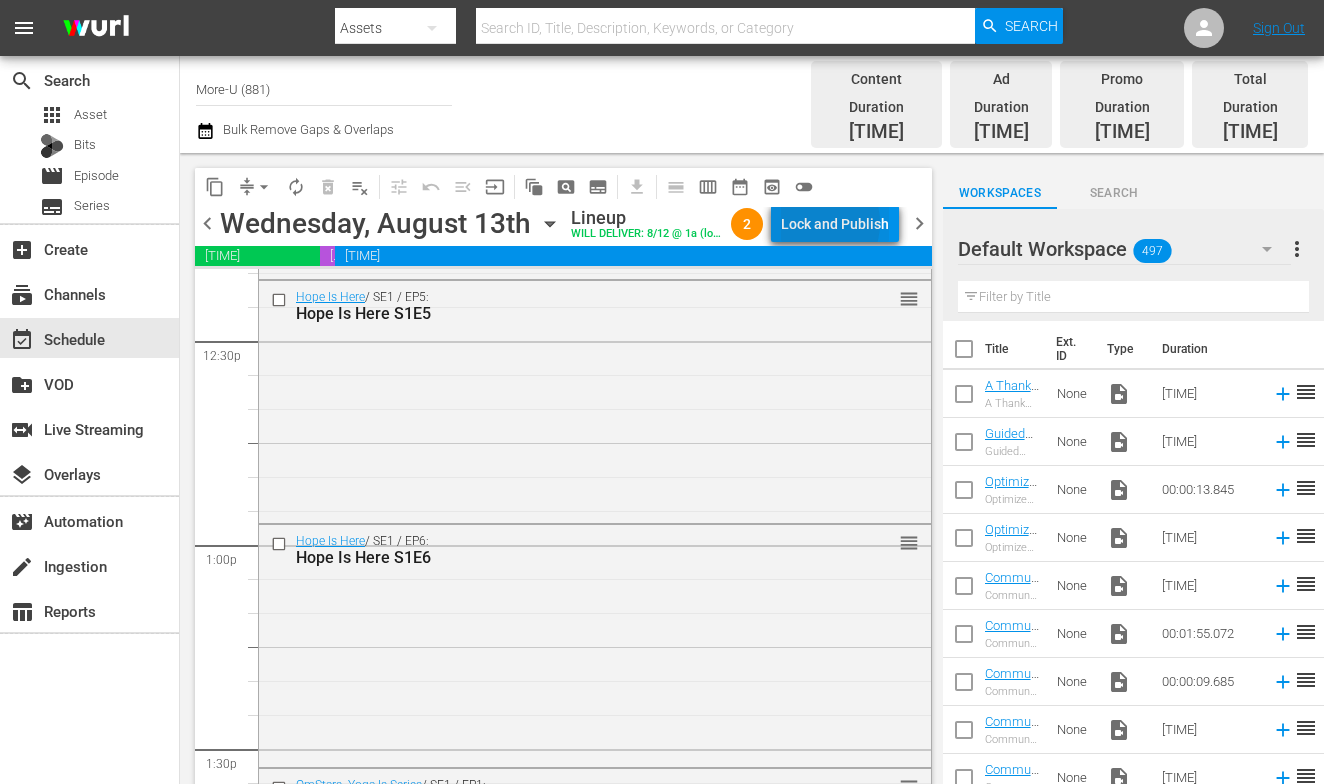 click on "Lock and Publish" at bounding box center (835, 224) 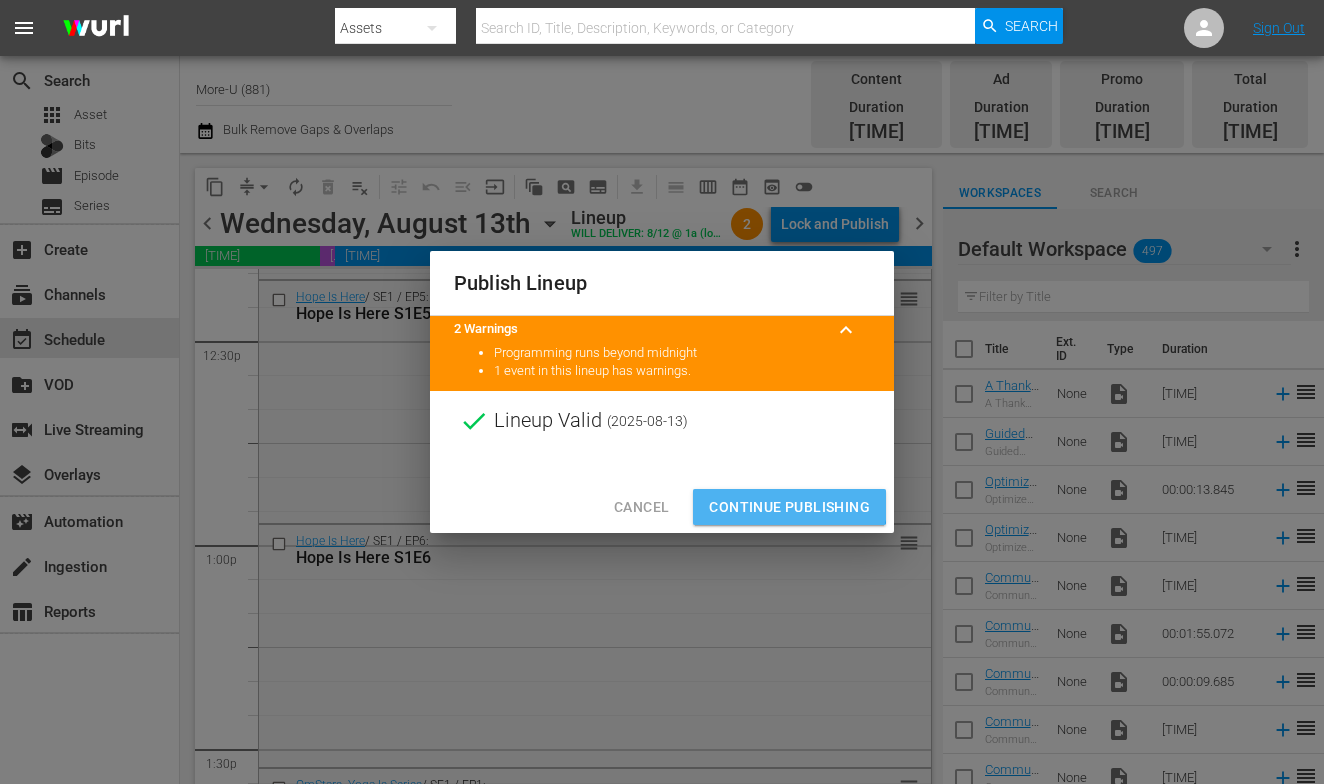 click on "Continue Publishing" at bounding box center (789, 507) 